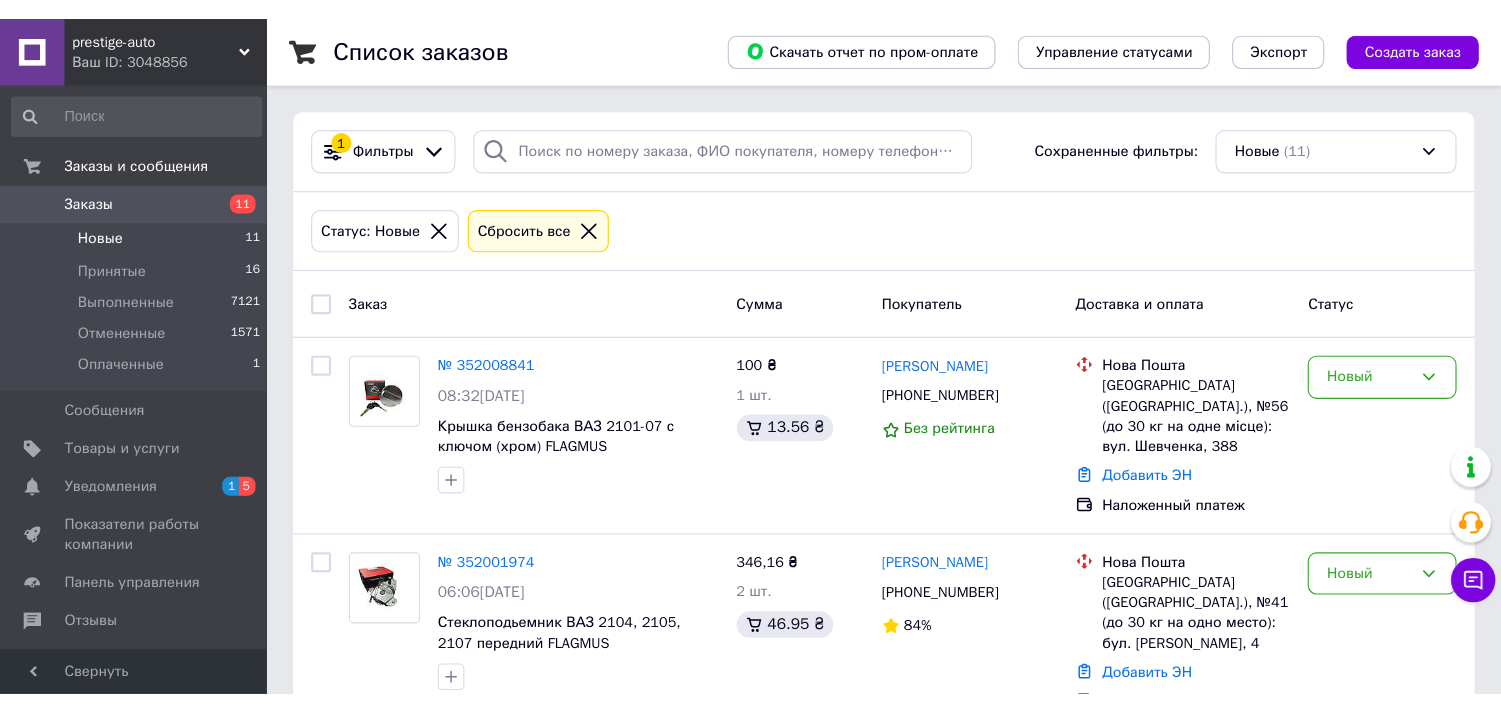 scroll, scrollTop: 0, scrollLeft: 0, axis: both 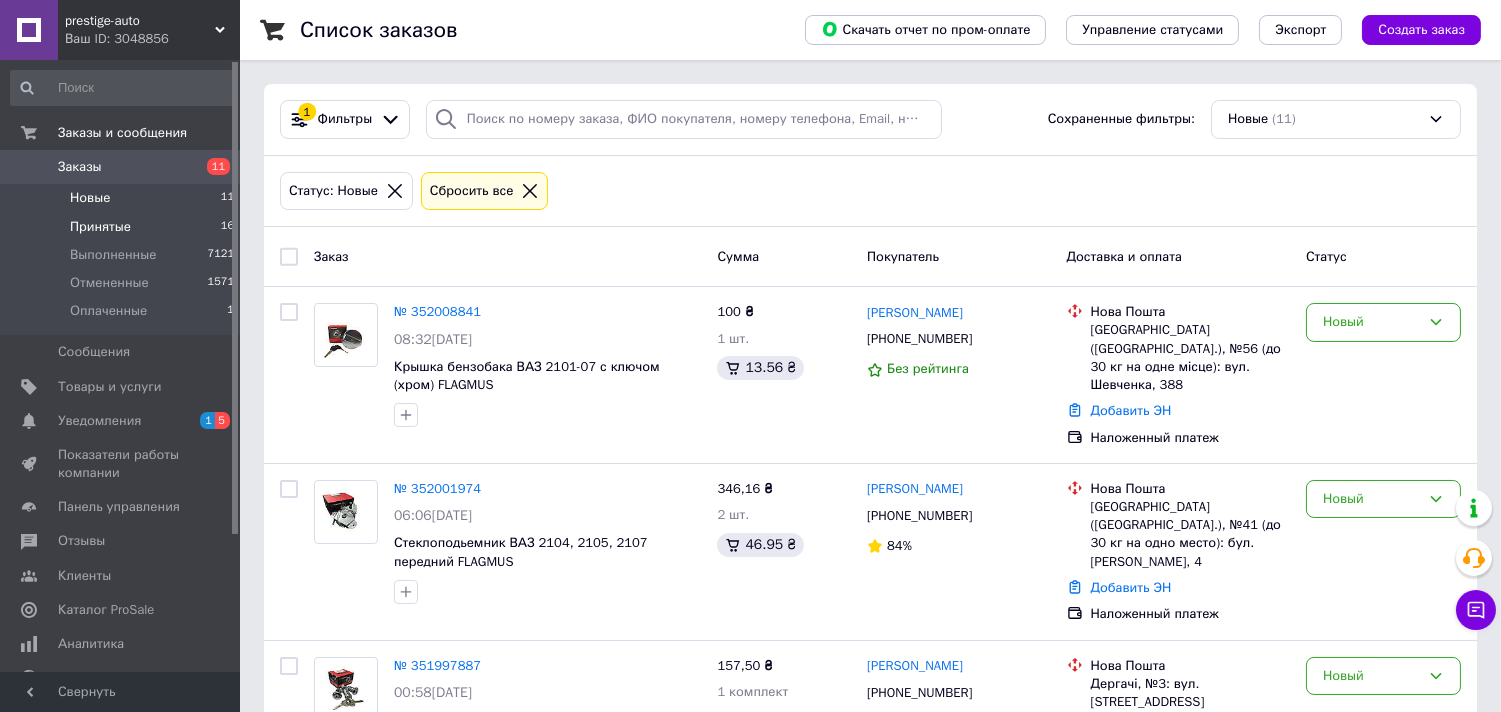 click on "Принятые" at bounding box center [100, 227] 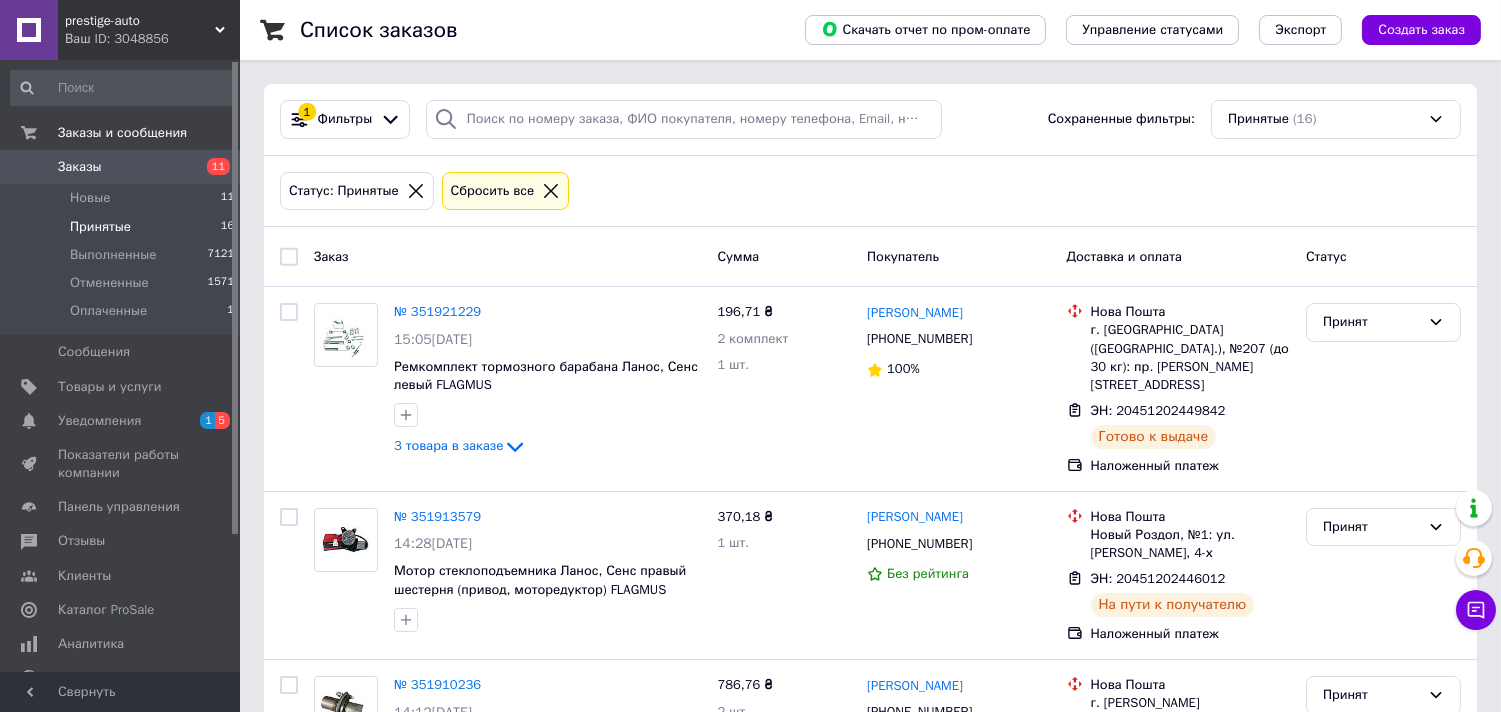 click on "Принятые" at bounding box center [100, 227] 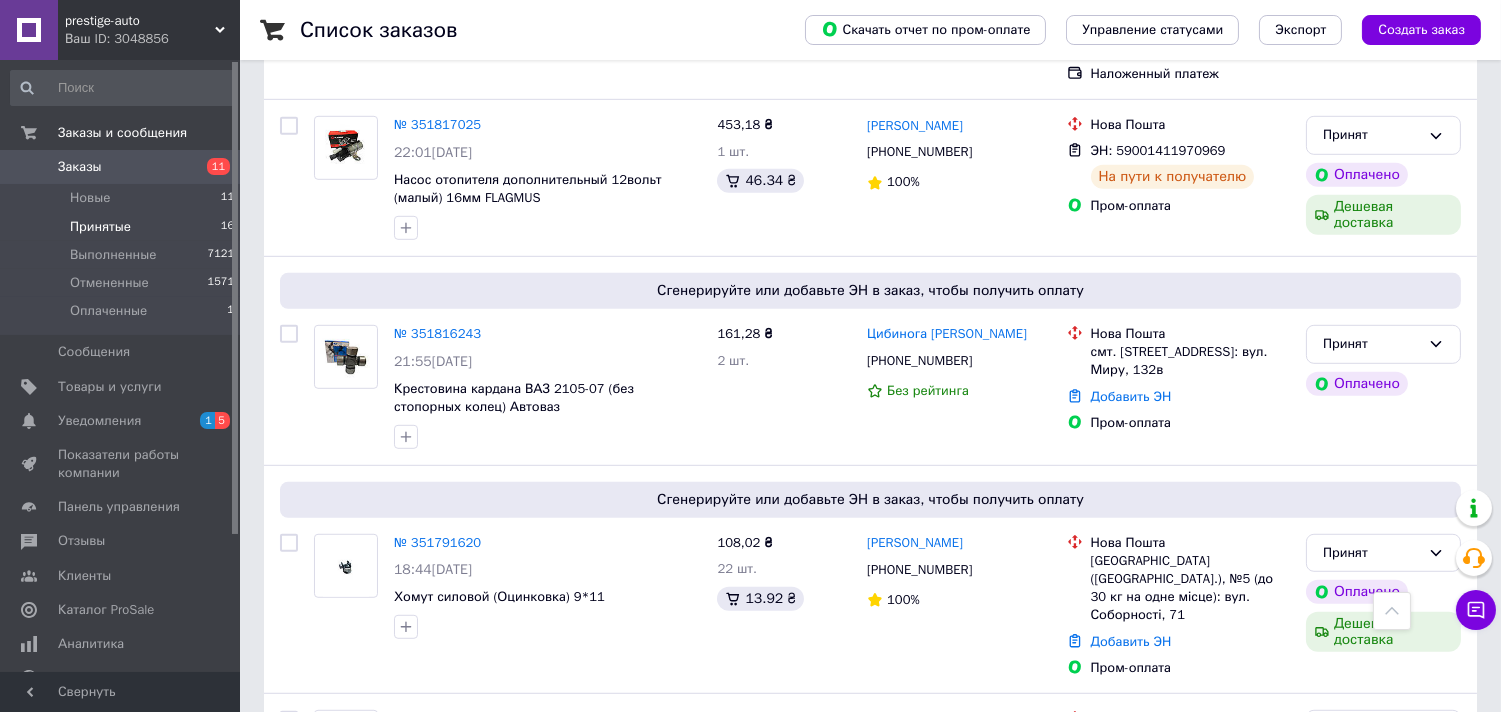 scroll, scrollTop: 2648, scrollLeft: 0, axis: vertical 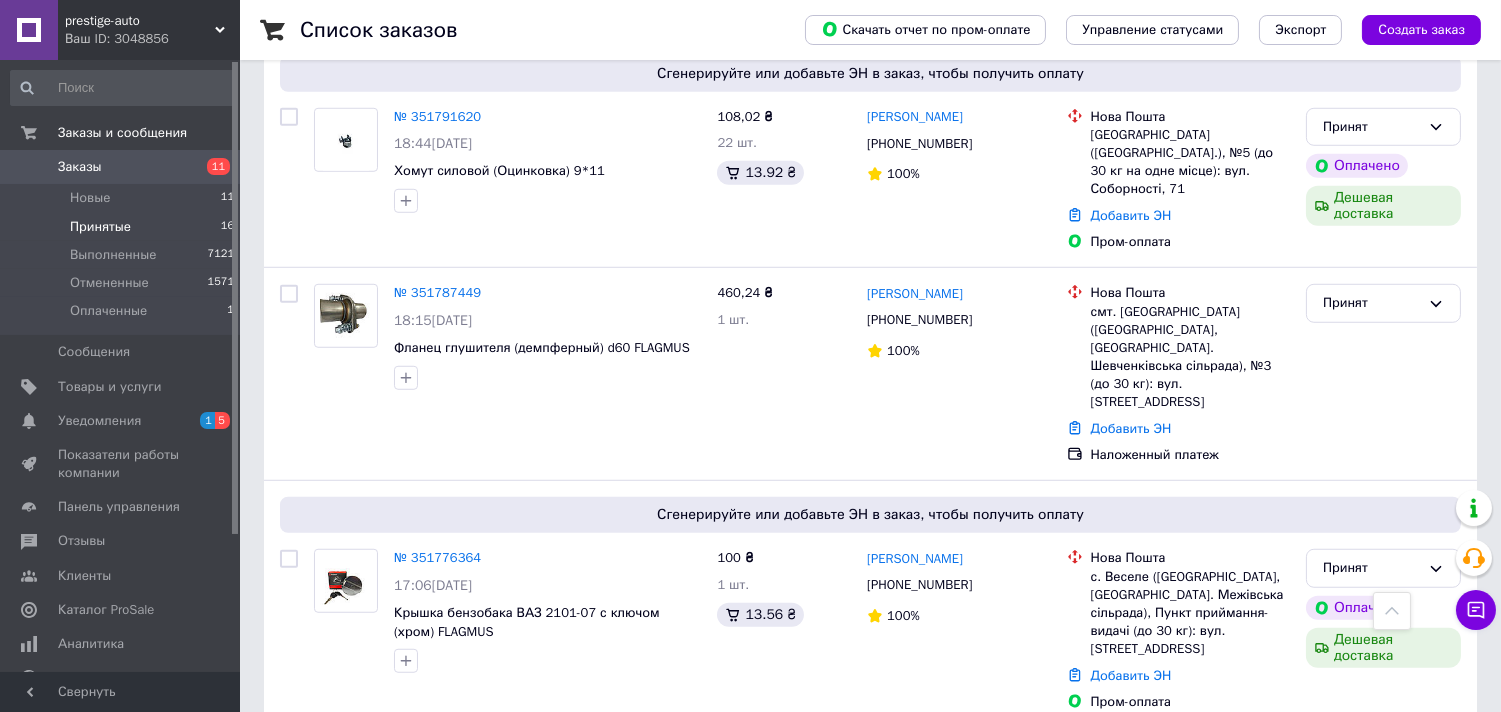 click 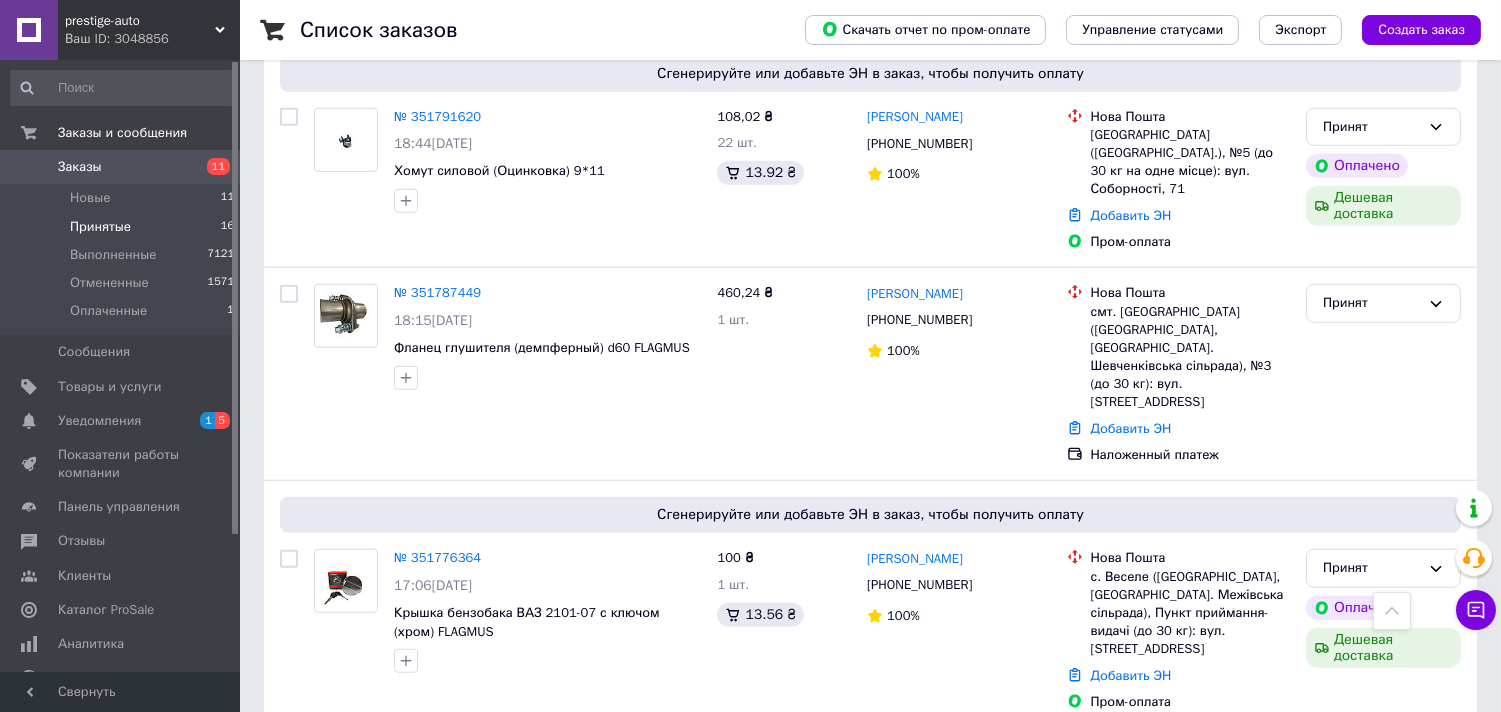 click on "№ 351767118" at bounding box center [437, 752] 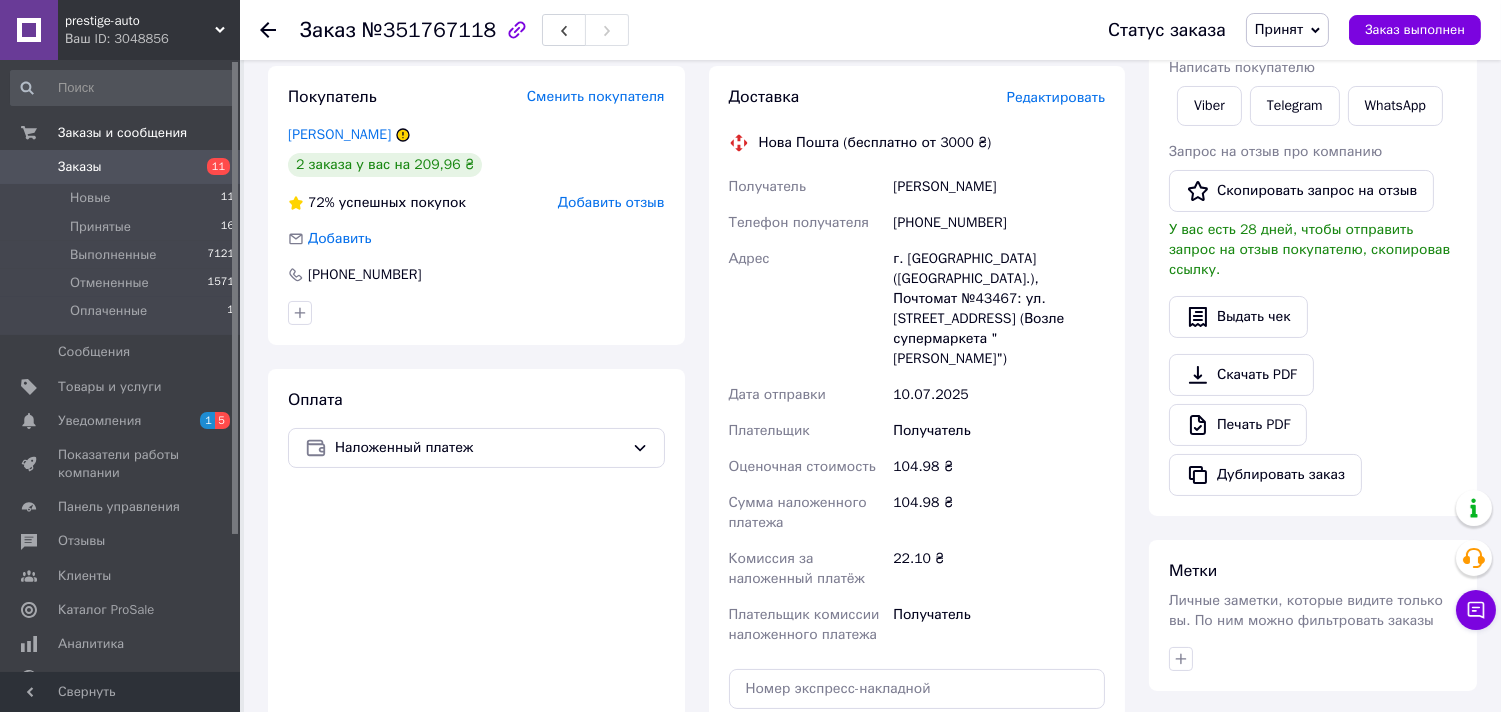scroll, scrollTop: 444, scrollLeft: 0, axis: vertical 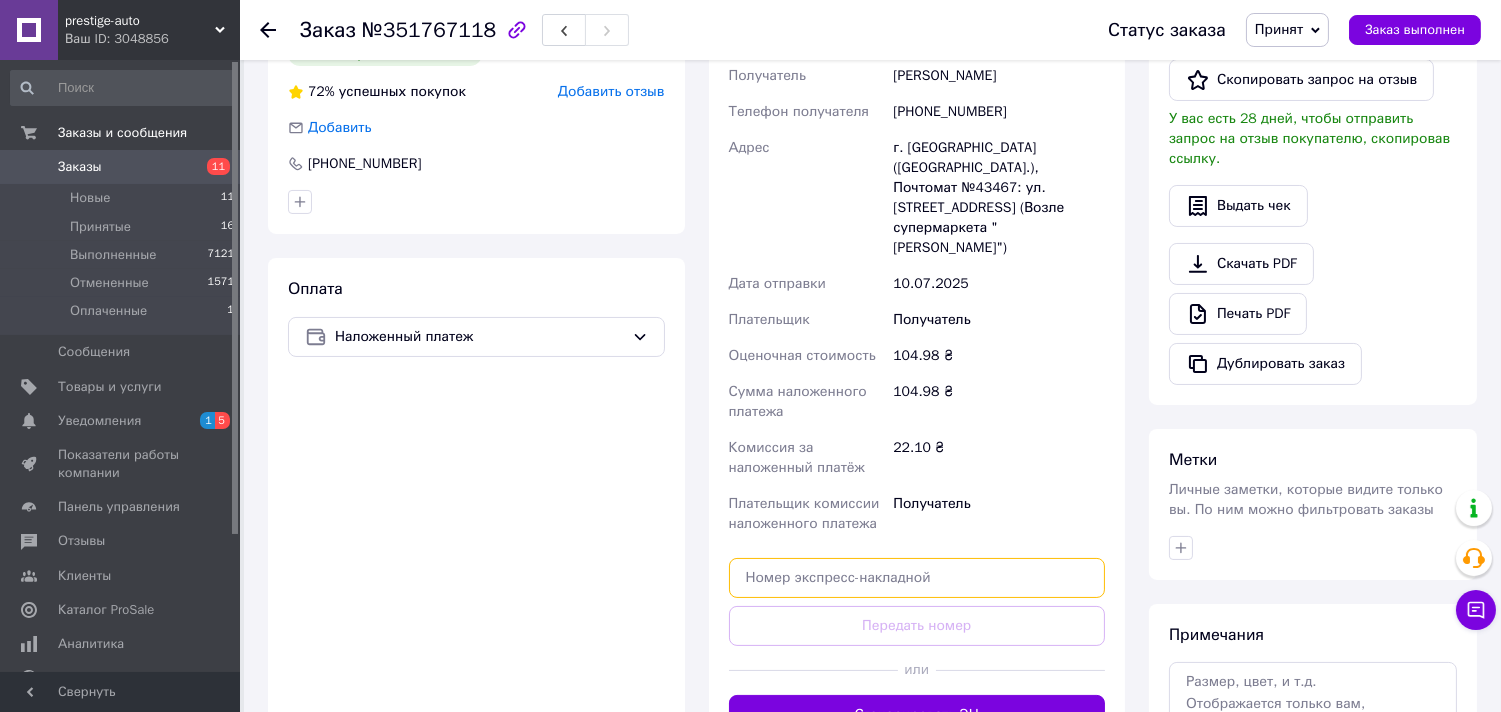 click at bounding box center [917, 578] 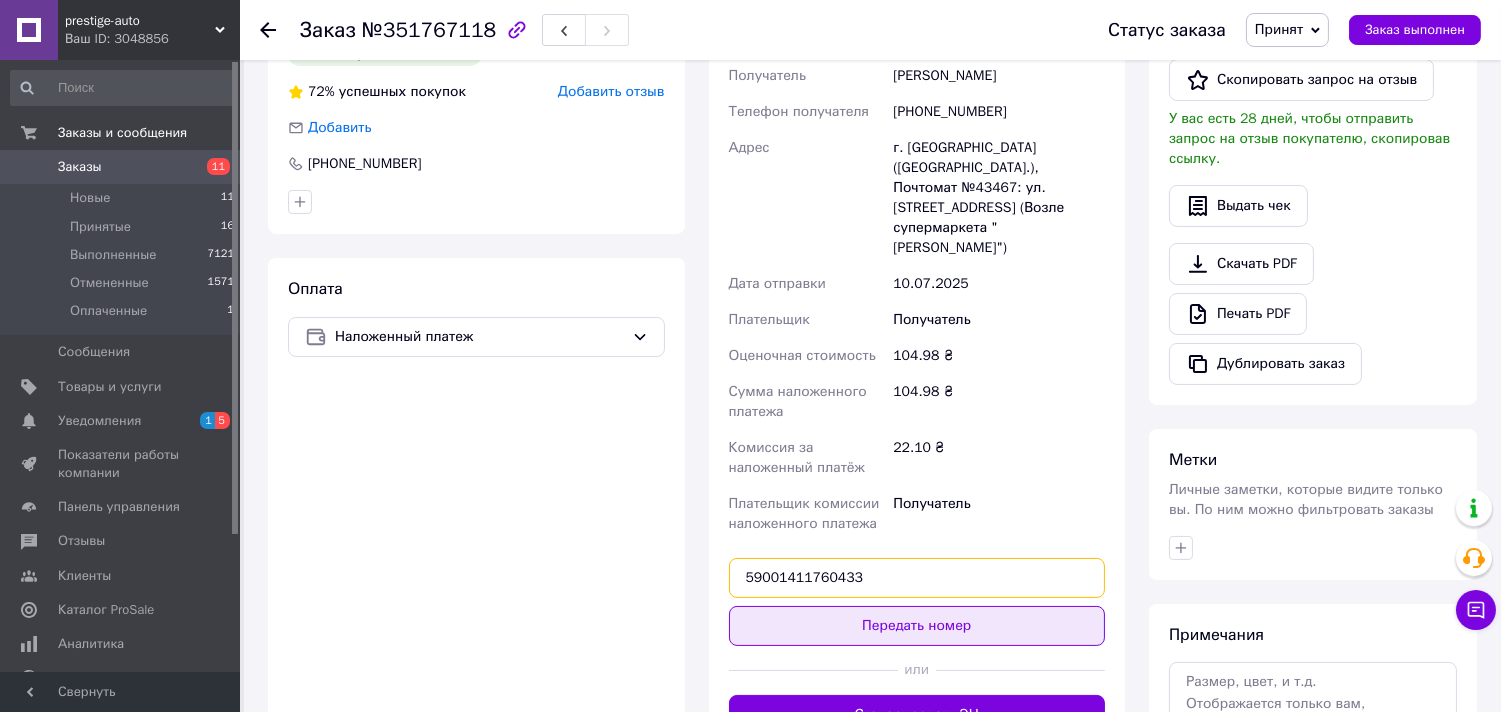 type on "59001411760433" 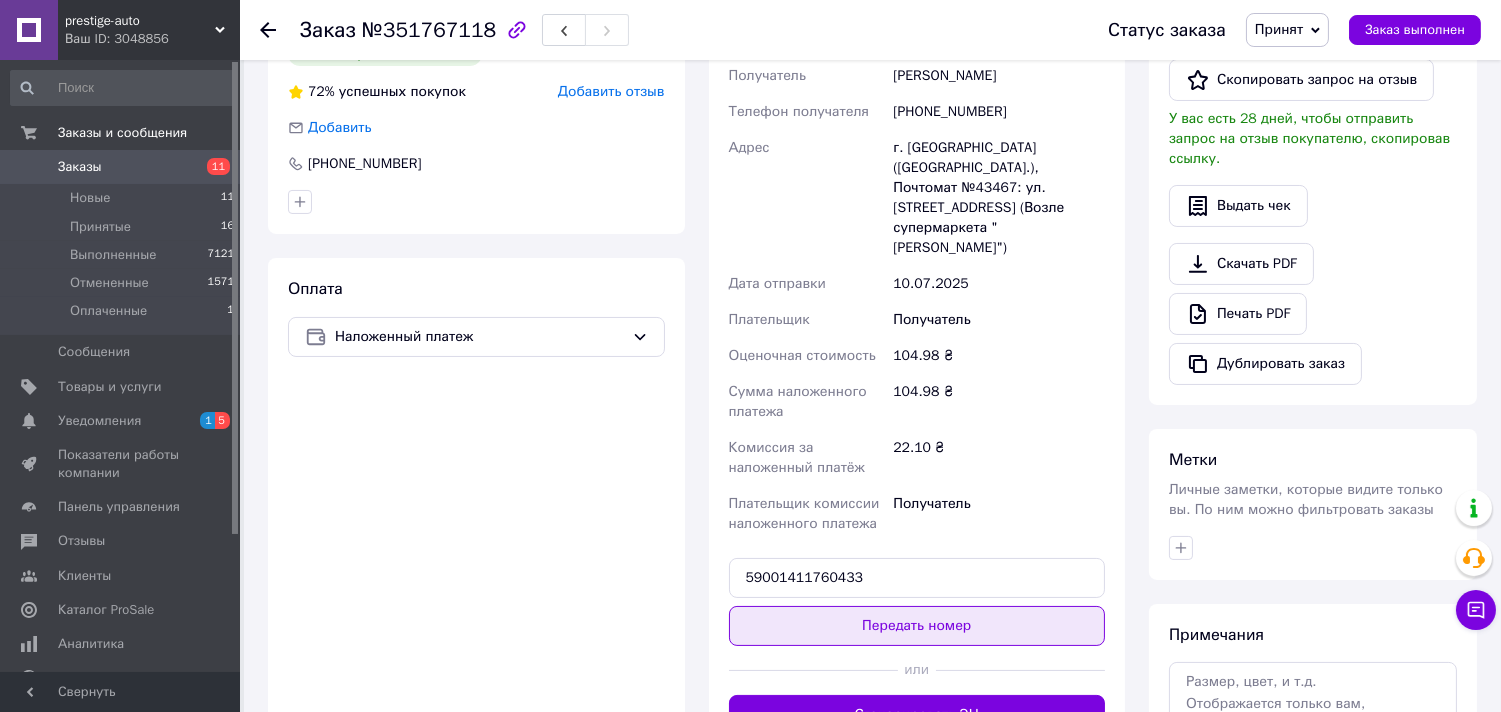 click on "Передать номер" at bounding box center (917, 626) 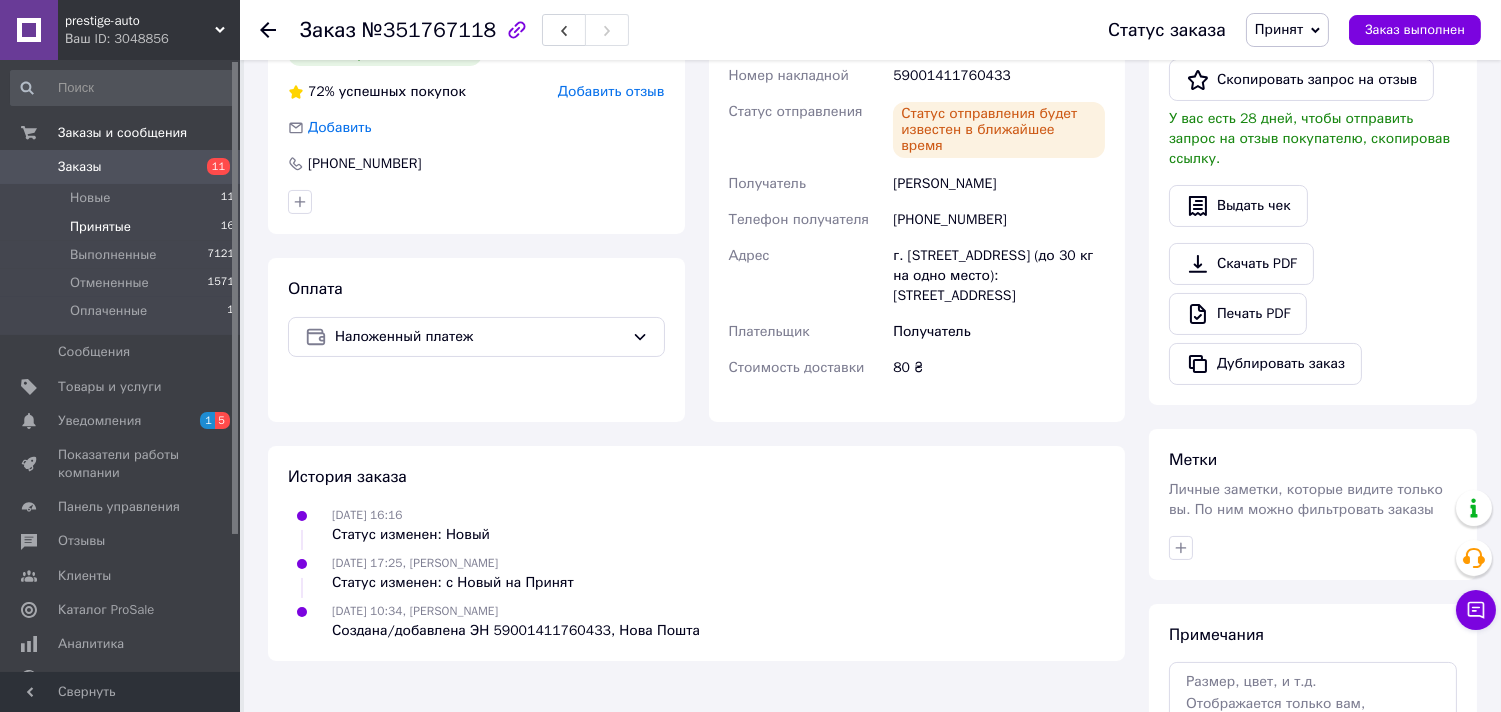 click on "Принятые" at bounding box center (100, 227) 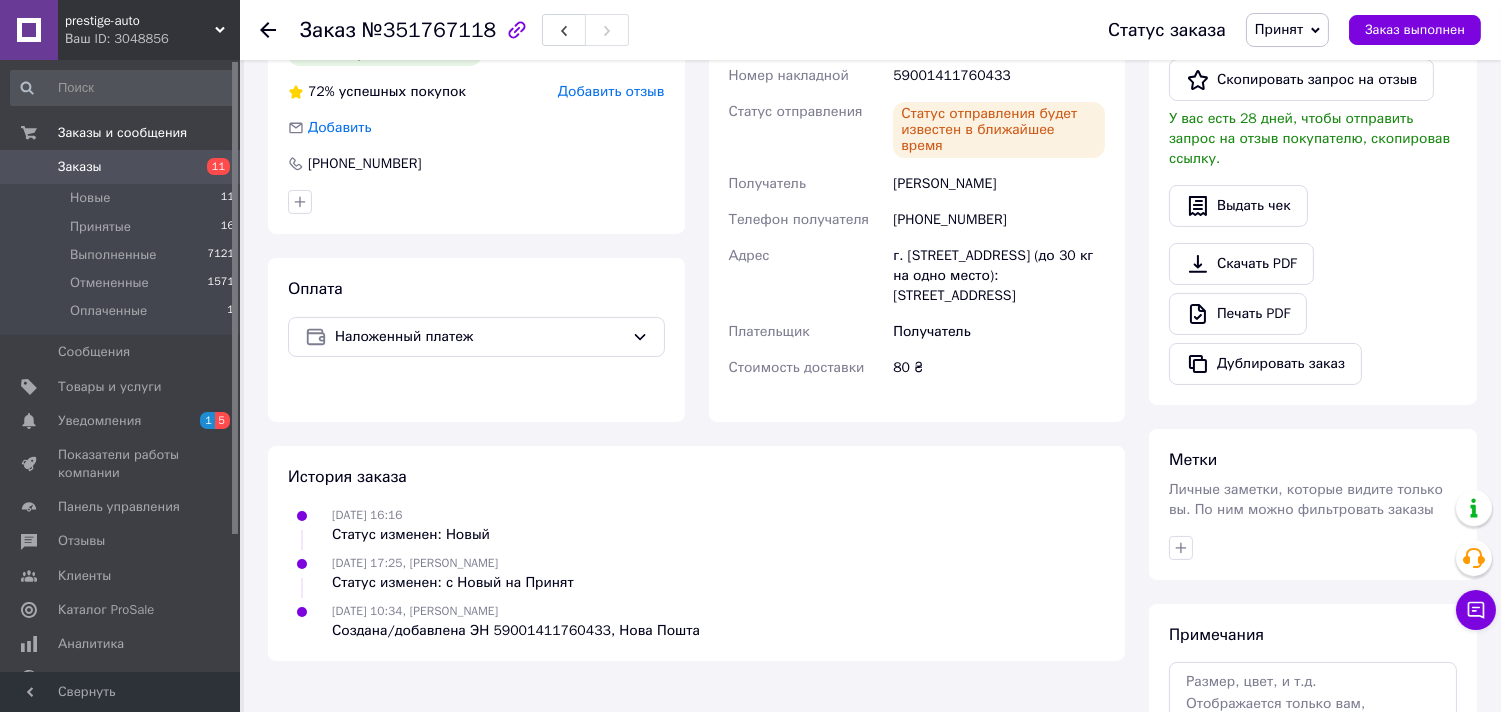 scroll, scrollTop: 0, scrollLeft: 0, axis: both 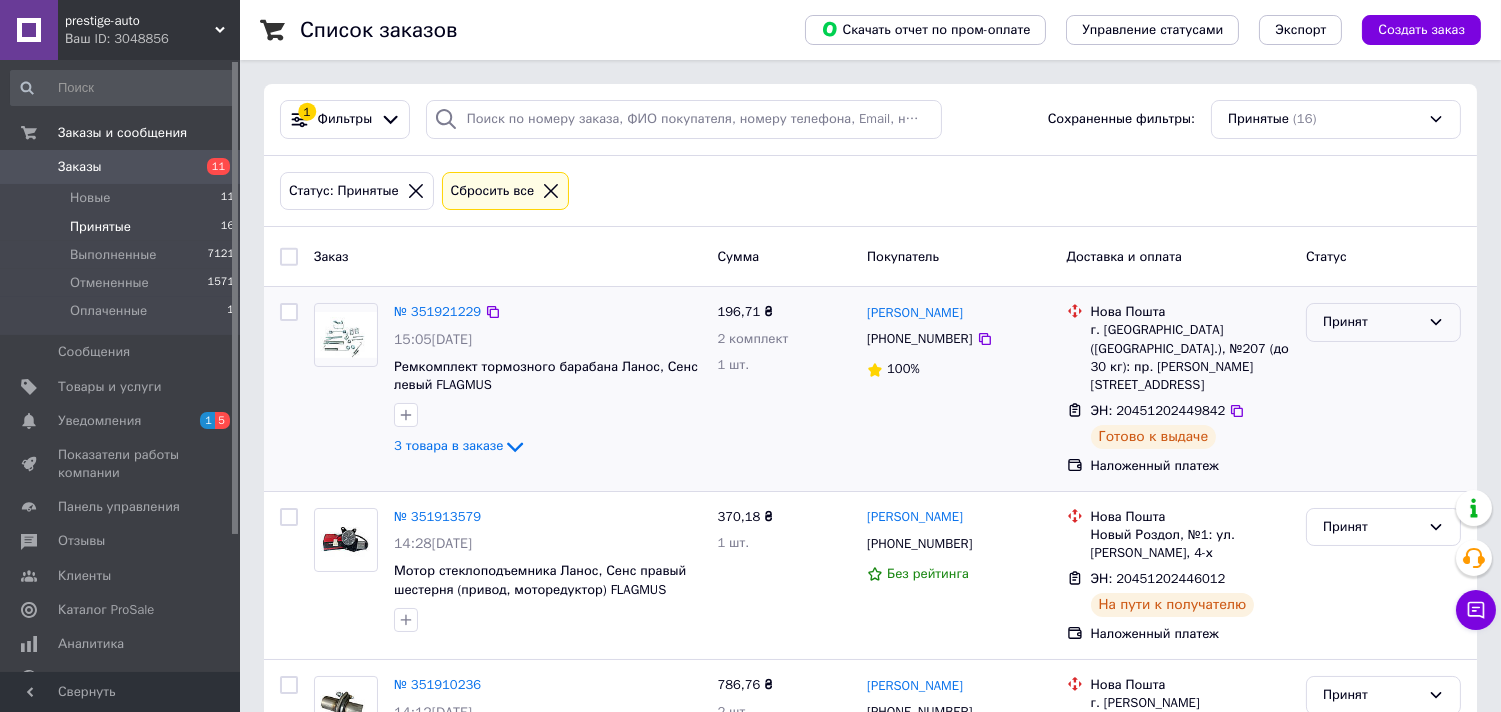 click on "Принят" at bounding box center (1371, 322) 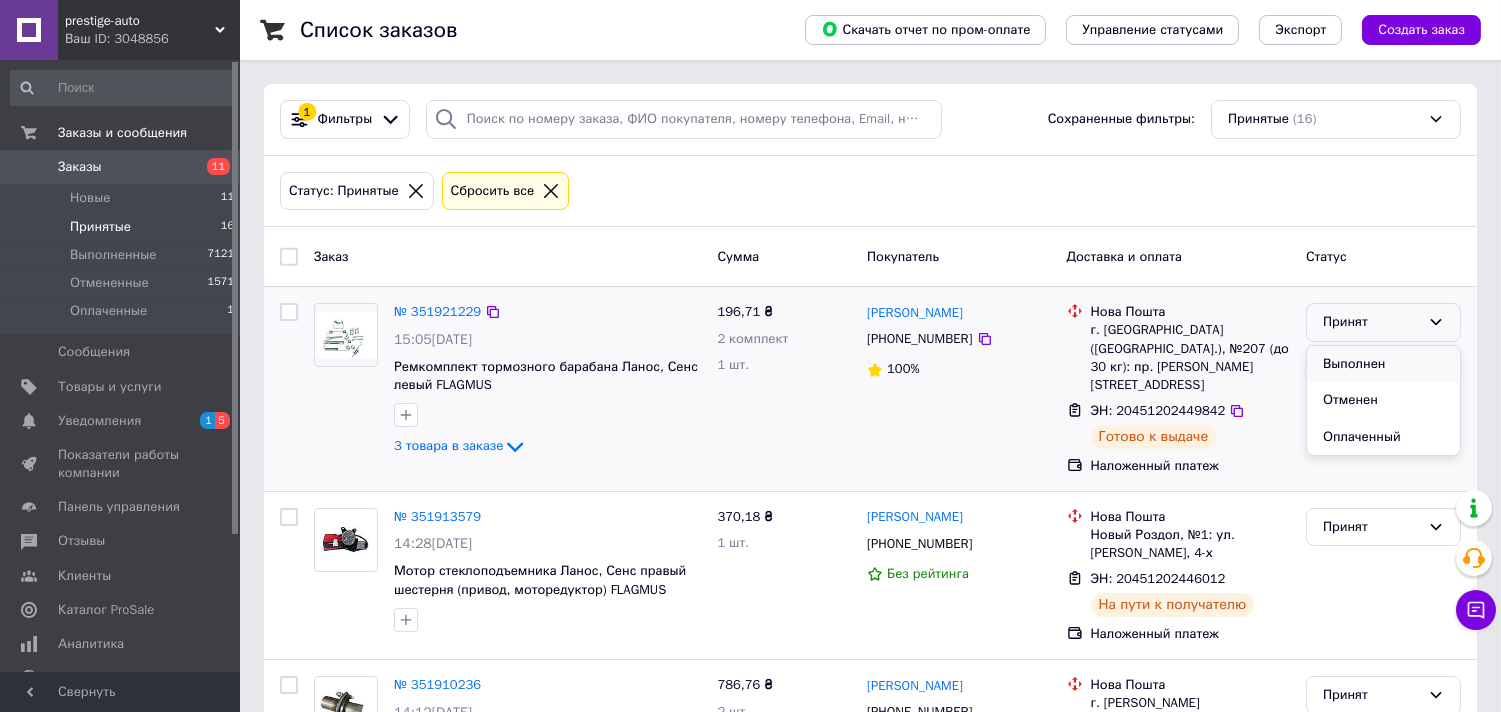 click on "Выполнен" at bounding box center (1383, 364) 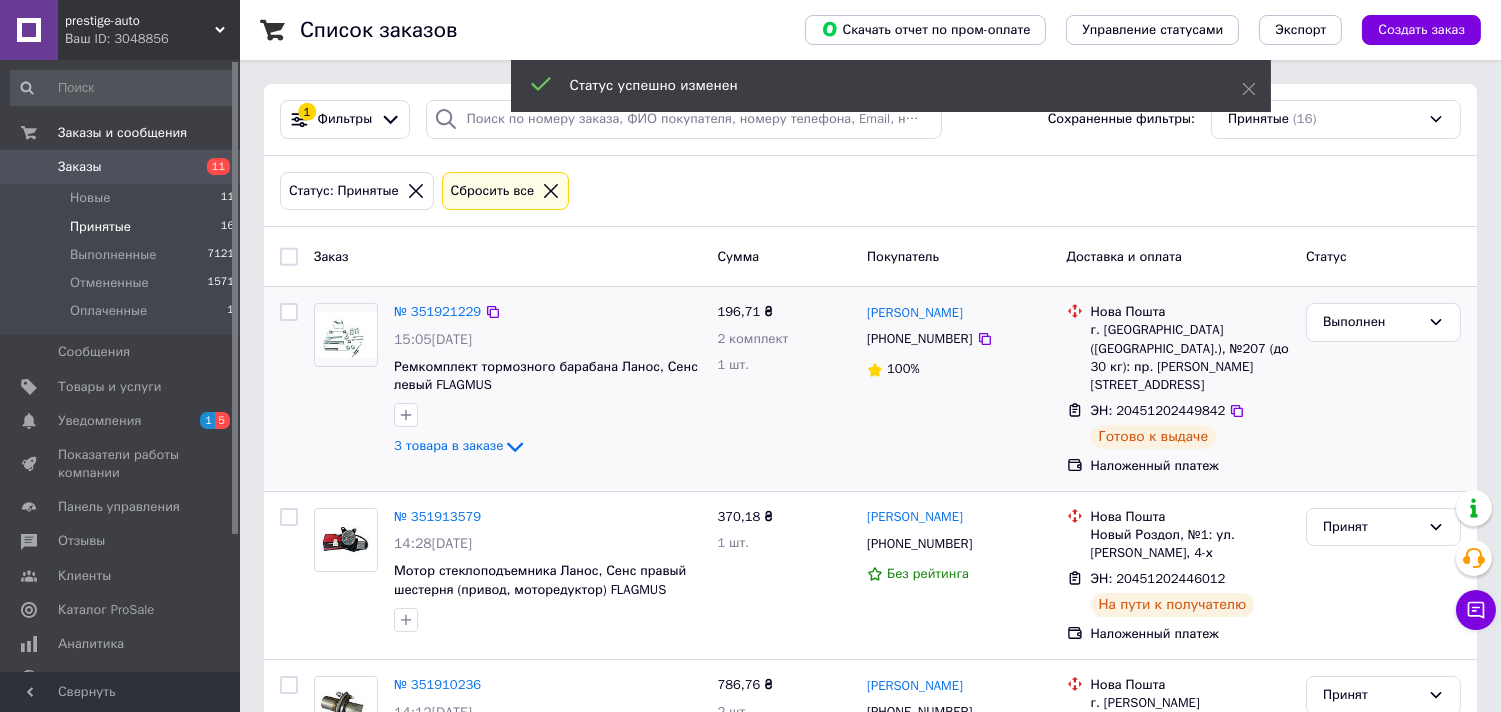 click on "Принят" at bounding box center [1383, 527] 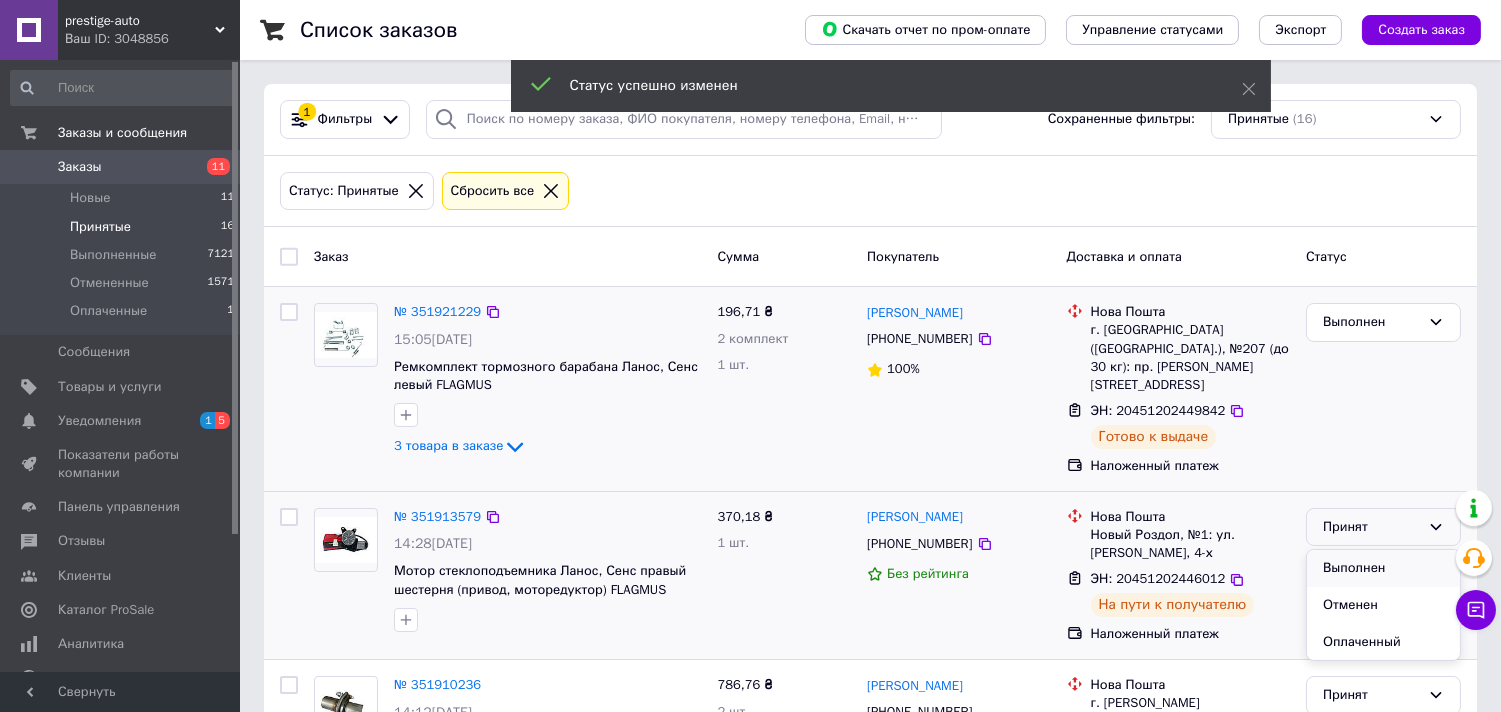 click on "Выполнен" at bounding box center [1383, 568] 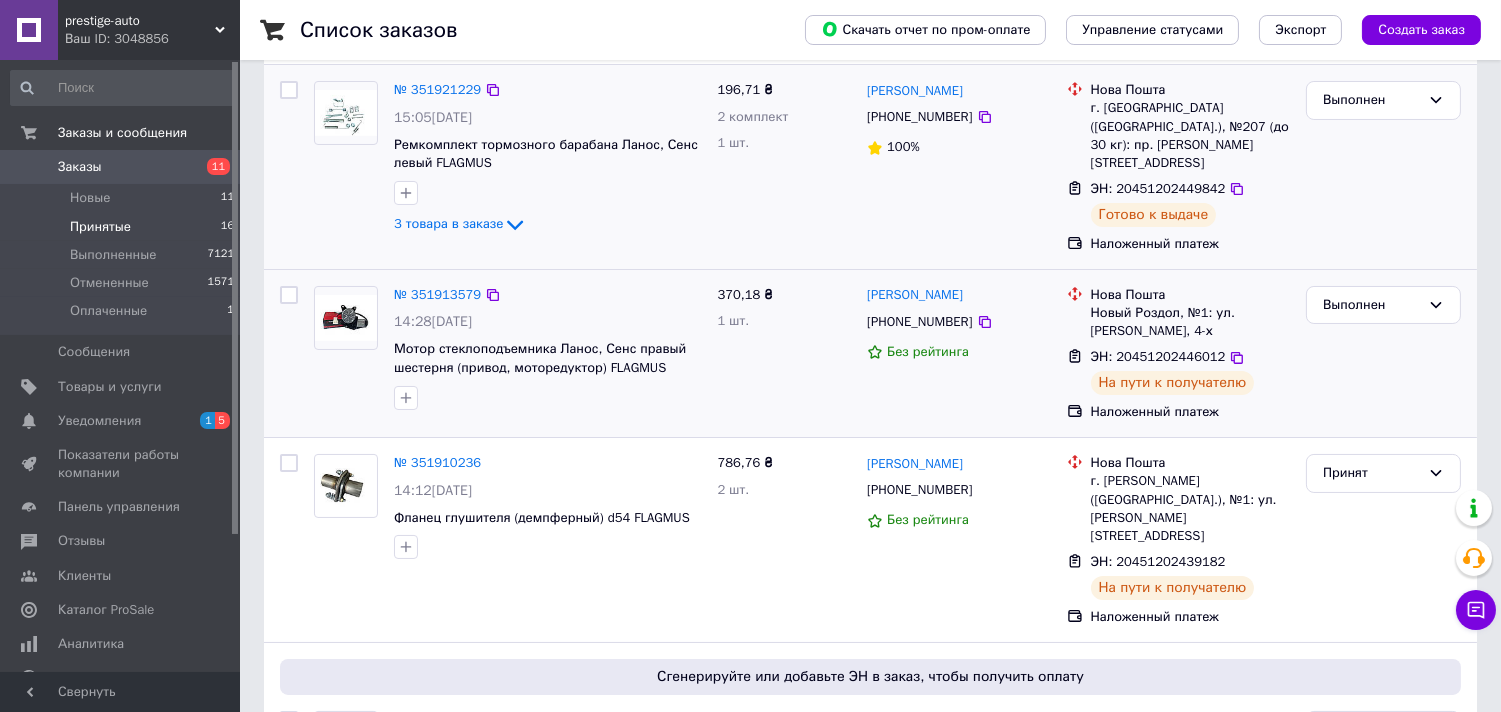 scroll, scrollTop: 333, scrollLeft: 0, axis: vertical 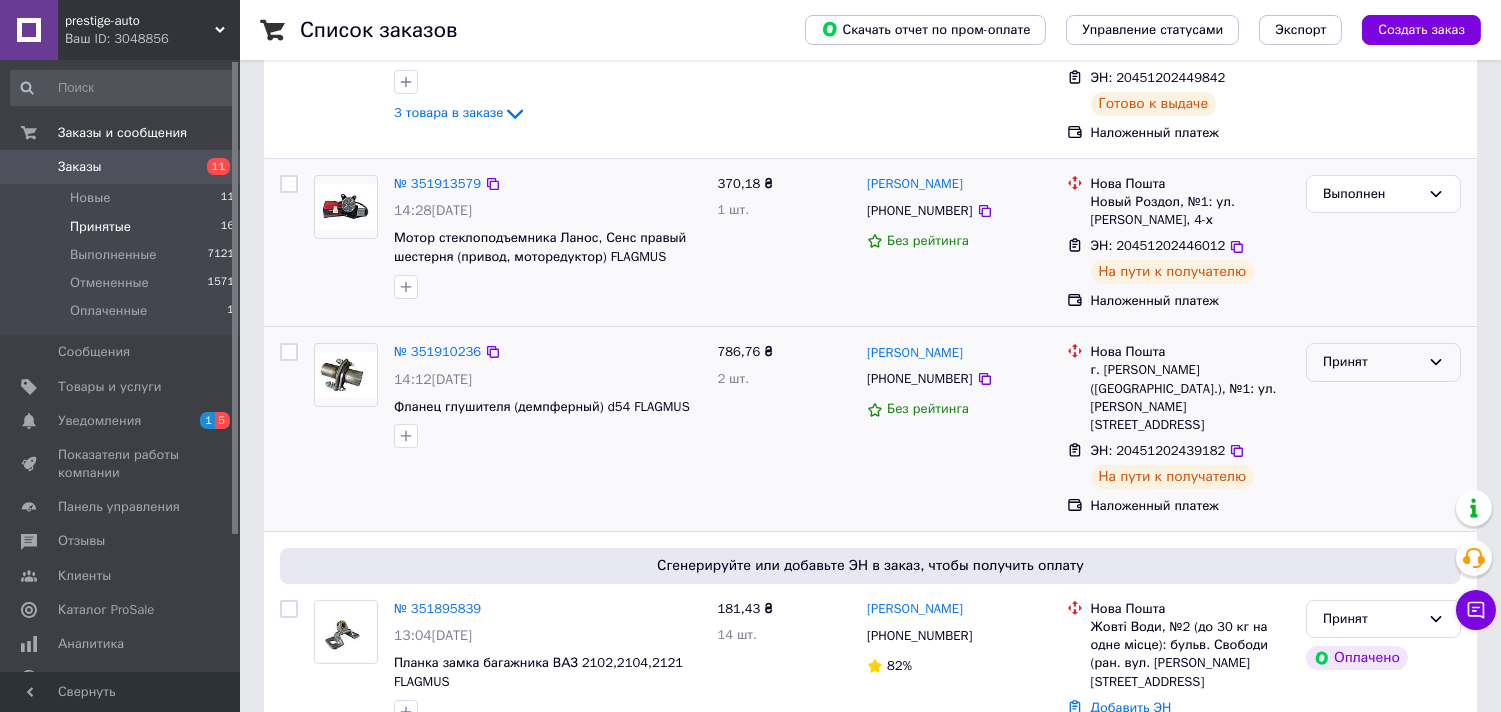 click on "Принят" at bounding box center (1371, 362) 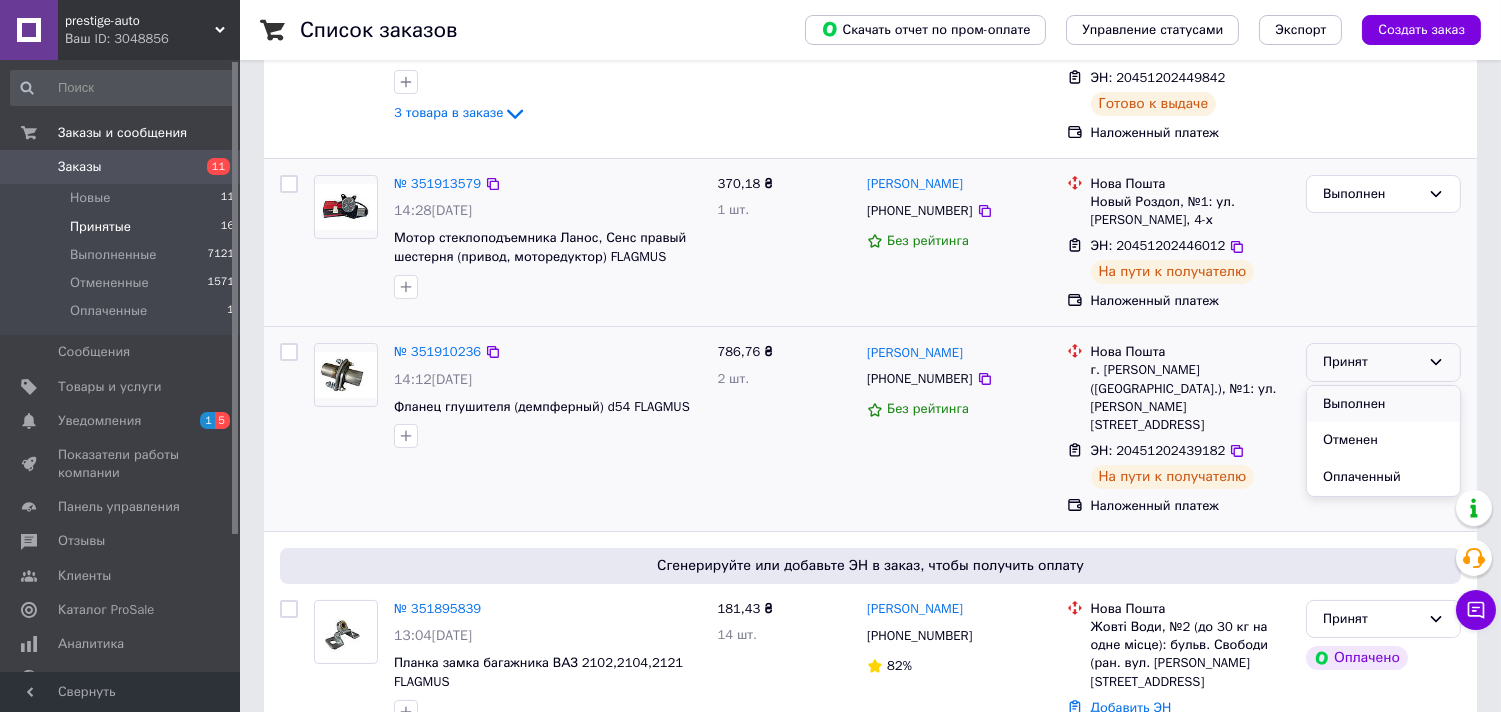 click on "Выполнен" at bounding box center (1383, 404) 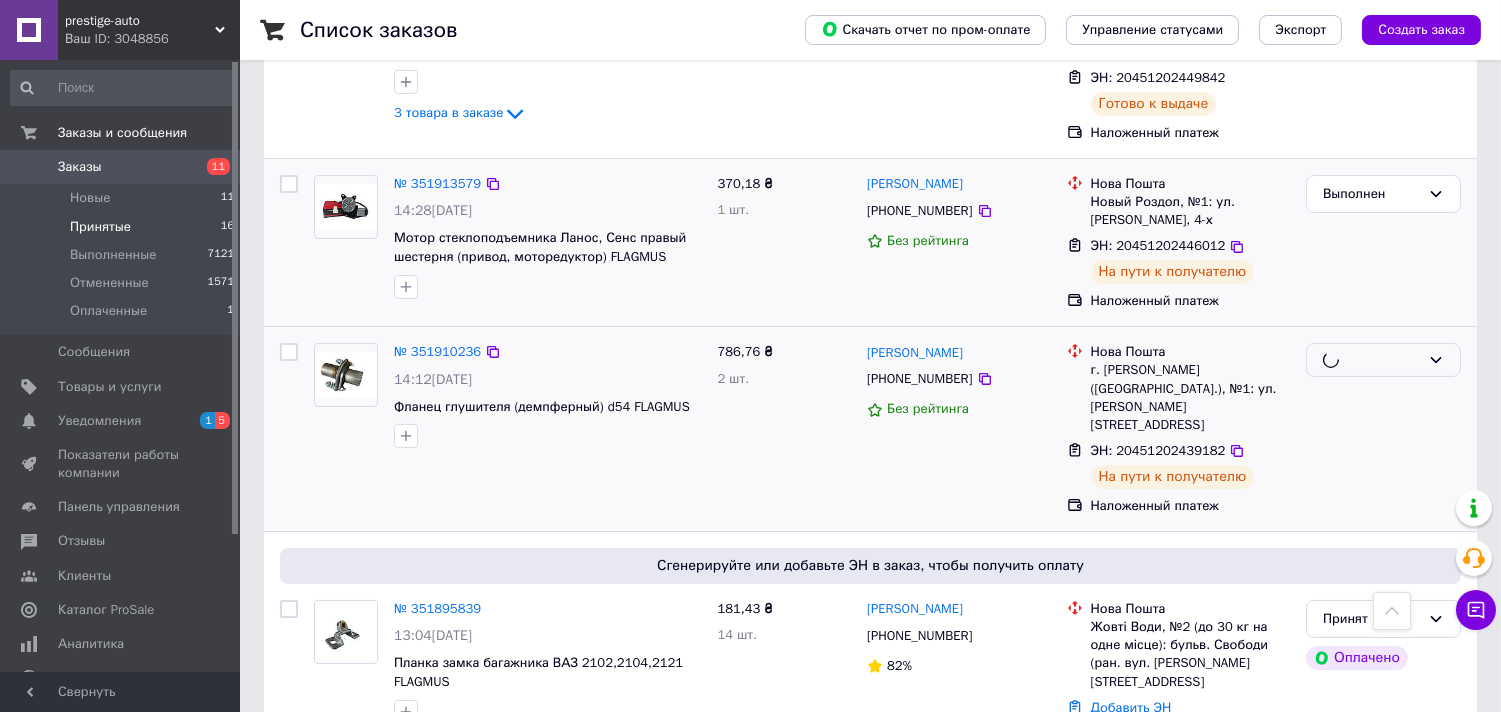 scroll, scrollTop: 444, scrollLeft: 0, axis: vertical 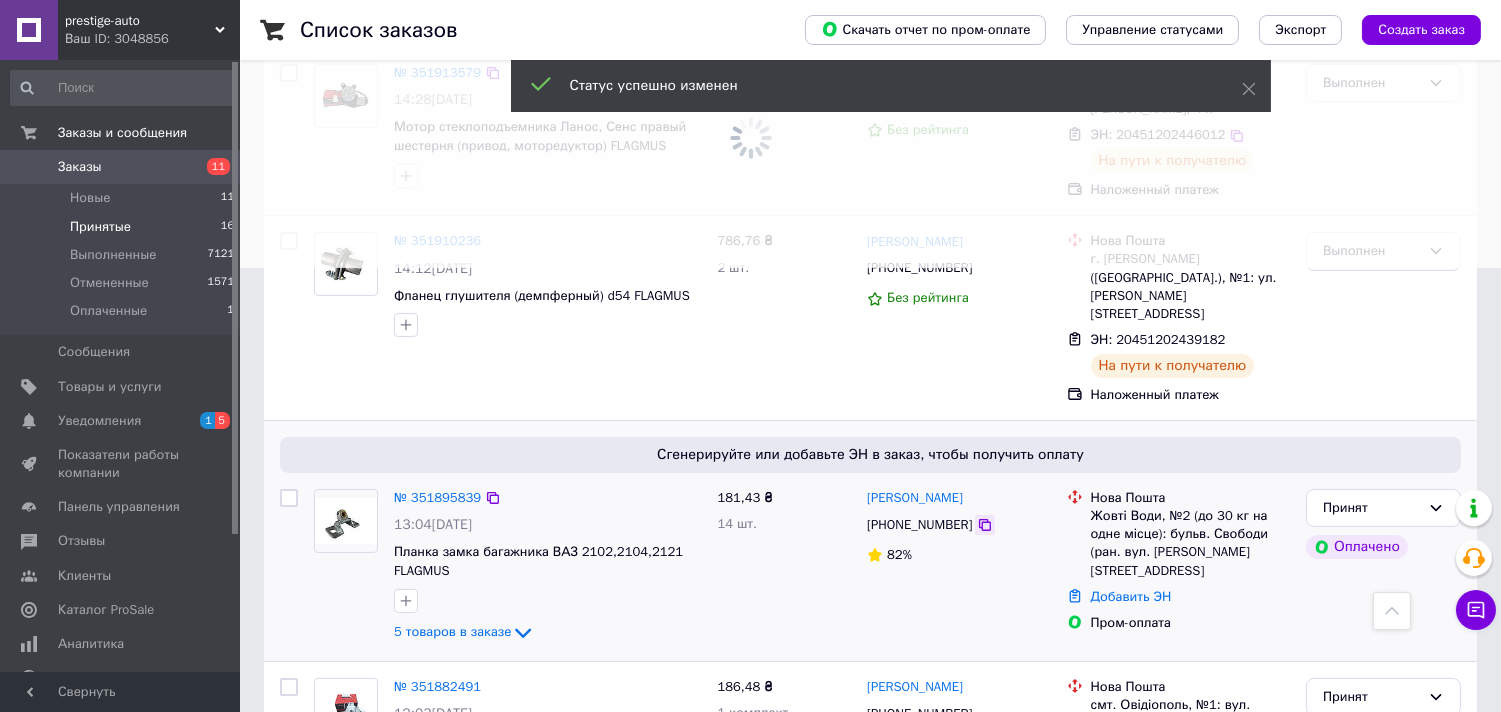 click 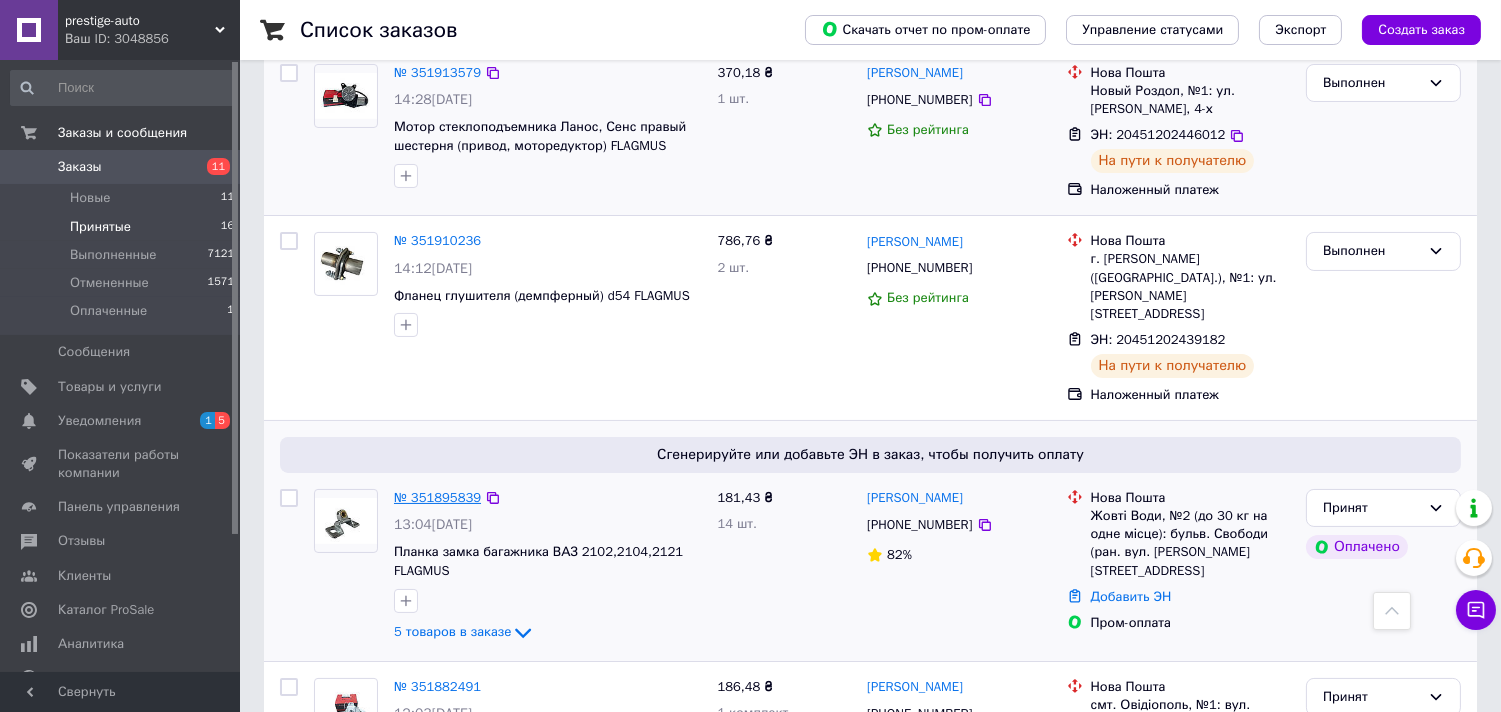 click on "№ 351895839" at bounding box center (437, 497) 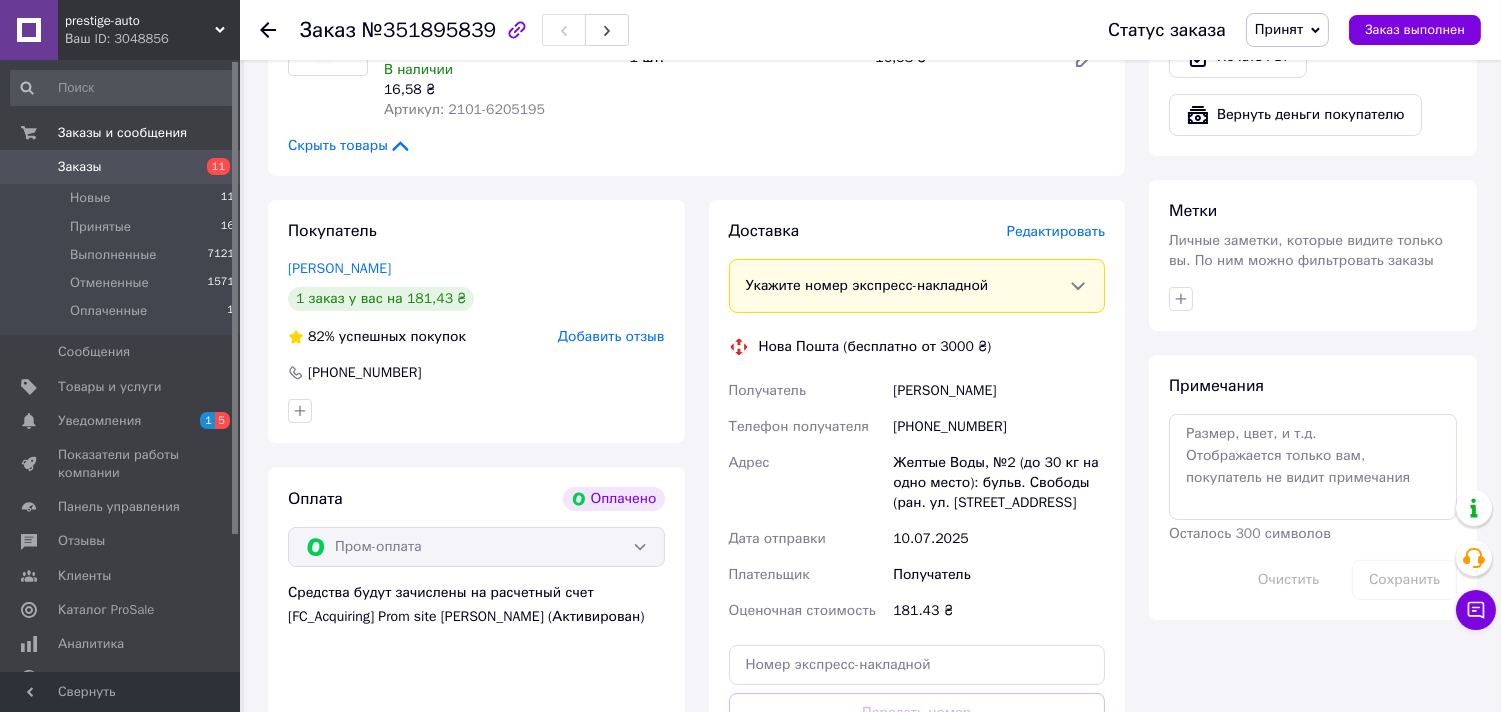 scroll, scrollTop: 888, scrollLeft: 0, axis: vertical 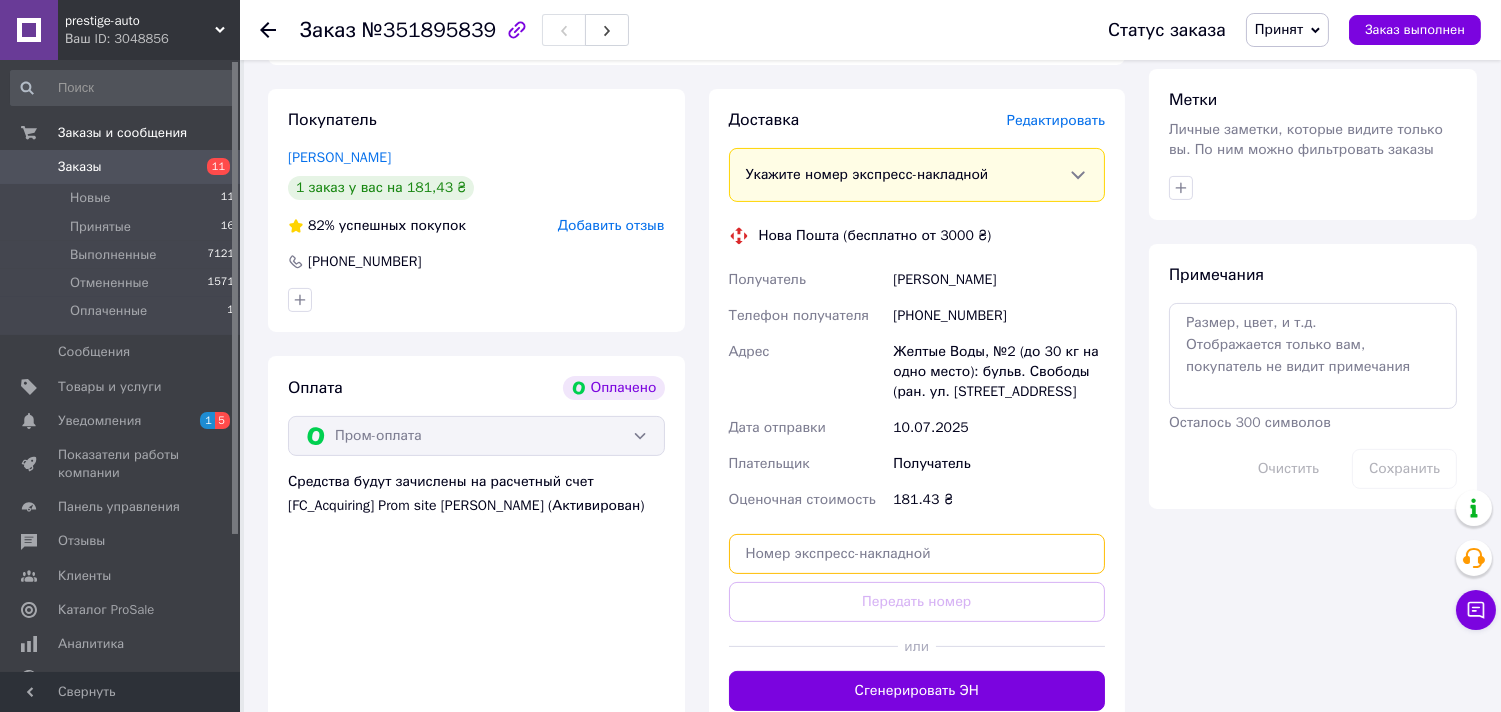 click at bounding box center (917, 554) 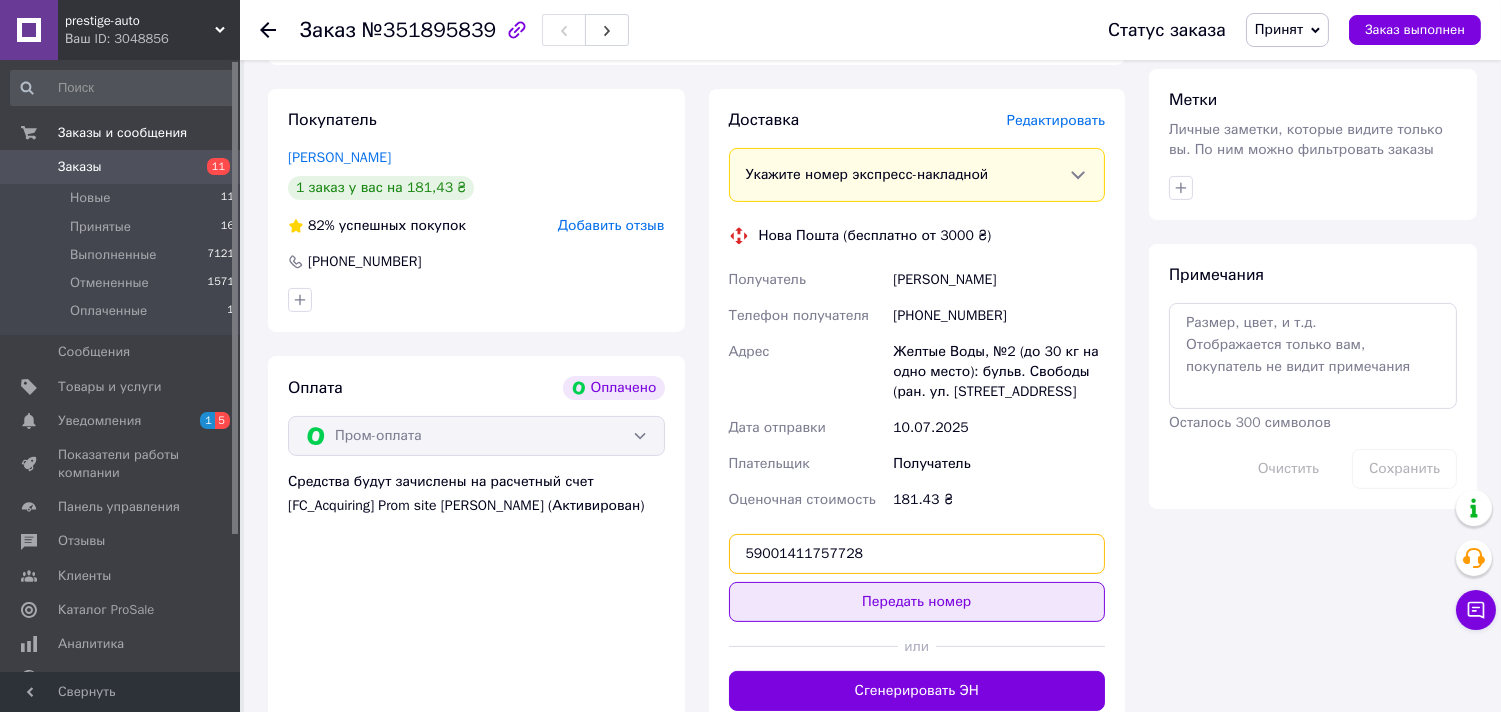 type on "59001411757728" 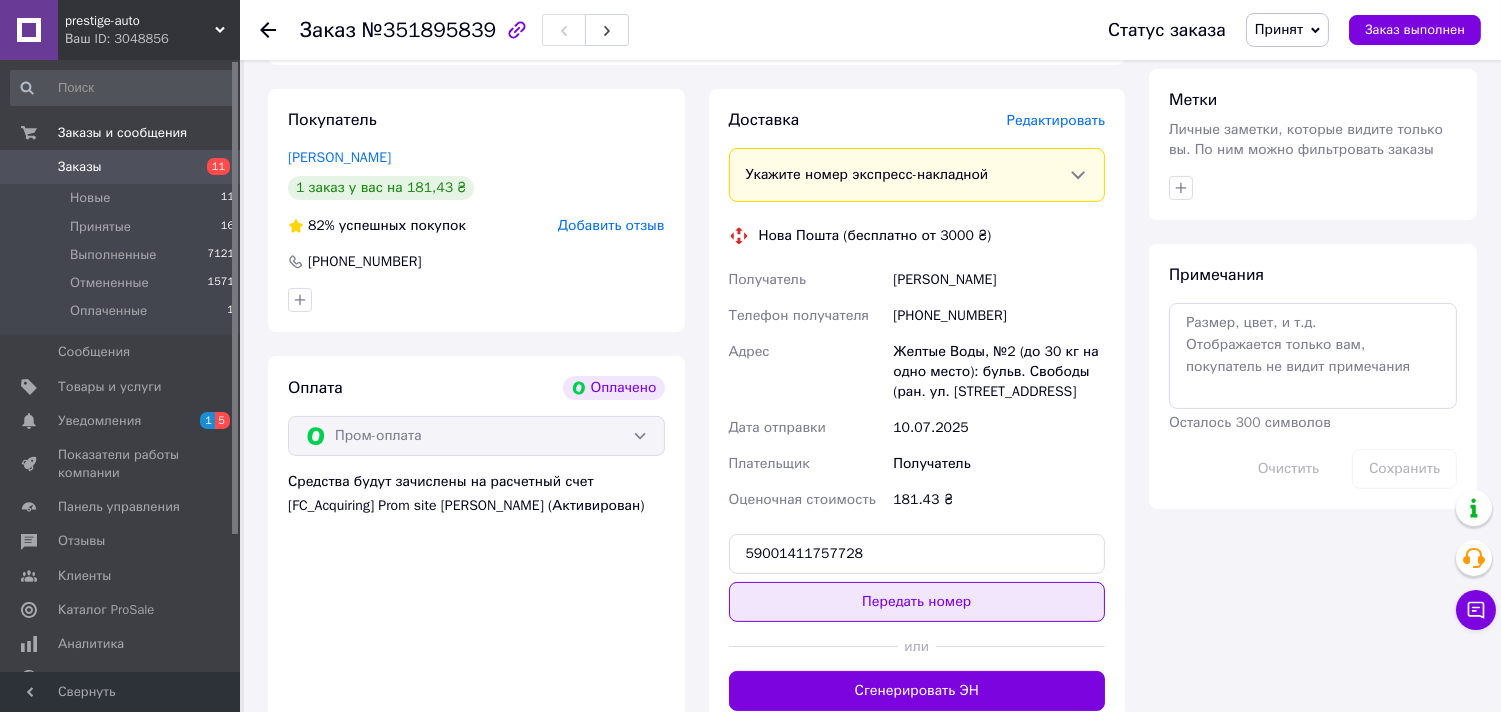click on "Передать номер" at bounding box center (917, 602) 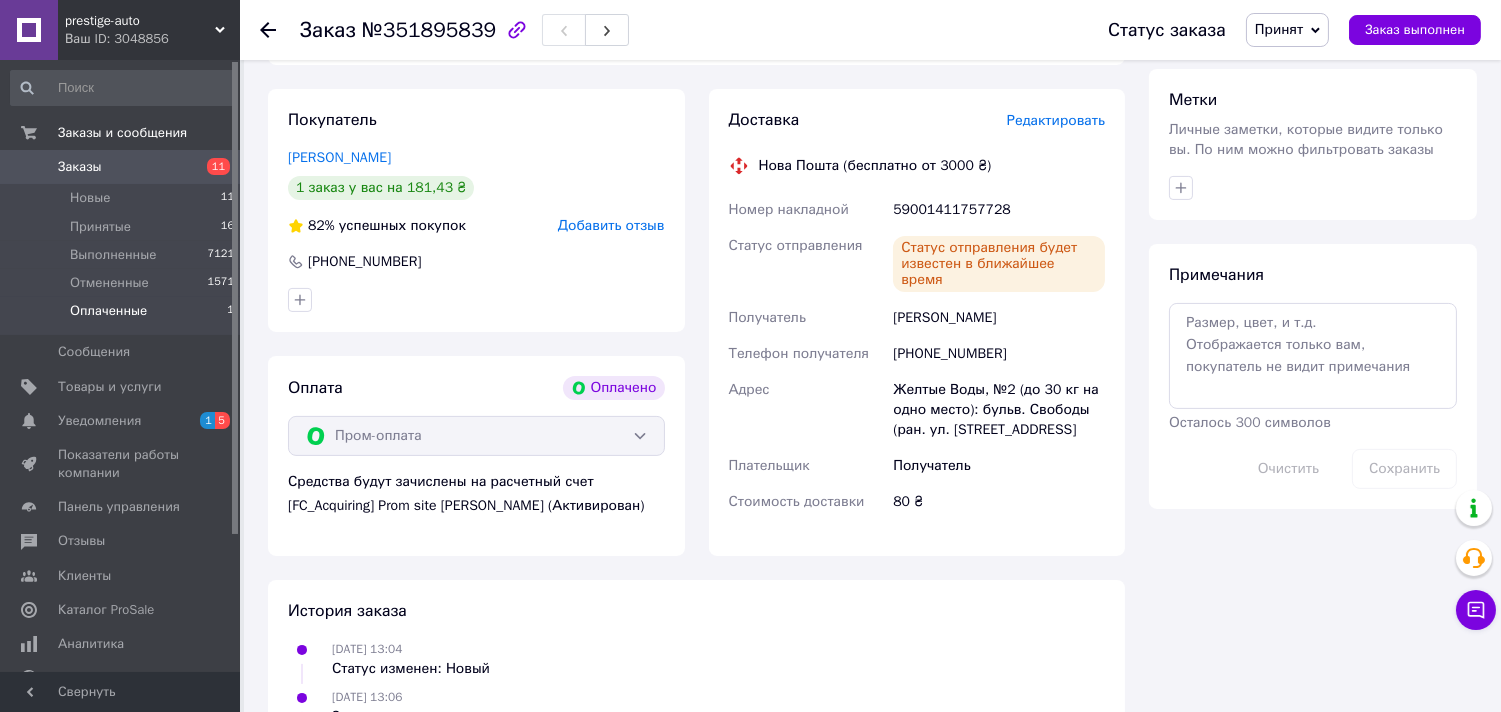click on "Оплаченные" at bounding box center (108, 311) 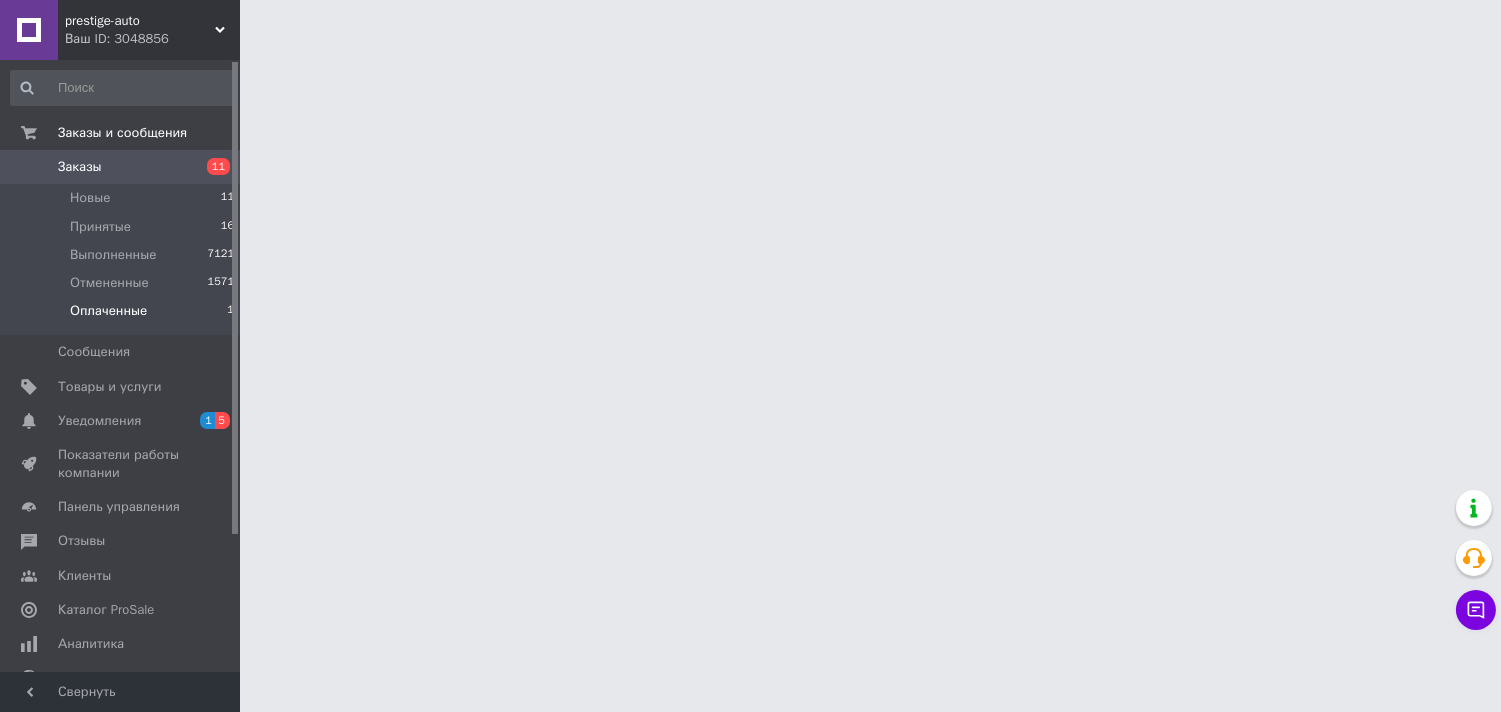 scroll, scrollTop: 0, scrollLeft: 0, axis: both 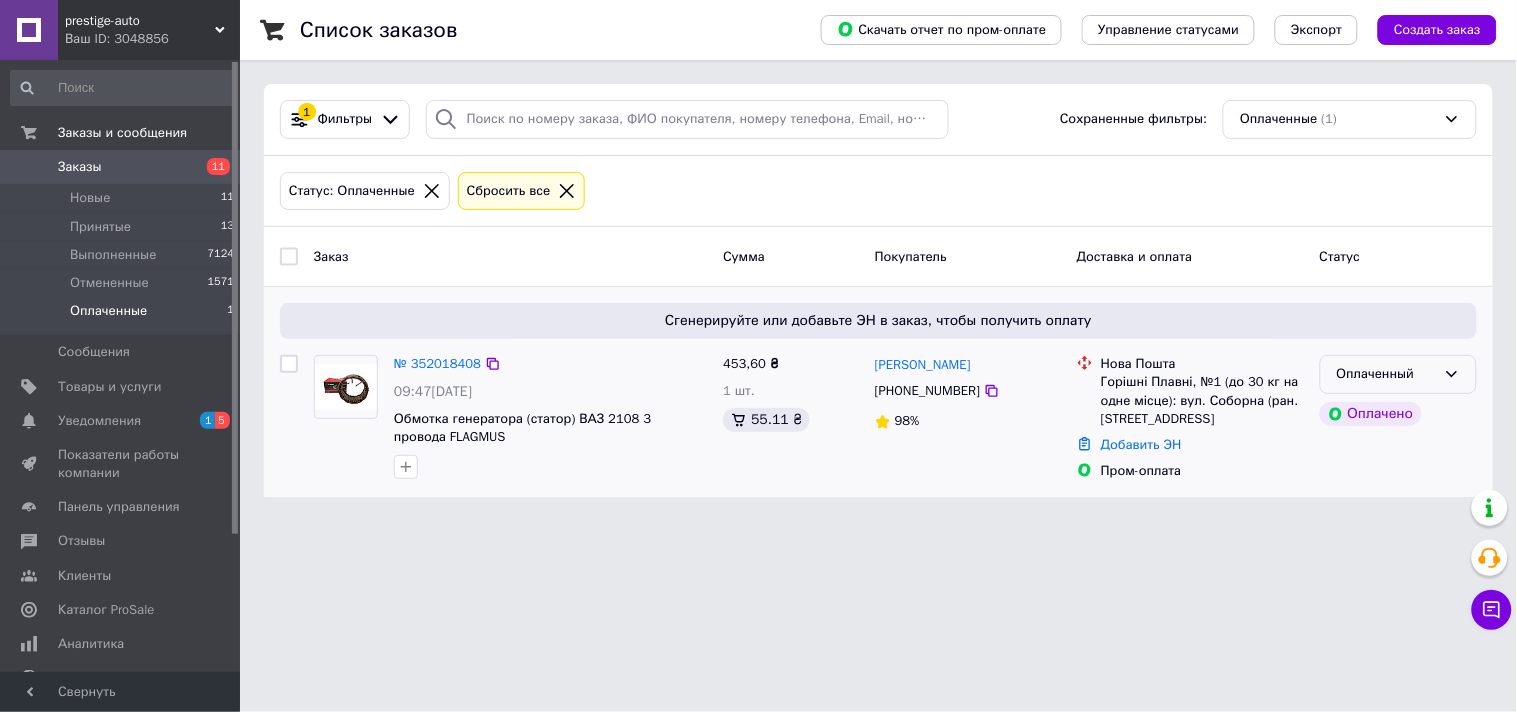 click on "Оплаченный" at bounding box center (1386, 374) 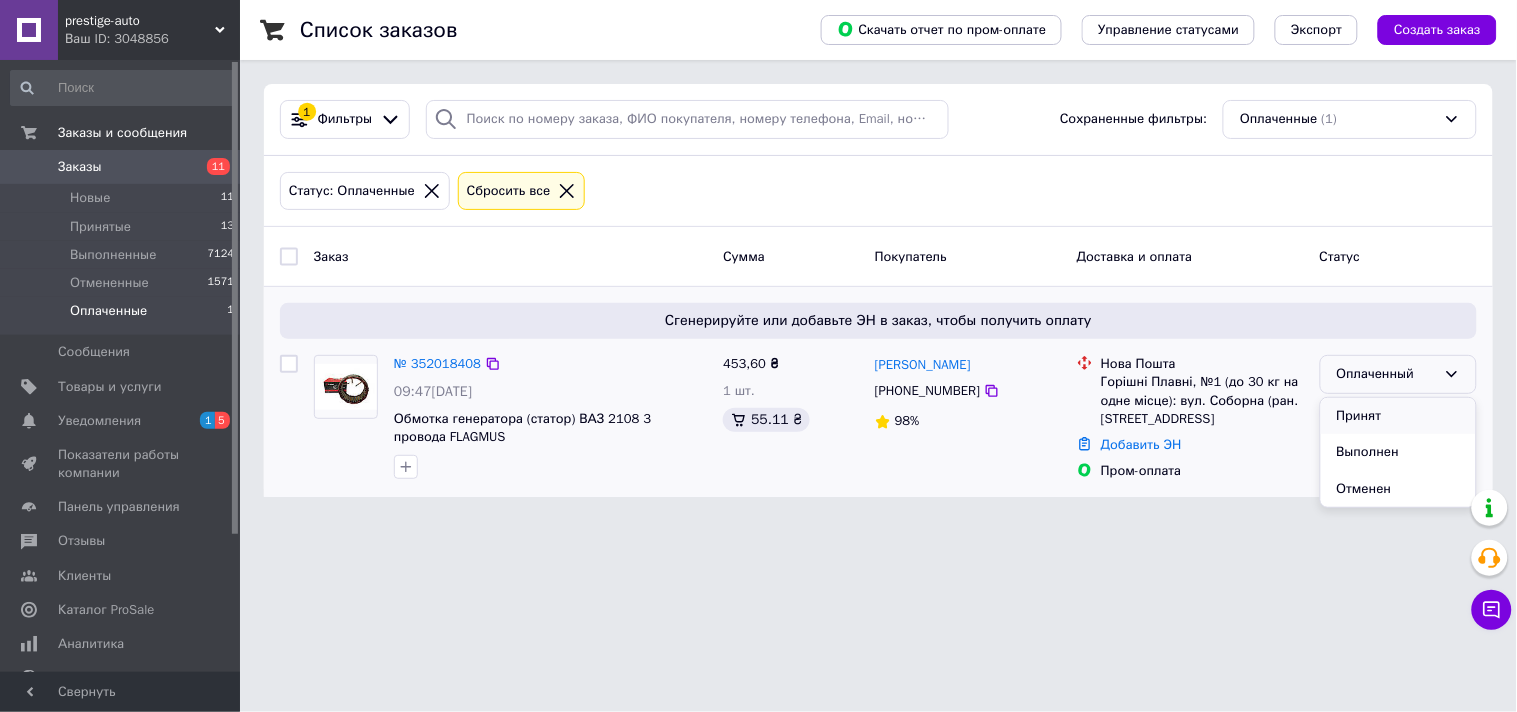 click on "Принят" at bounding box center (1398, 416) 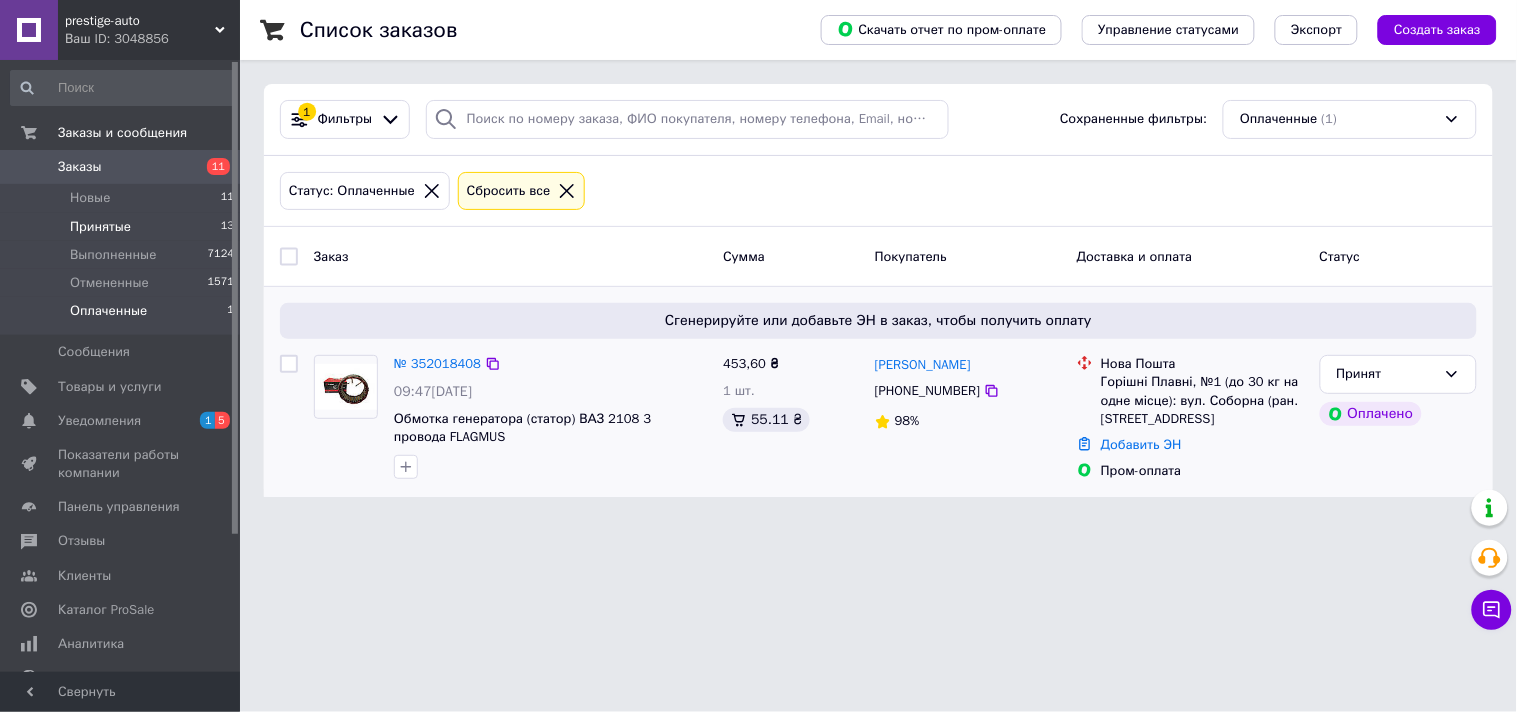 click on "Принятые" at bounding box center [100, 227] 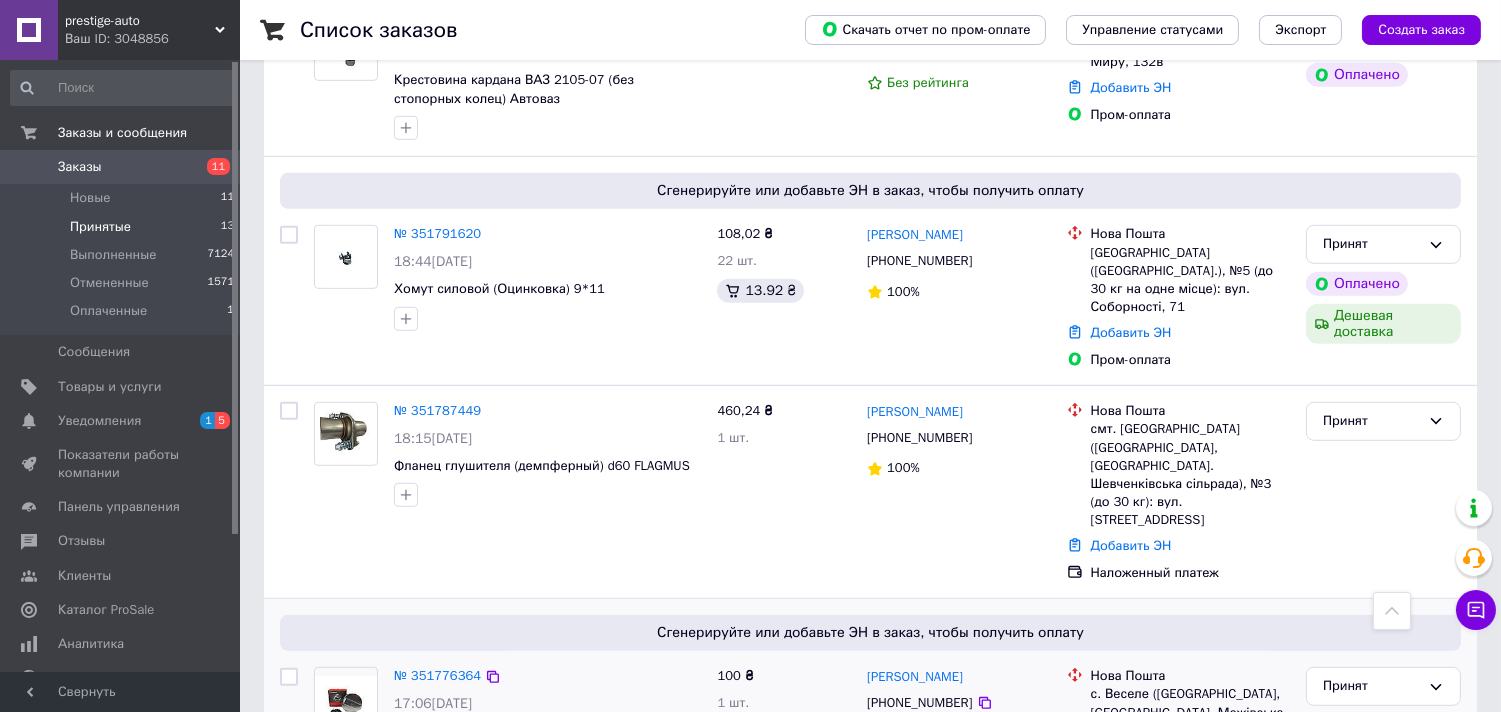scroll, scrollTop: 2292, scrollLeft: 0, axis: vertical 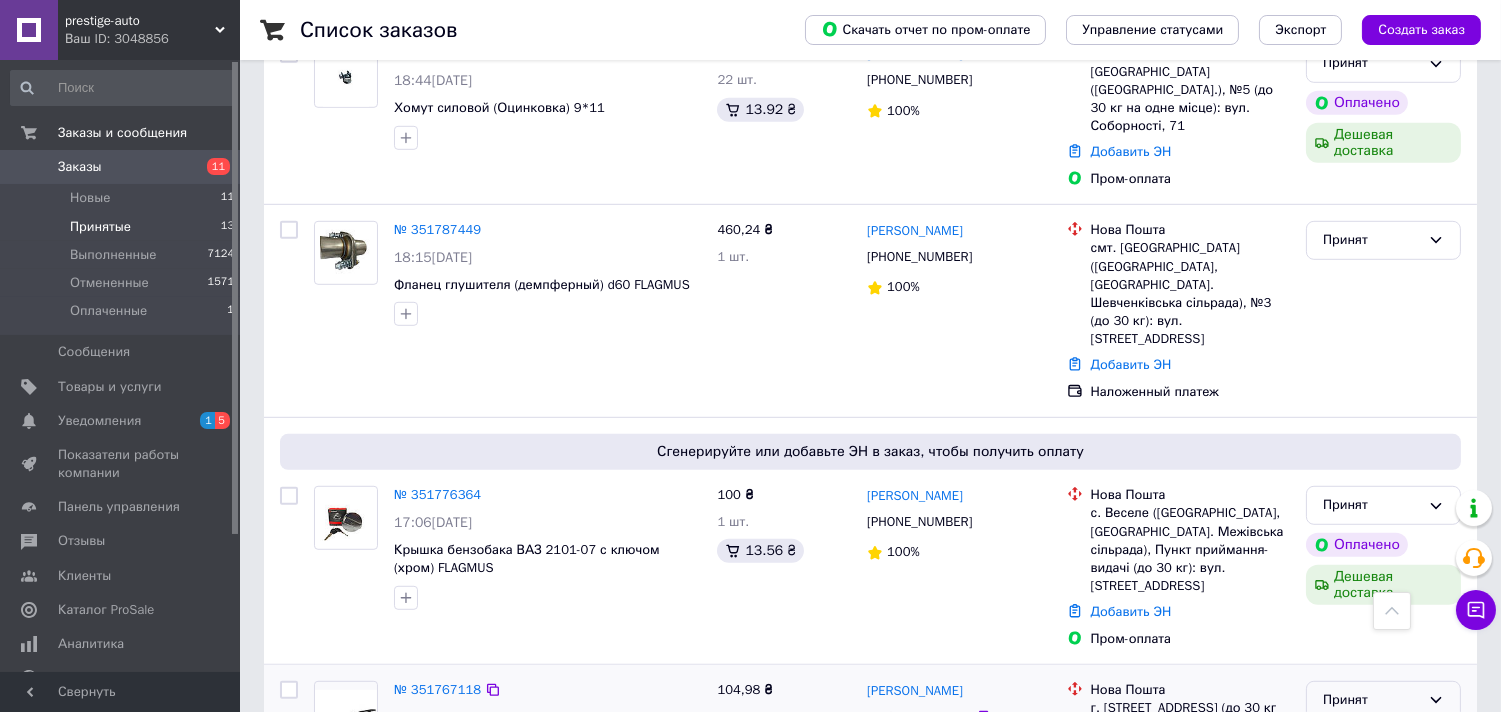 click on "Принят" at bounding box center [1371, 700] 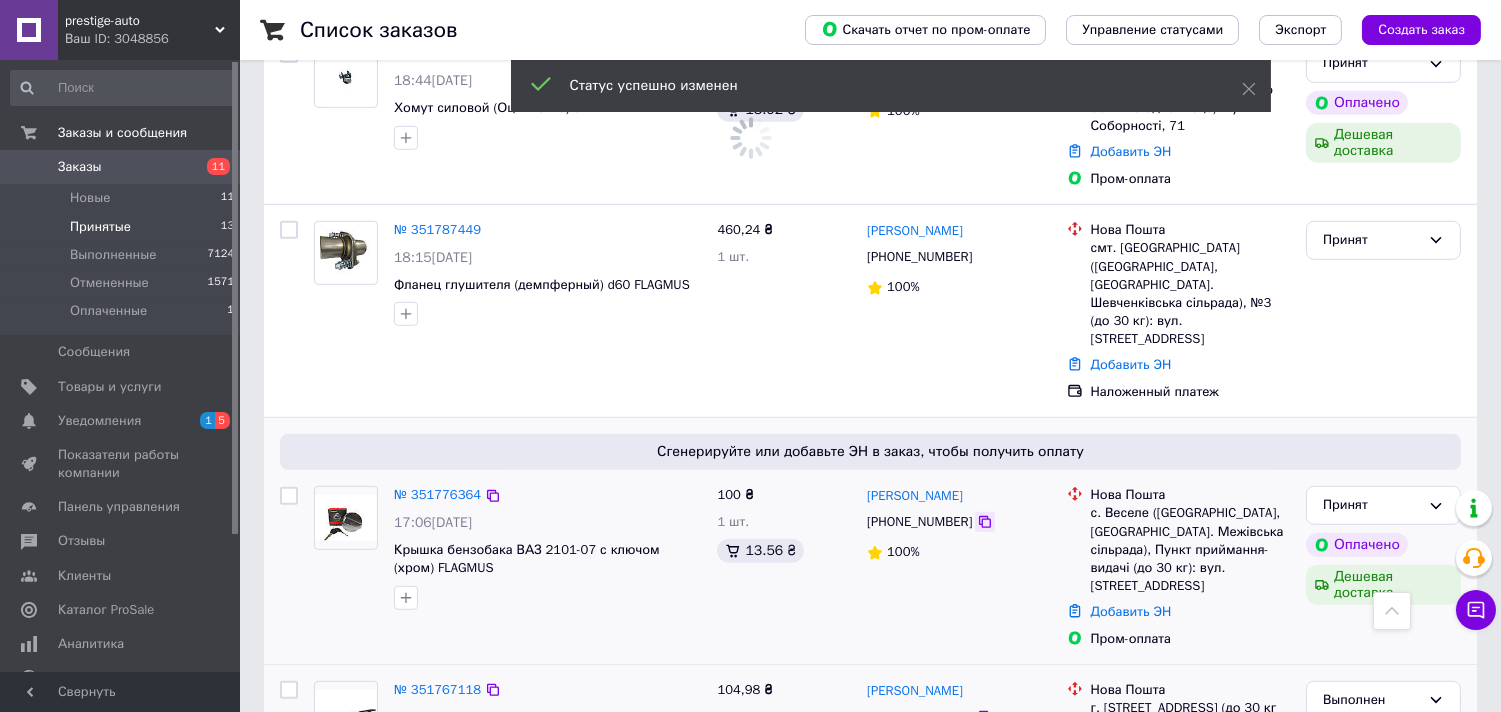 click 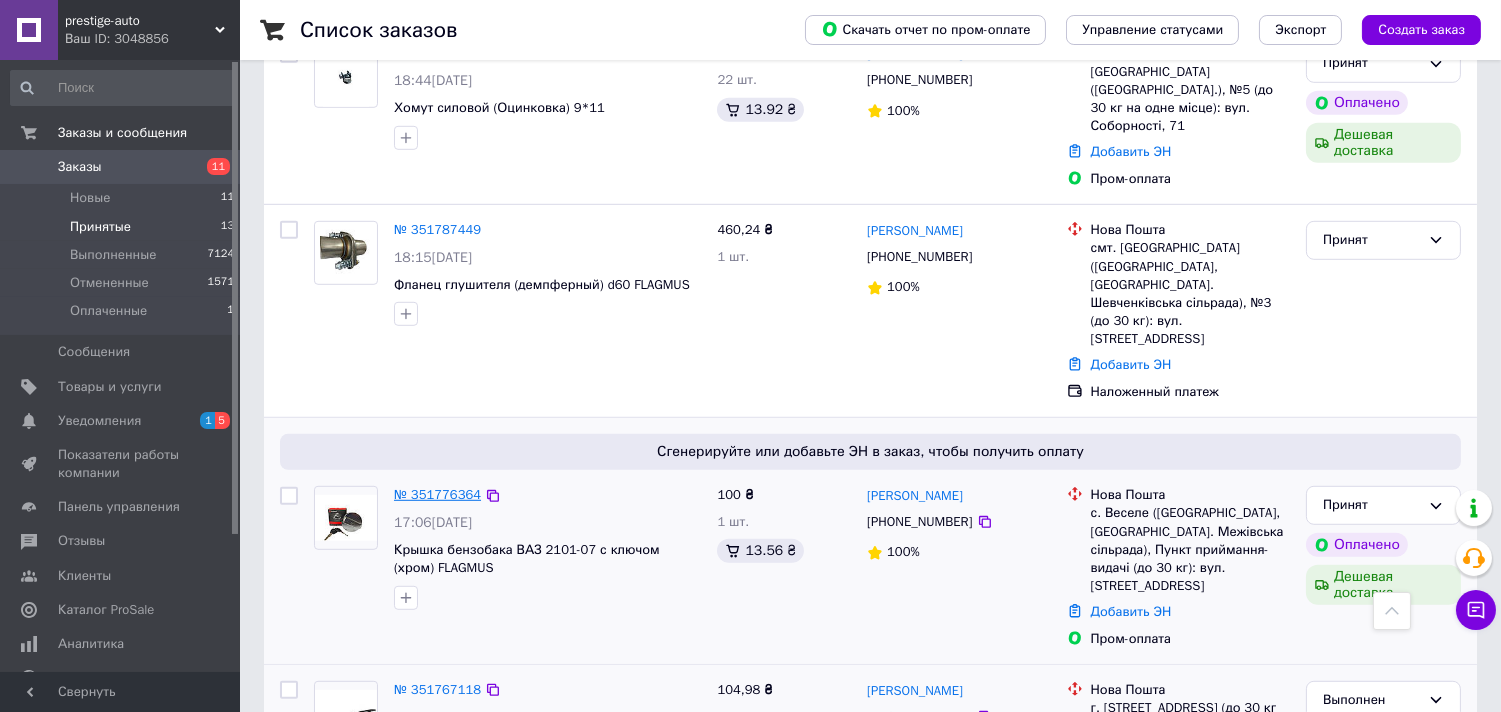 click on "№ 351776364" at bounding box center [437, 494] 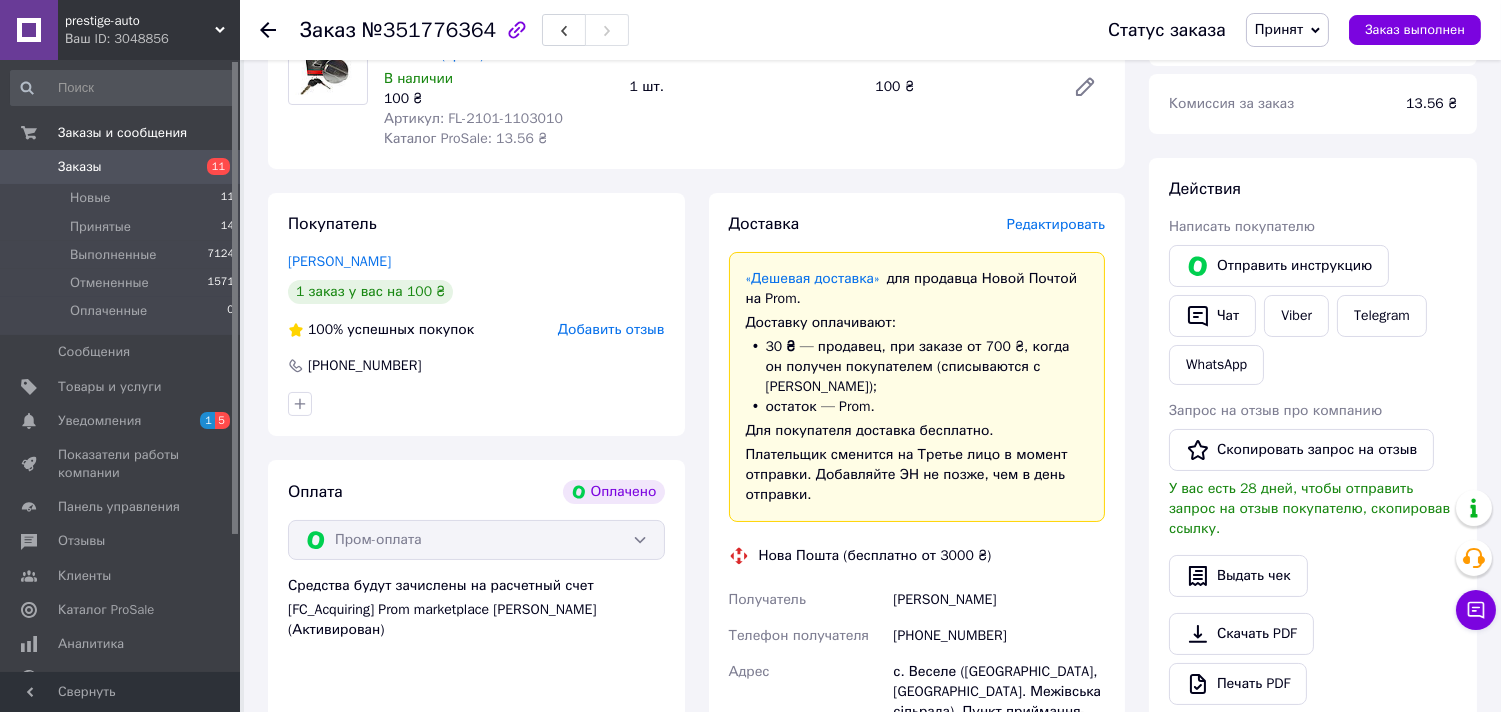 scroll, scrollTop: 938, scrollLeft: 0, axis: vertical 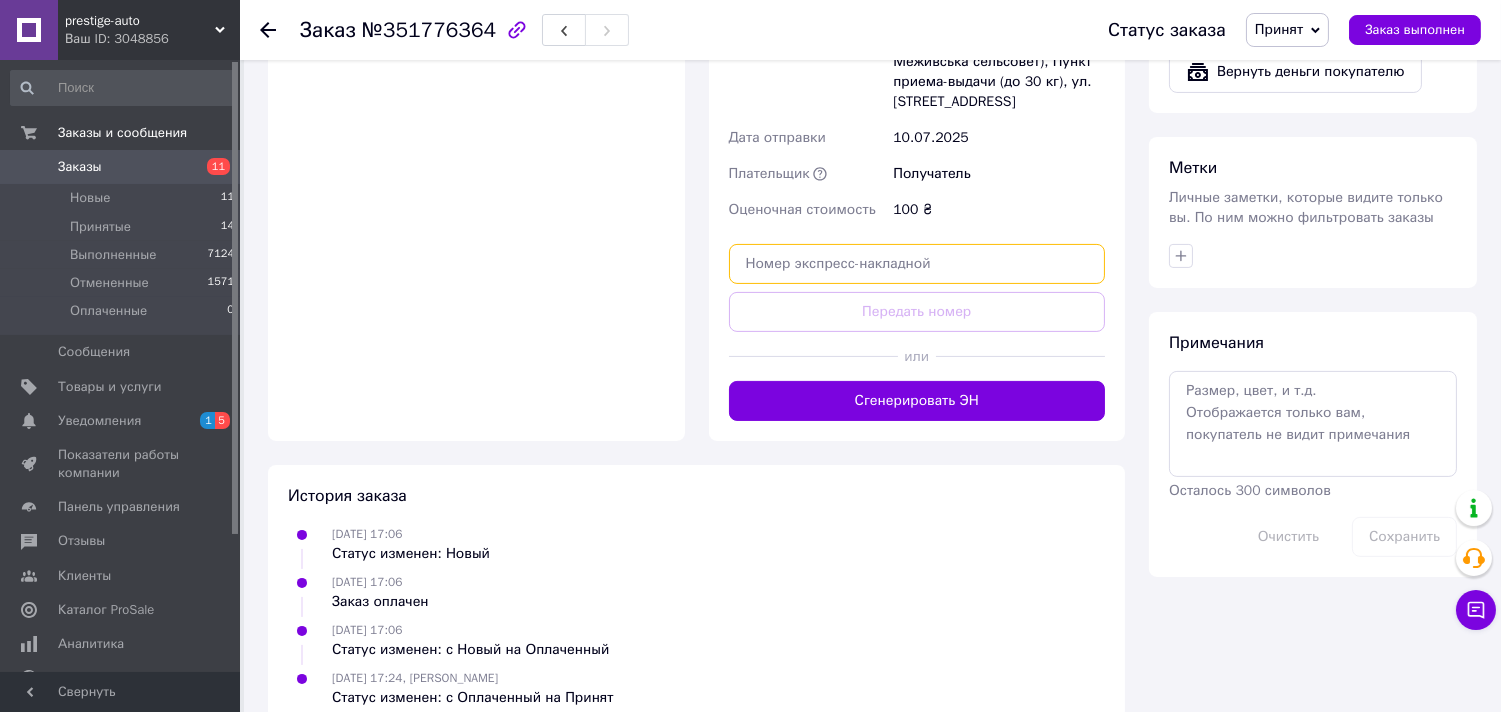 click at bounding box center [917, 264] 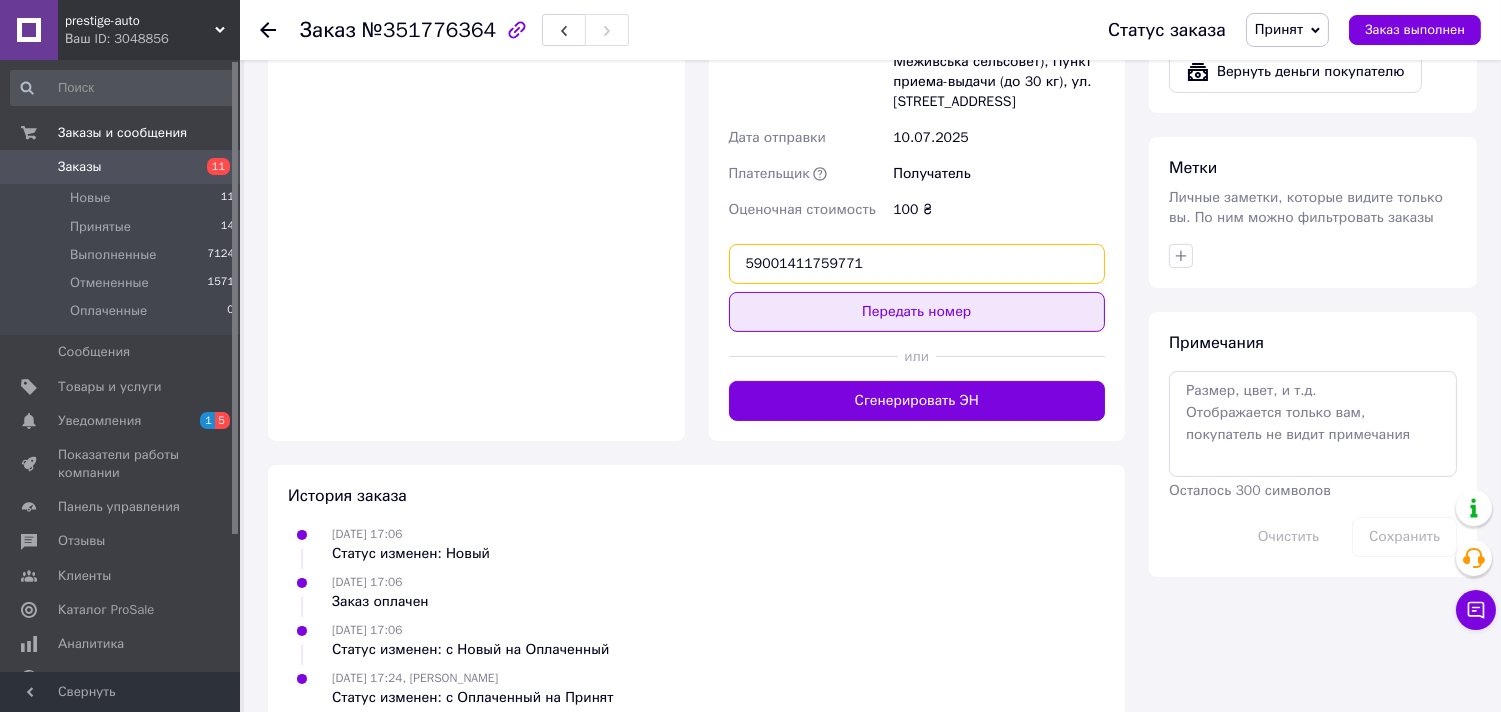 type on "59001411759771" 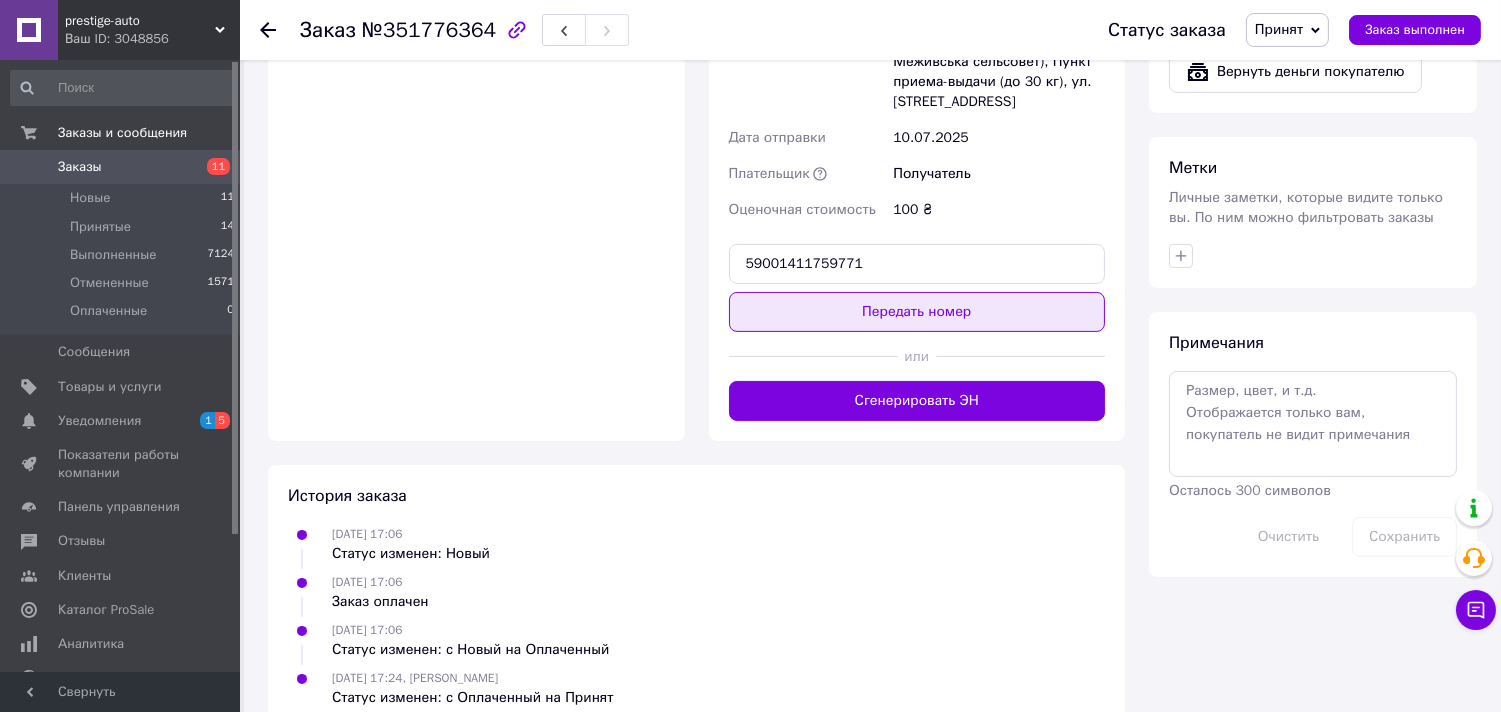 click on "Передать номер" at bounding box center (917, 312) 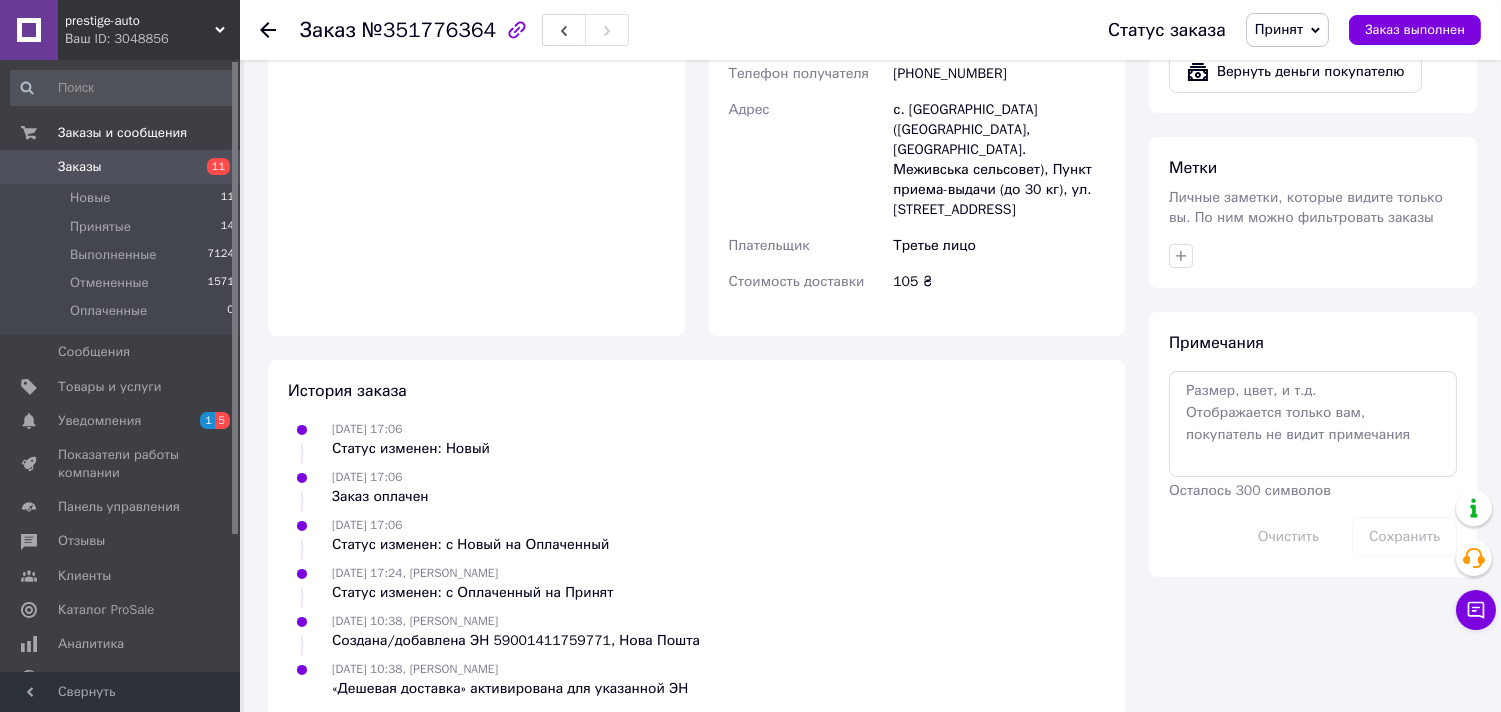 scroll, scrollTop: 913, scrollLeft: 0, axis: vertical 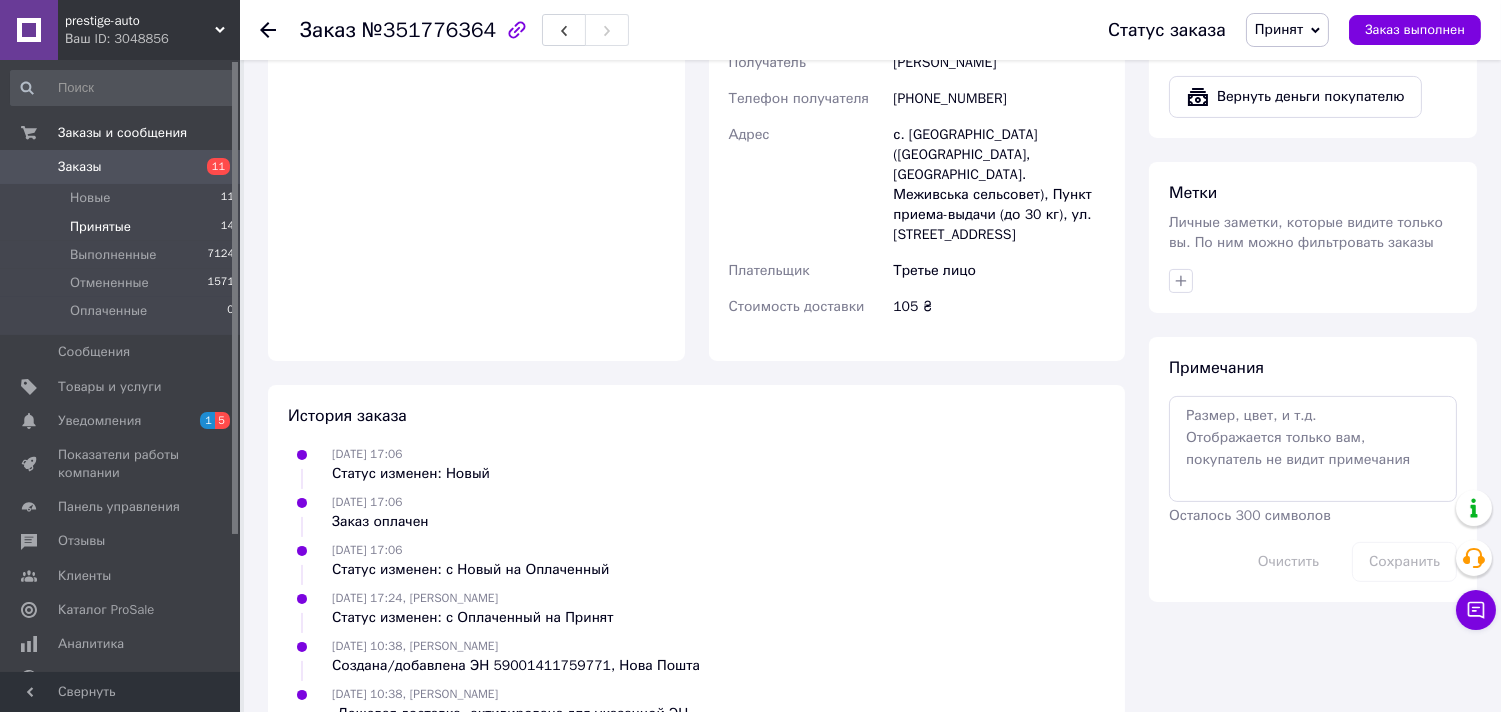 click on "Принятые" at bounding box center (100, 227) 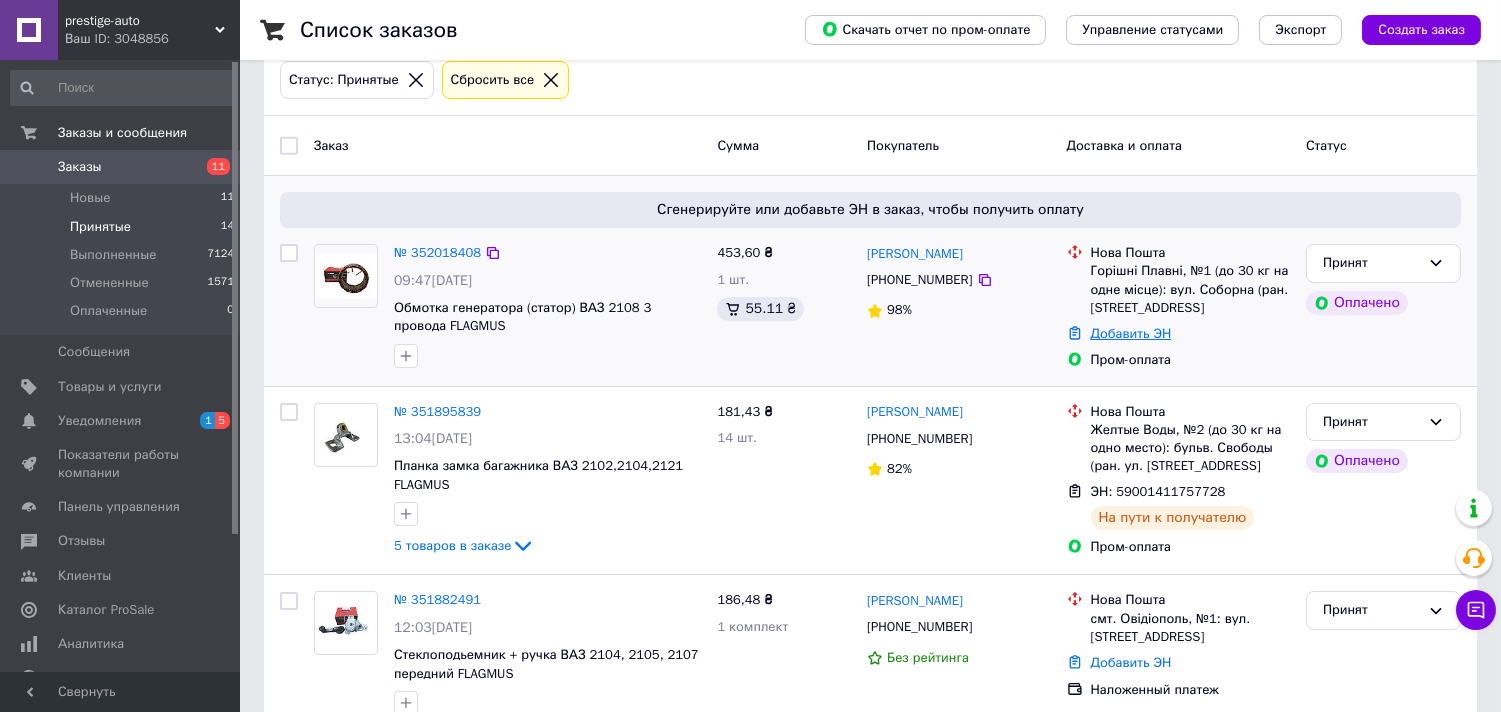 scroll, scrollTop: 222, scrollLeft: 0, axis: vertical 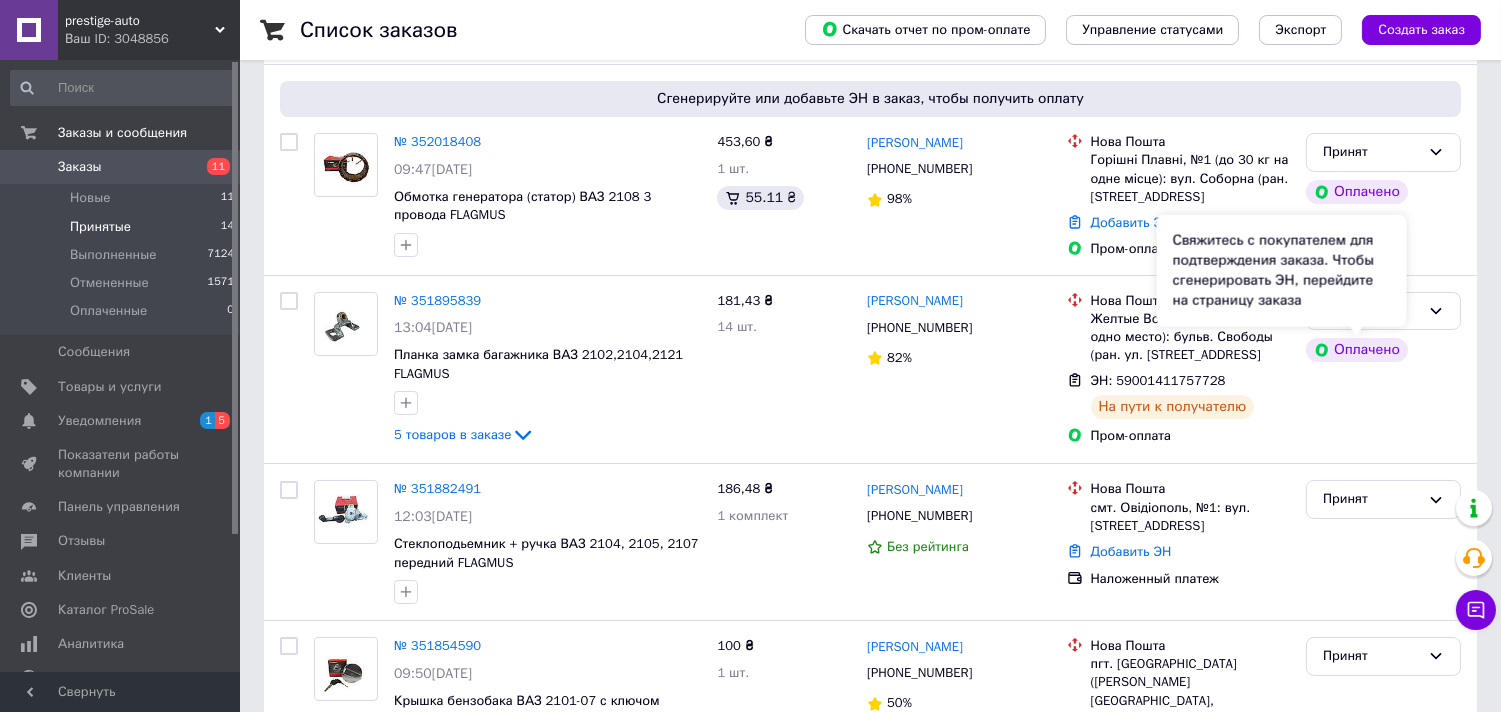click on "Свяжитесь с покупателем для подтверждения заказа.
Чтобы сгенерировать ЭН, перейдите на страницу заказа" at bounding box center (1282, 271) 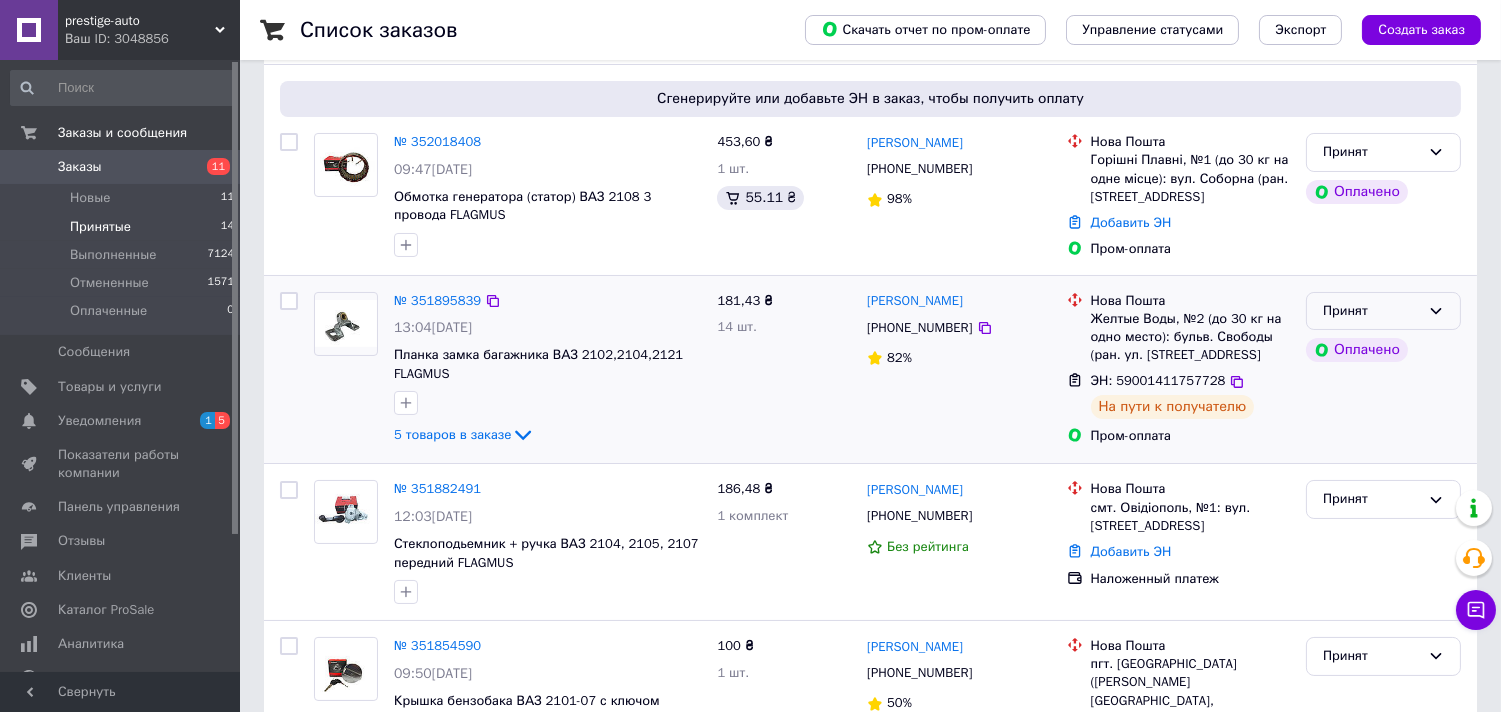 click 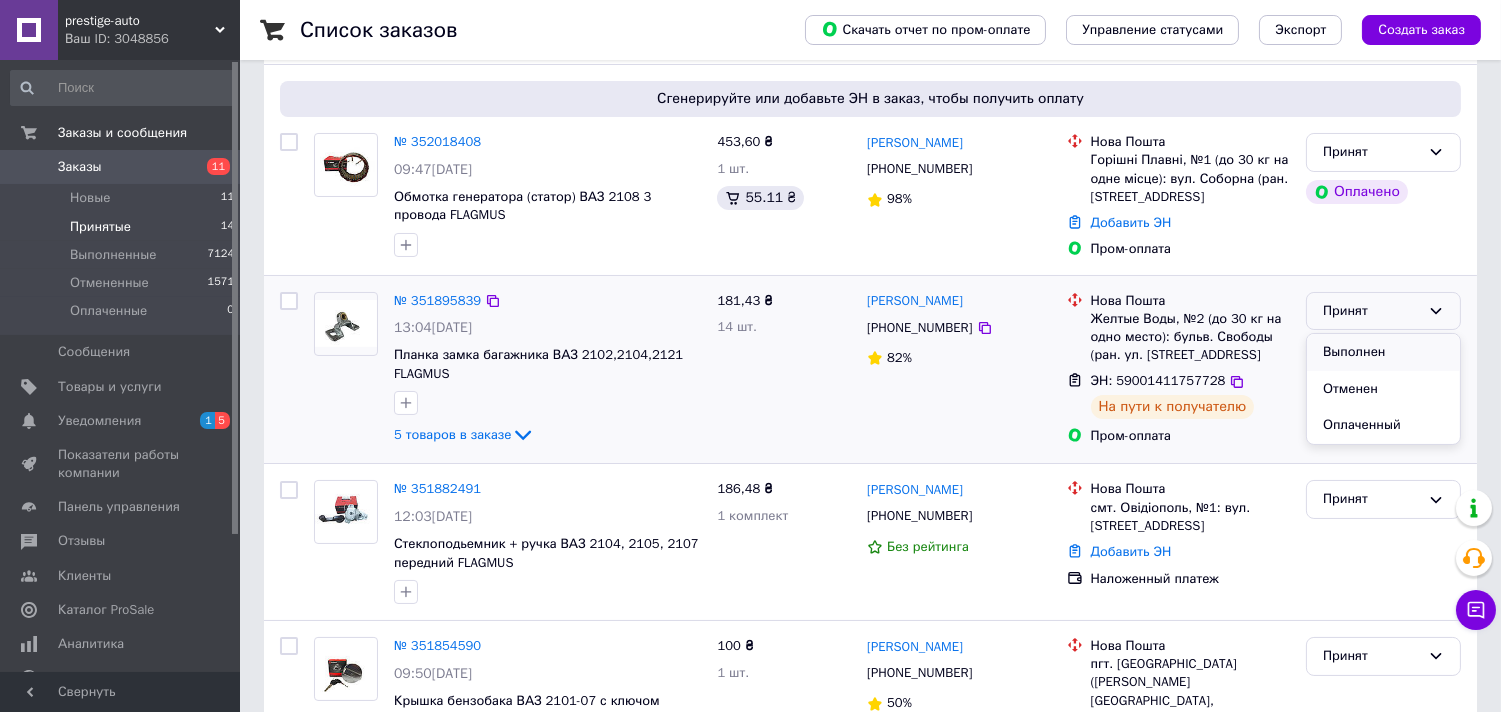 click on "Выполнен" at bounding box center (1383, 352) 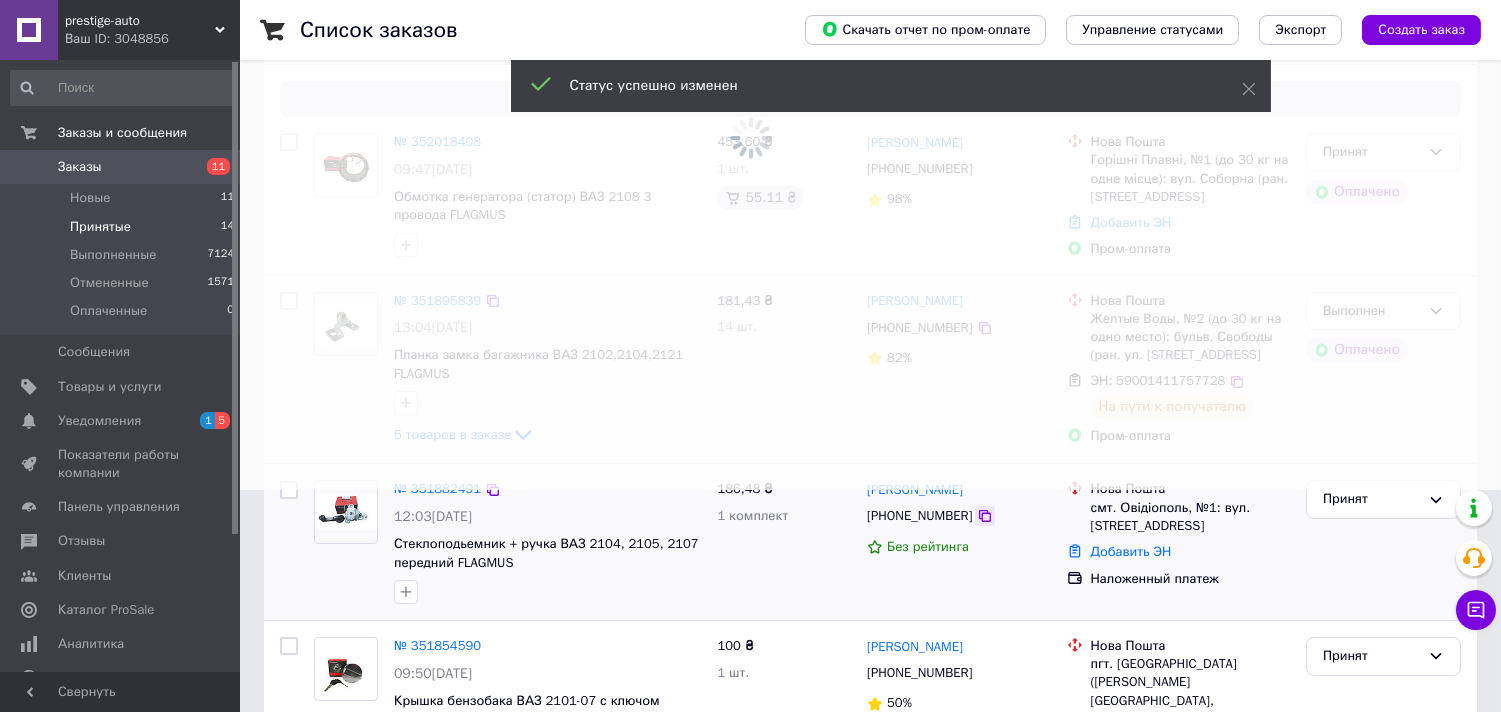 click 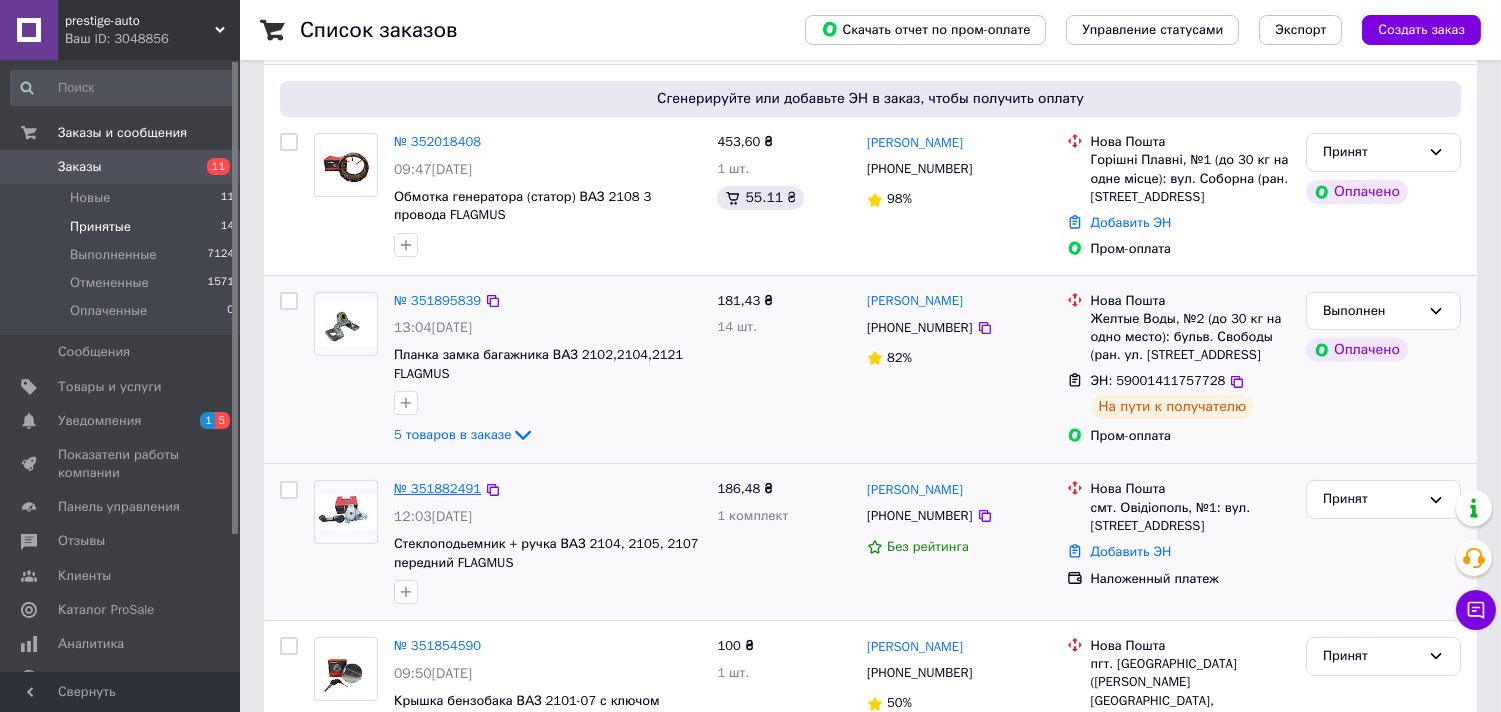 click on "№ 351882491" at bounding box center (437, 488) 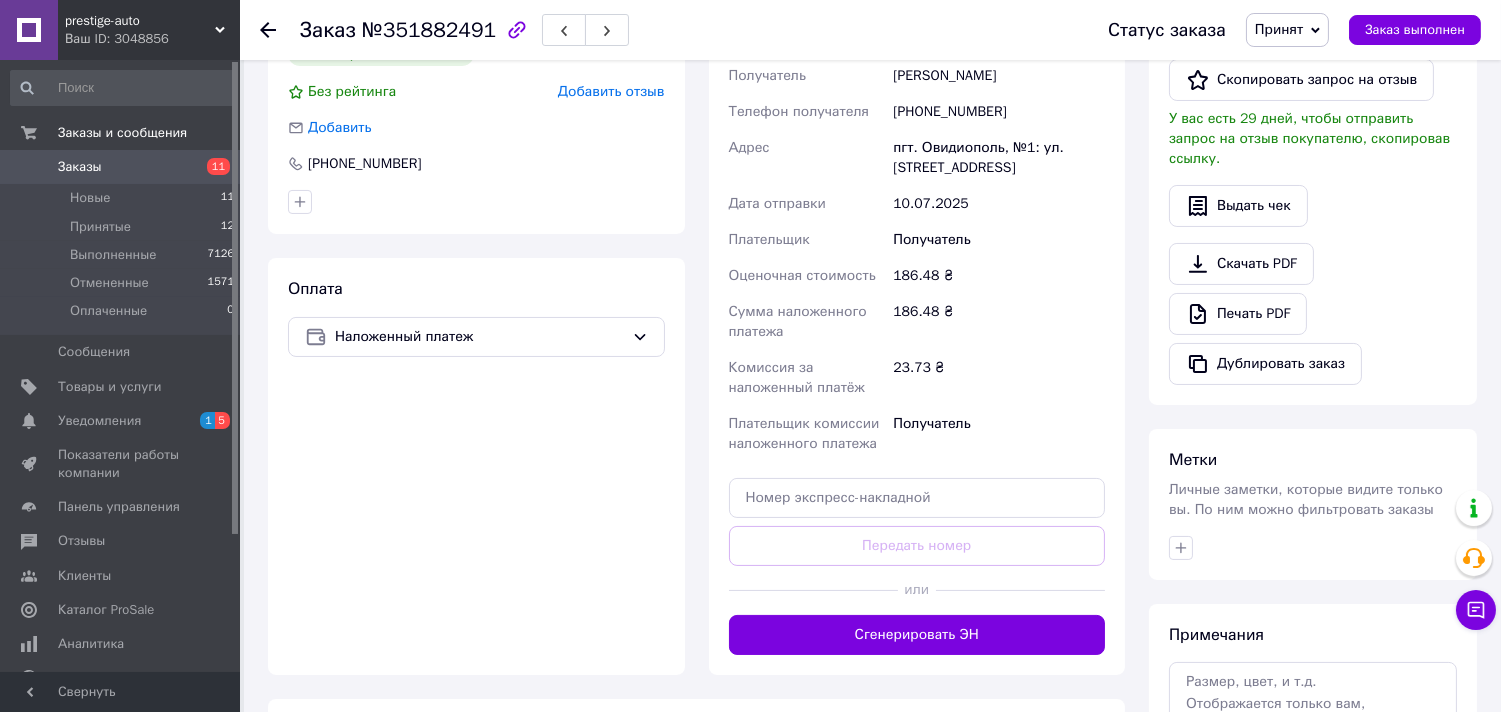 scroll, scrollTop: 555, scrollLeft: 0, axis: vertical 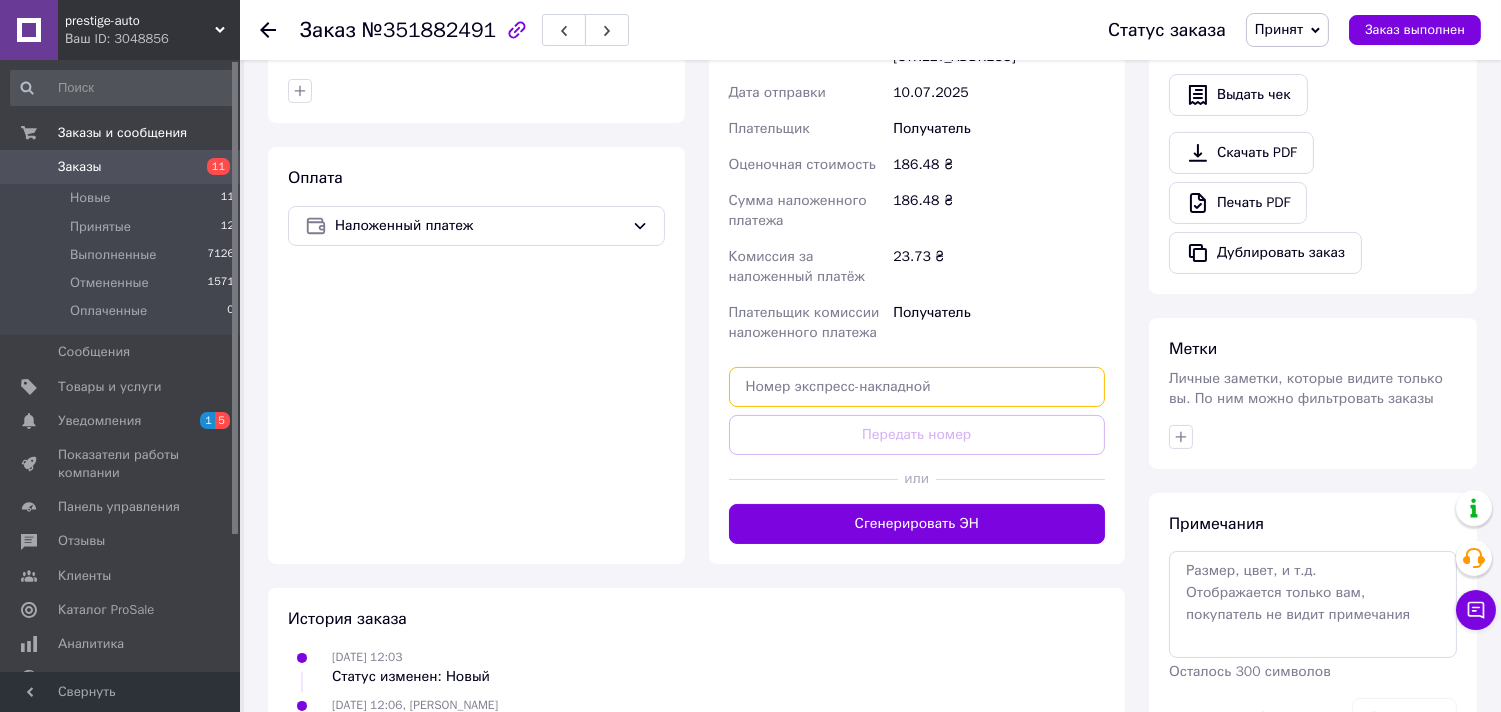 click at bounding box center [917, 387] 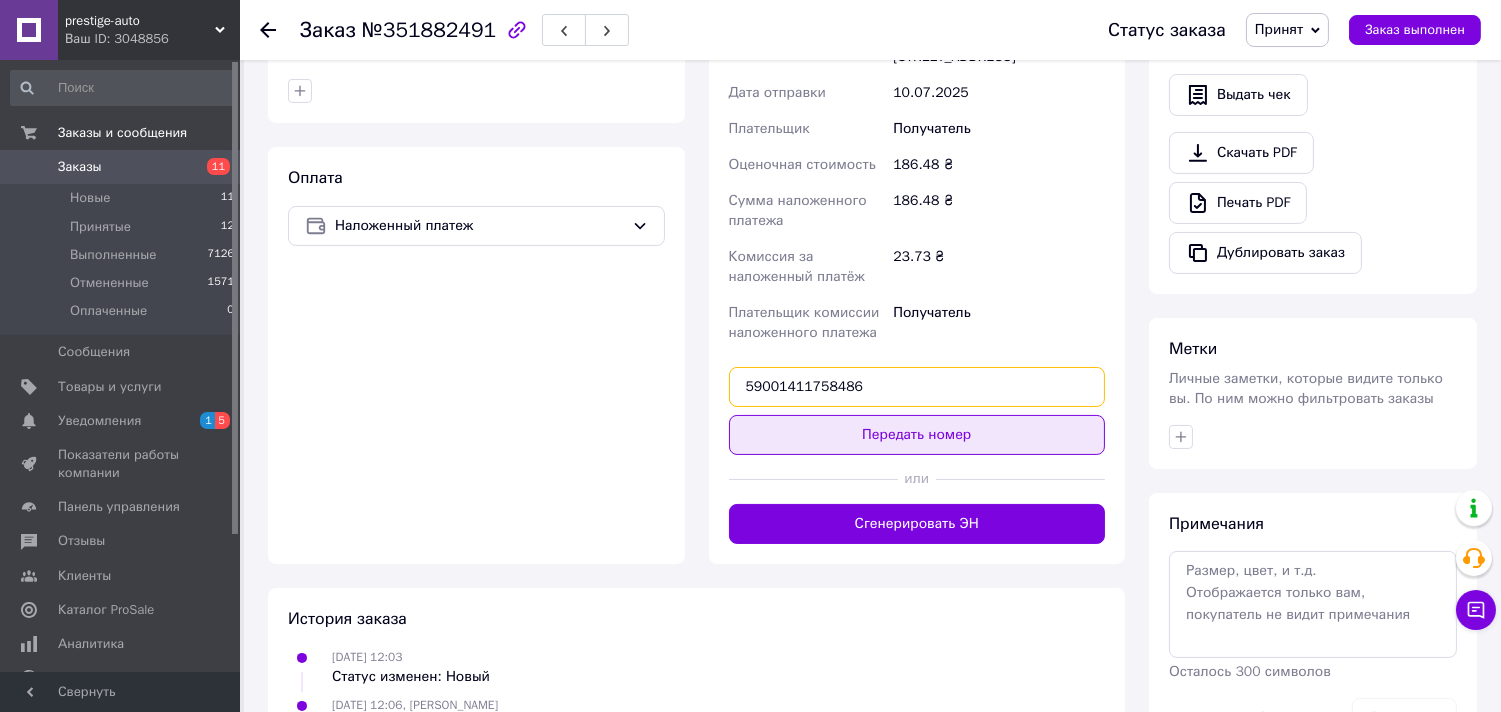 type on "59001411758486" 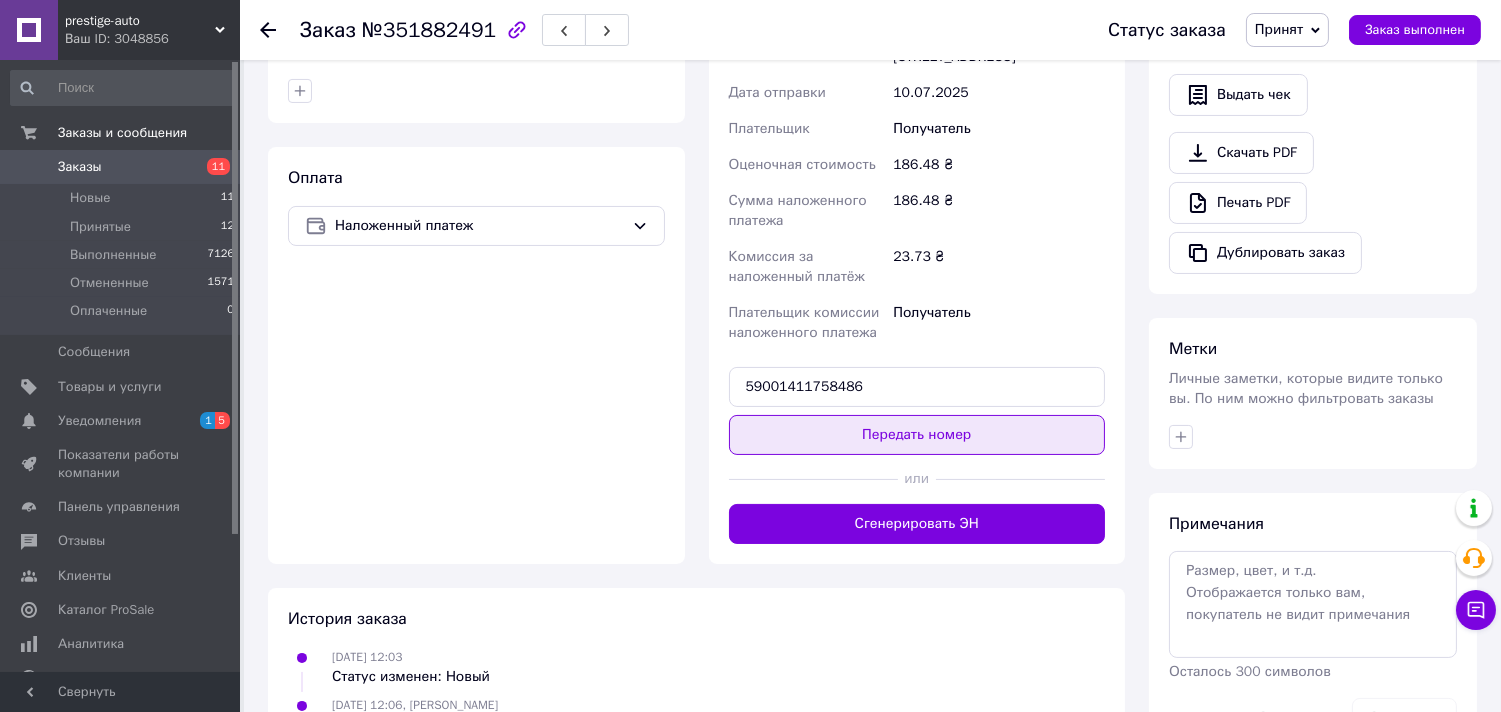 click on "Передать номер" at bounding box center [917, 435] 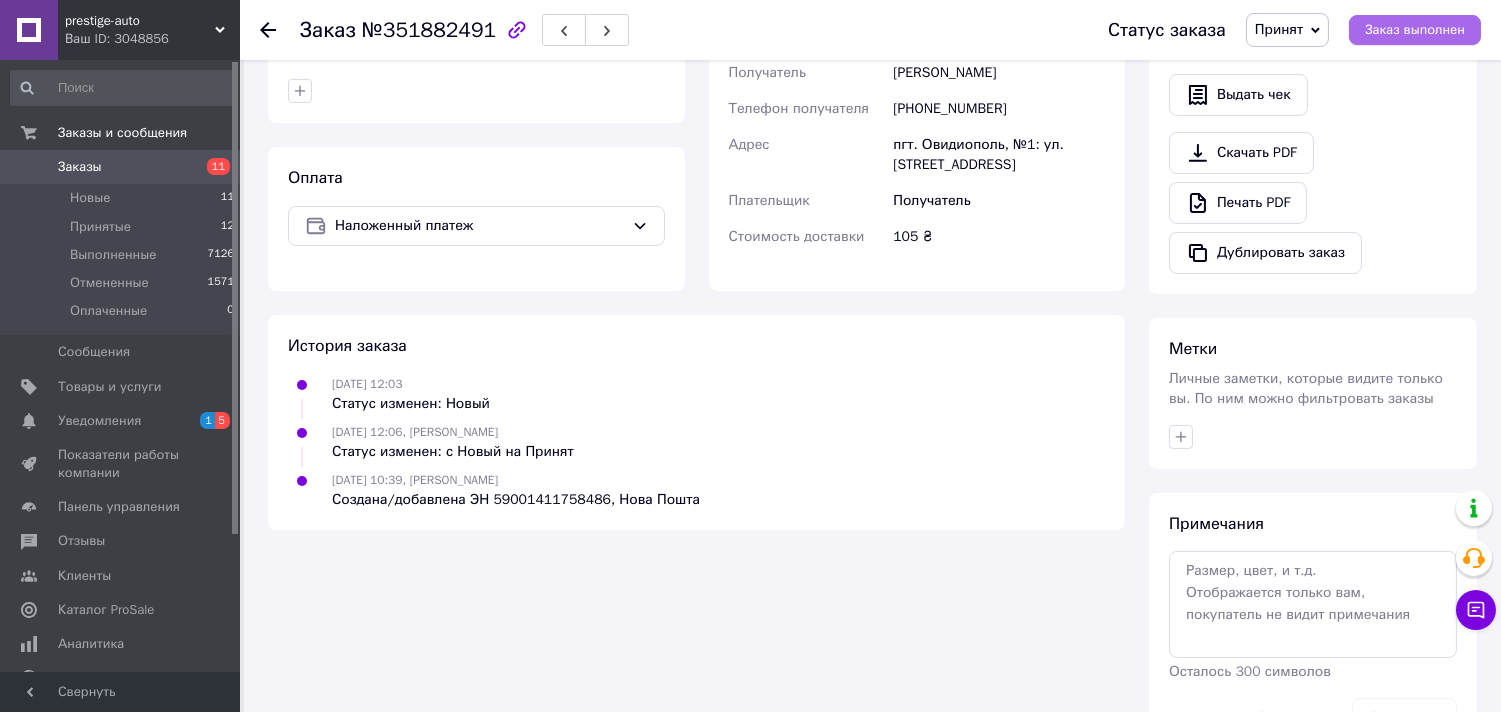 drag, startPoint x: 1412, startPoint y: 32, endPoint x: 755, endPoint y: 51, distance: 657.27466 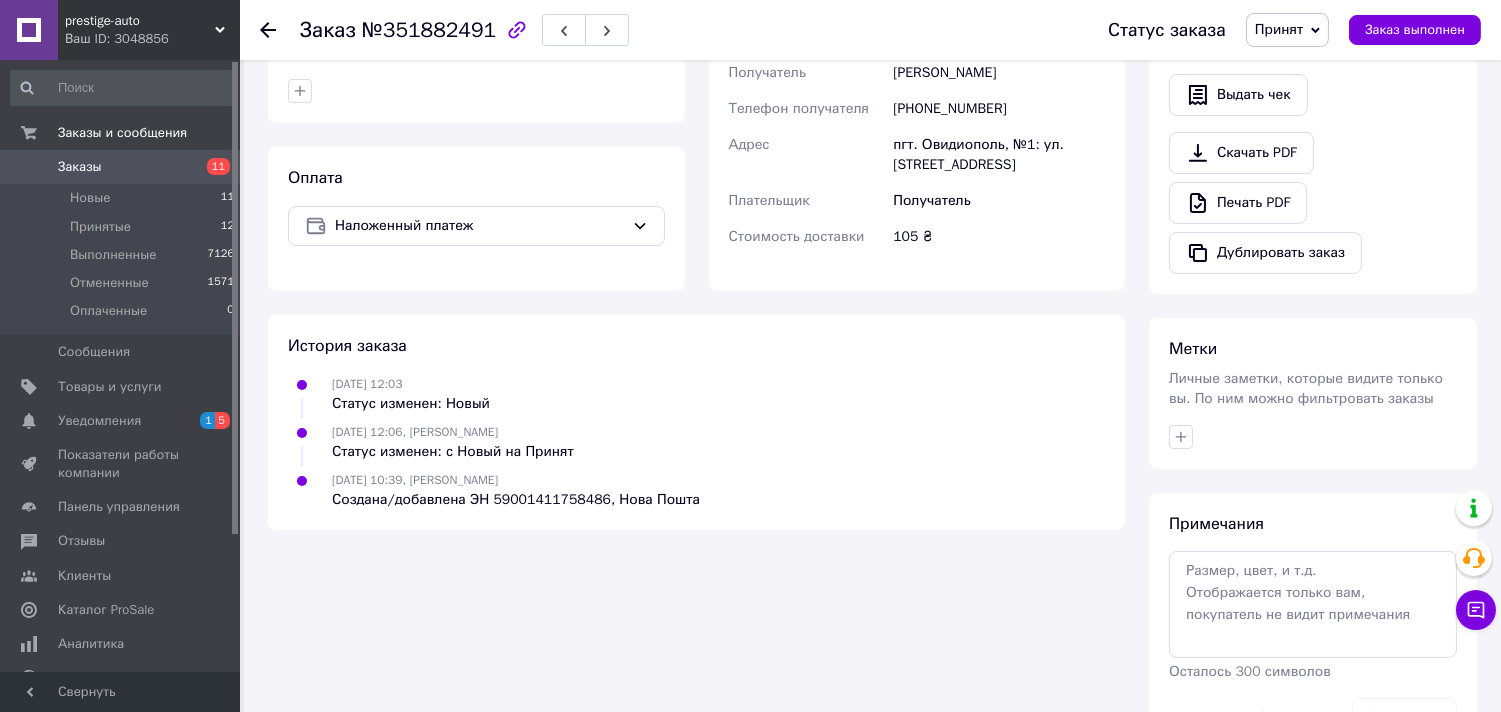 click on "Заказ выполнен" at bounding box center (1415, 30) 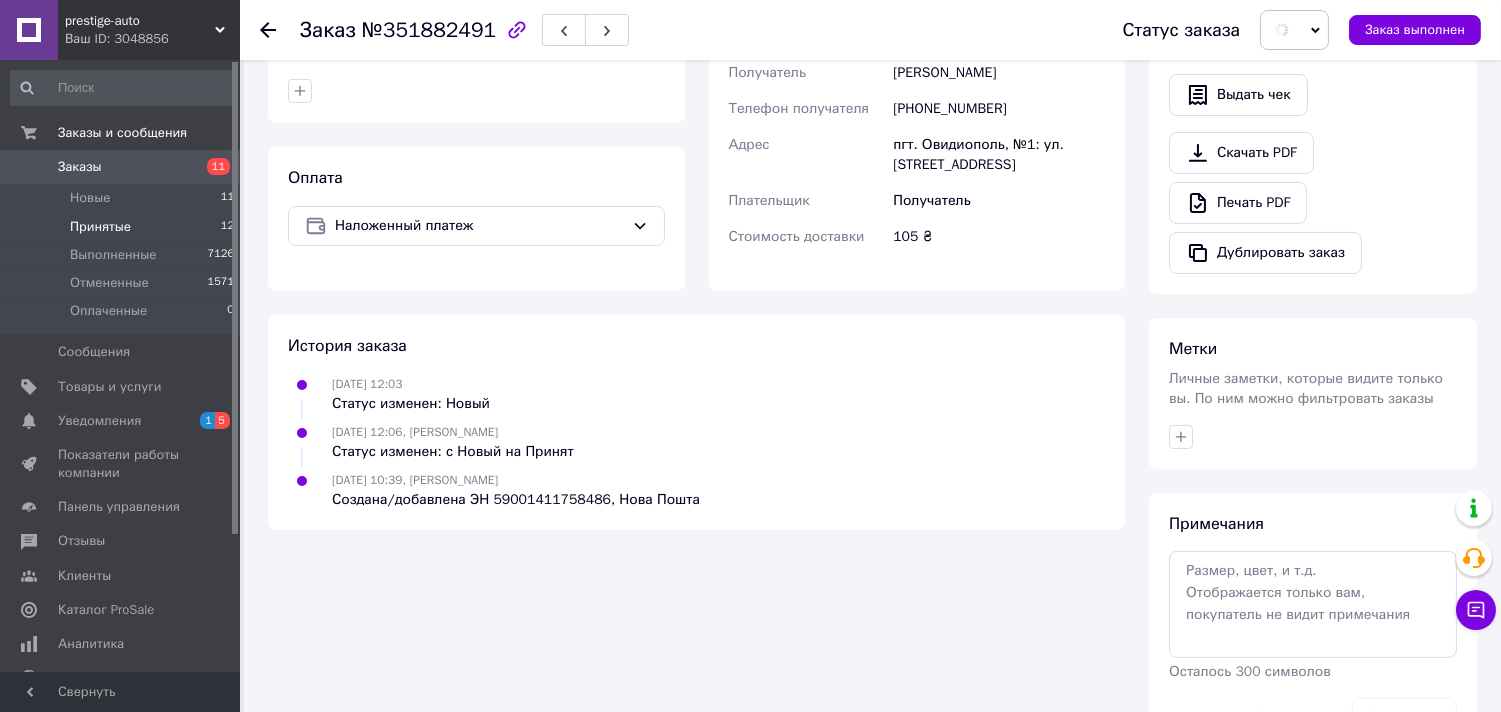 click on "Принятые" at bounding box center (100, 227) 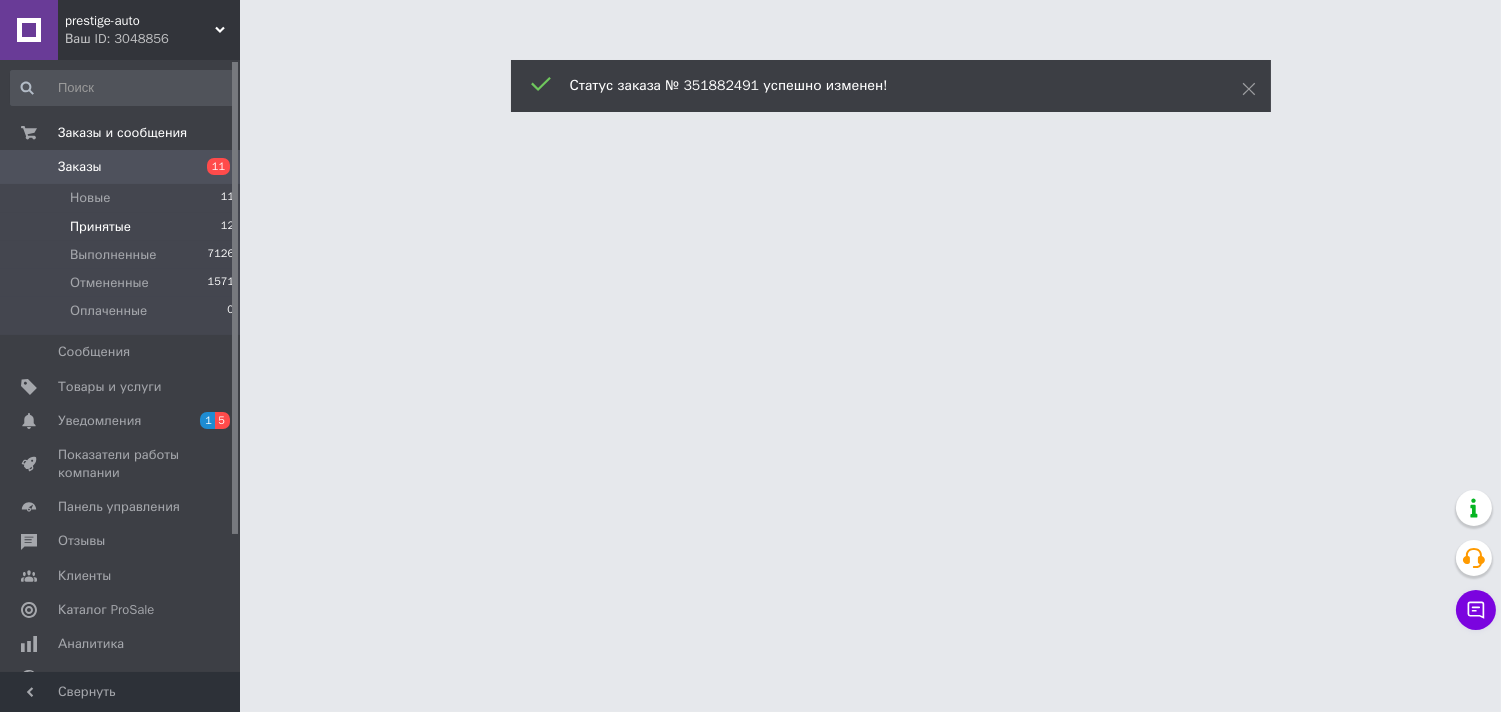 scroll, scrollTop: 0, scrollLeft: 0, axis: both 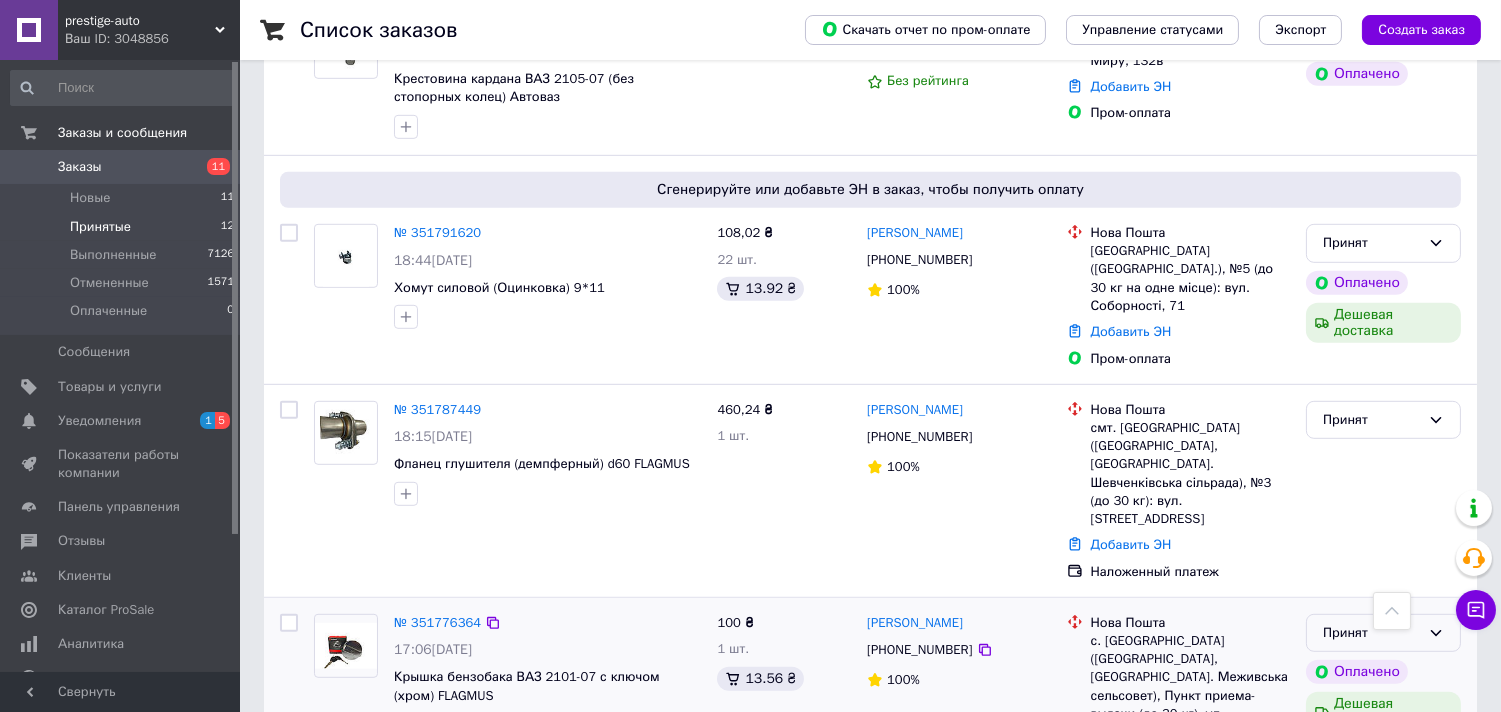 click on "Принят" at bounding box center (1383, 633) 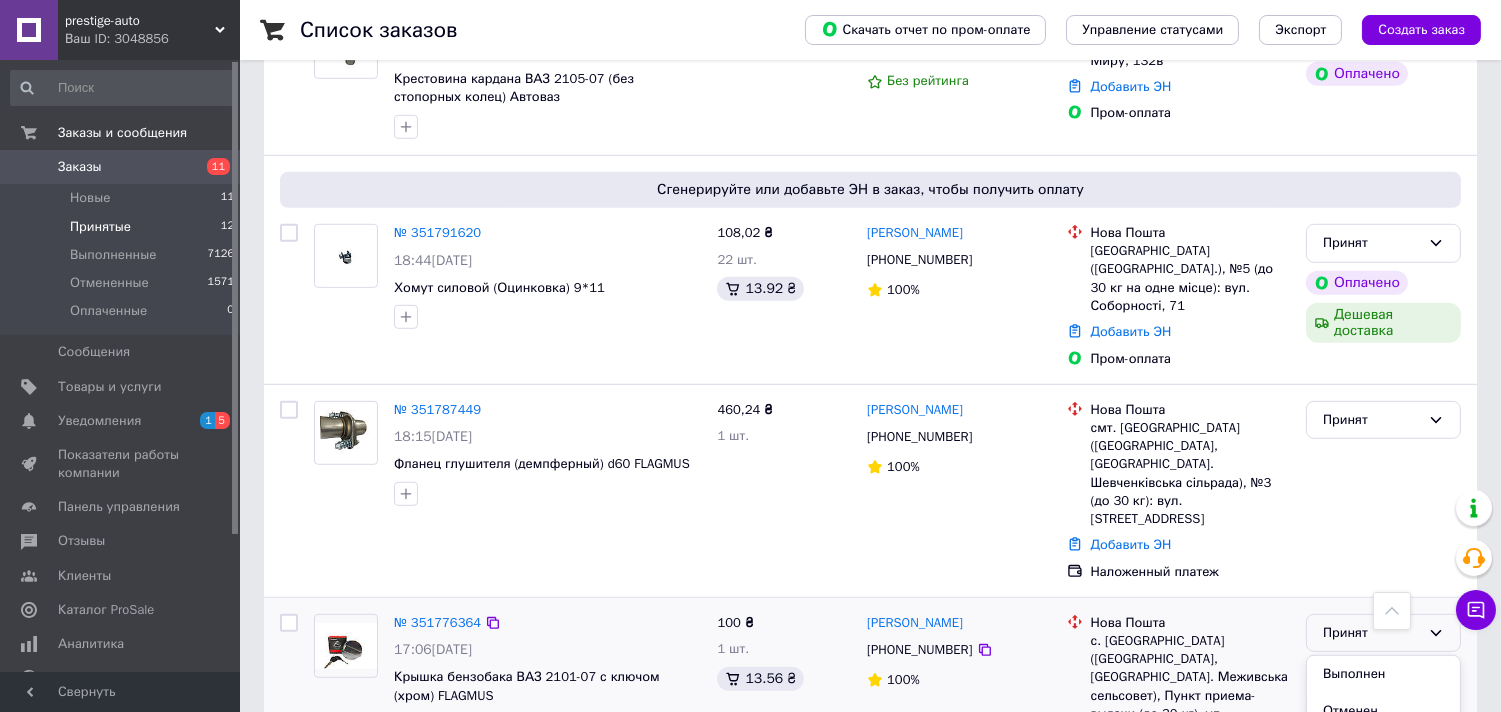 click on "Выполнен" at bounding box center [1383, 674] 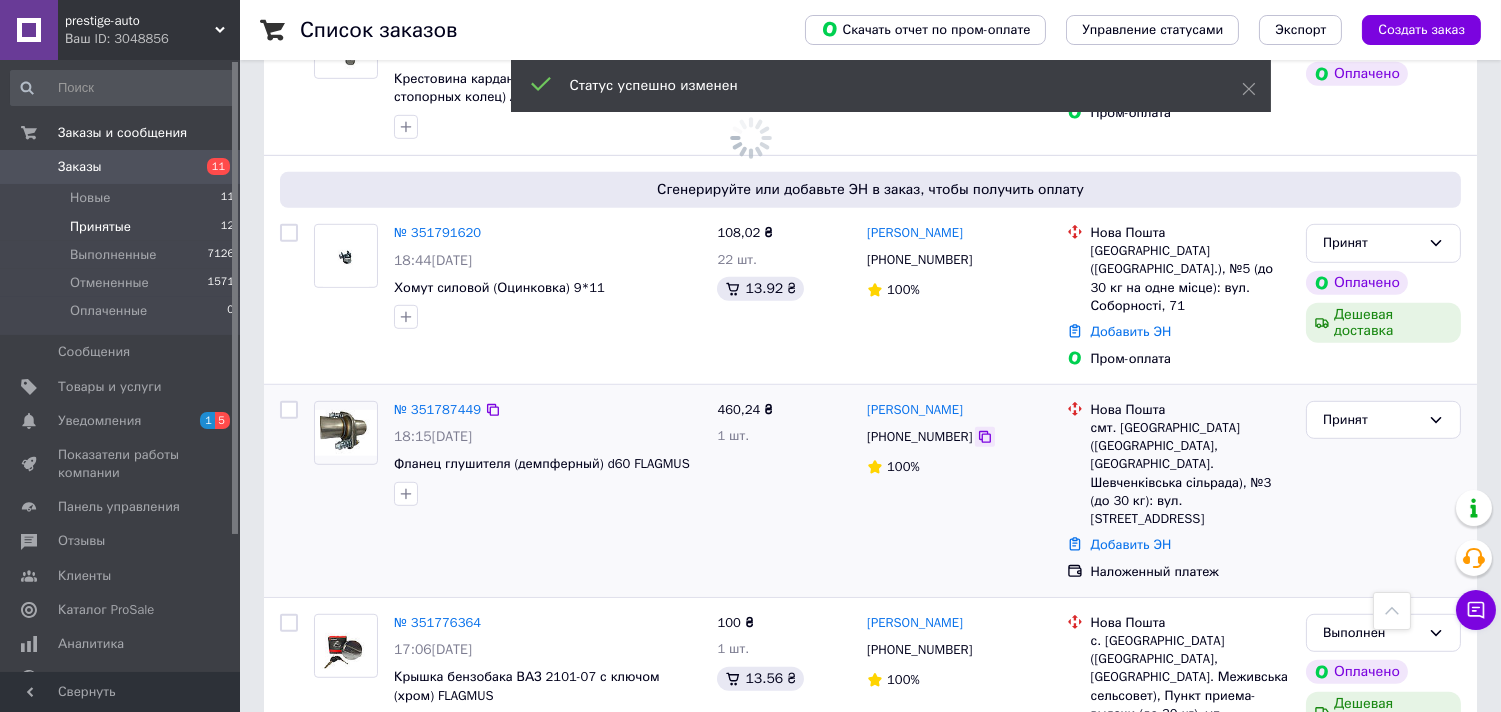 click at bounding box center (985, 437) 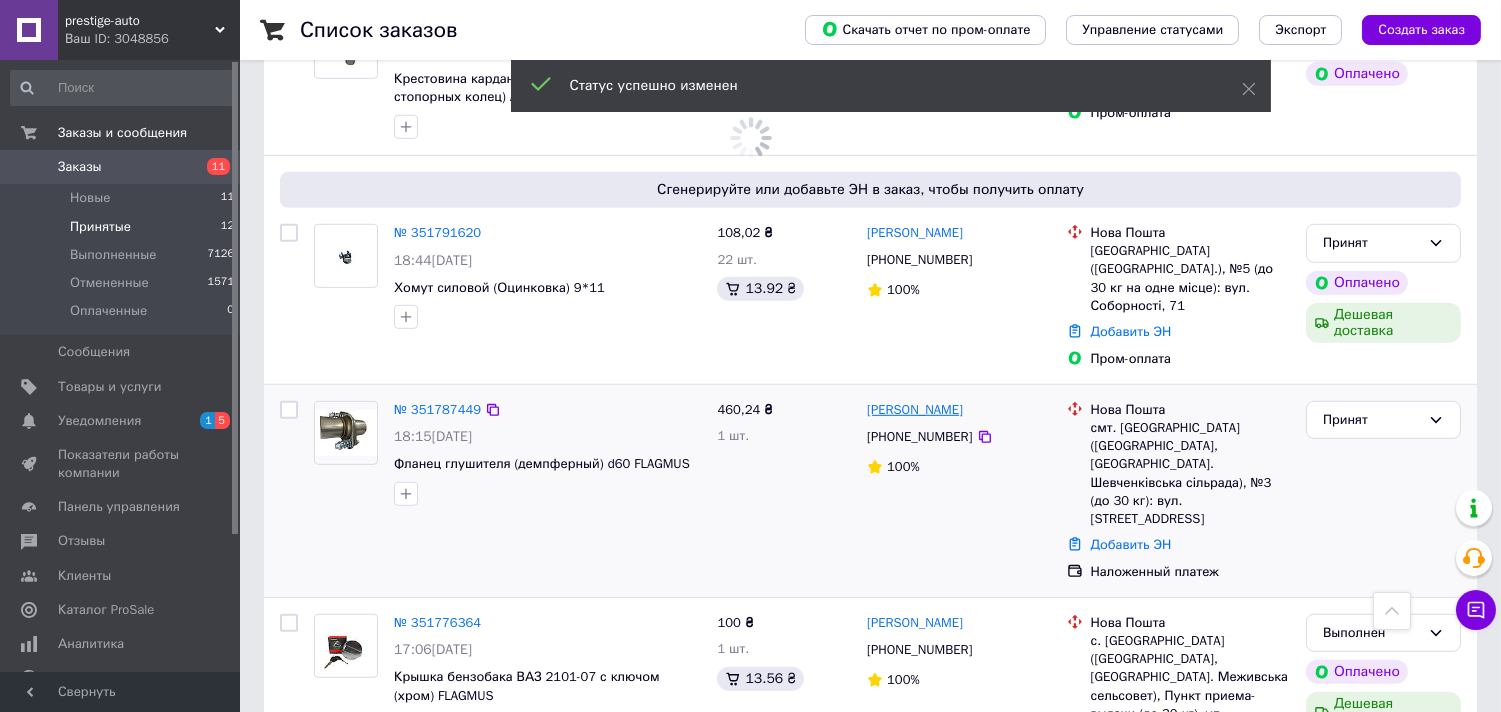 click on "[PERSON_NAME]" at bounding box center (915, 410) 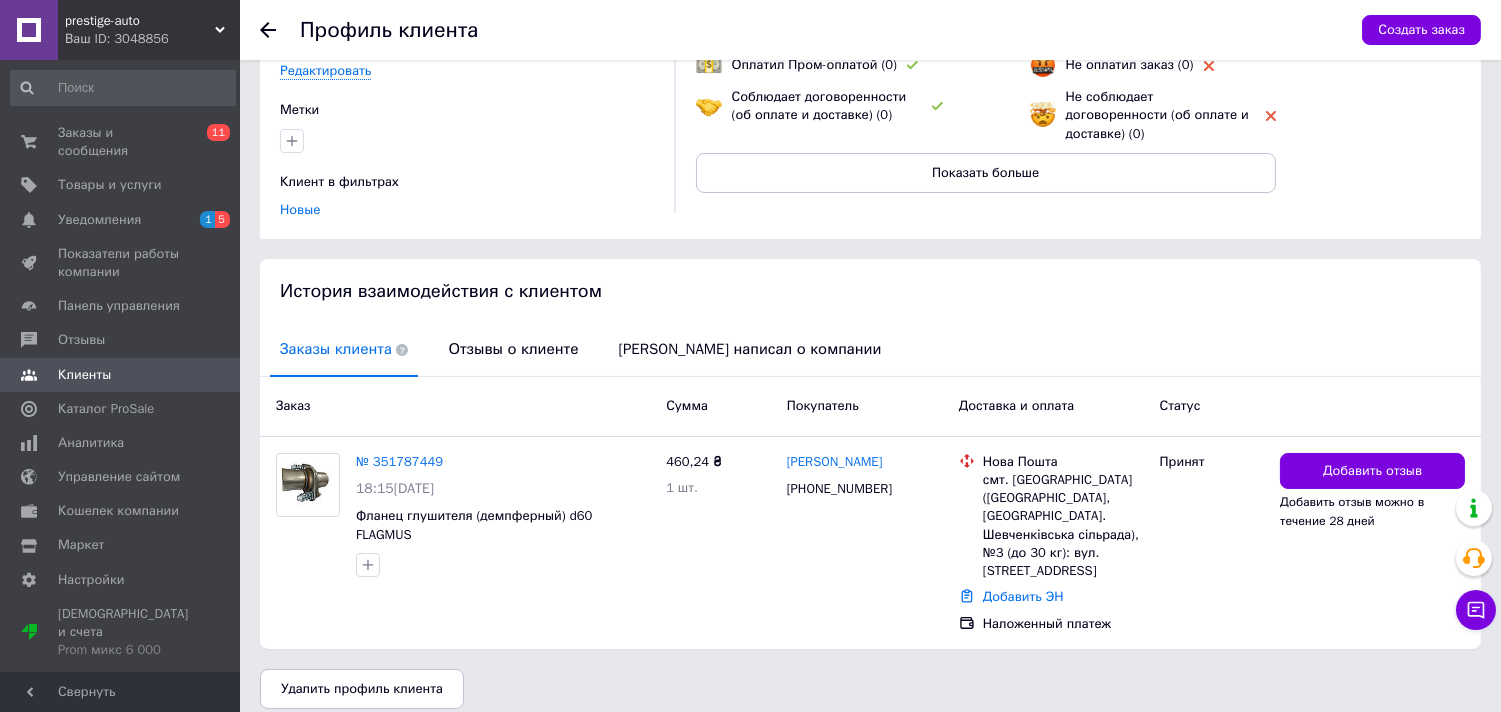 scroll, scrollTop: 237, scrollLeft: 0, axis: vertical 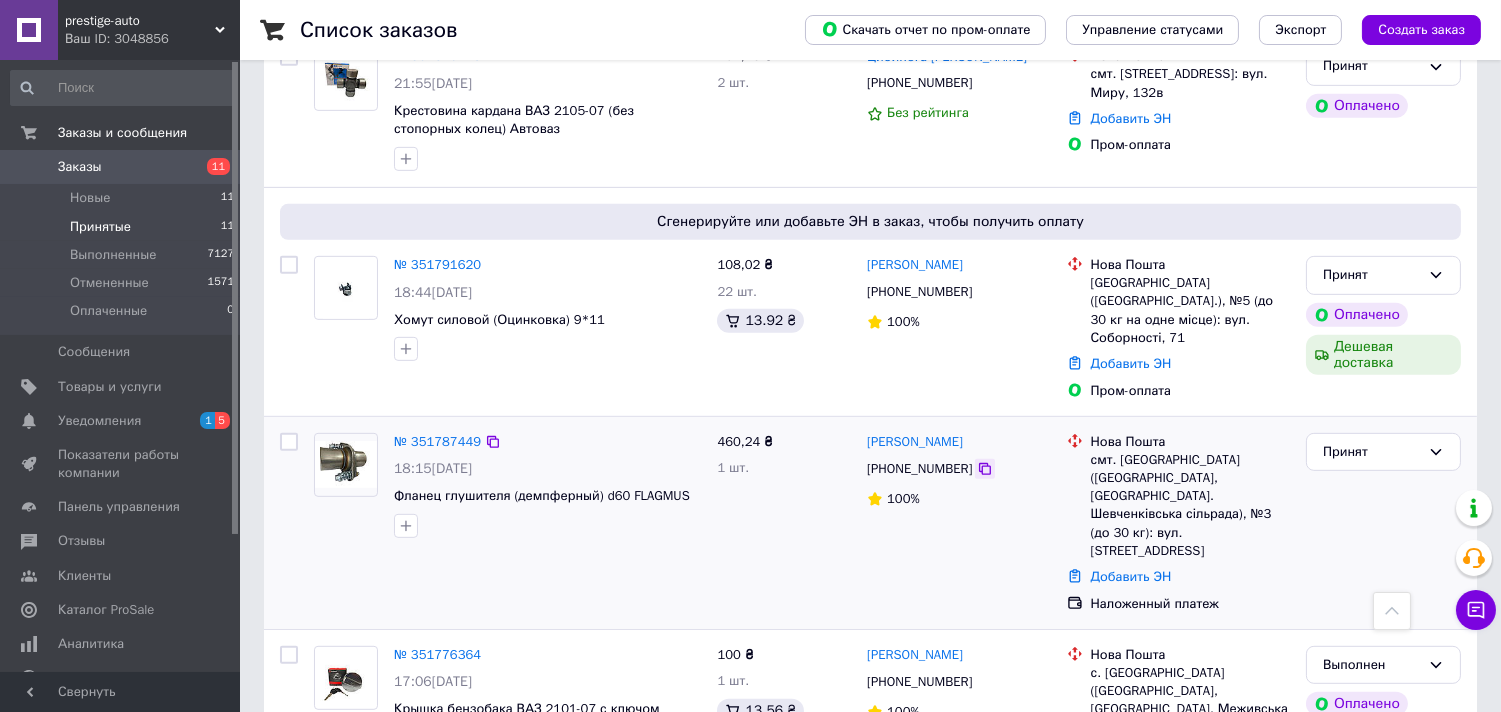click 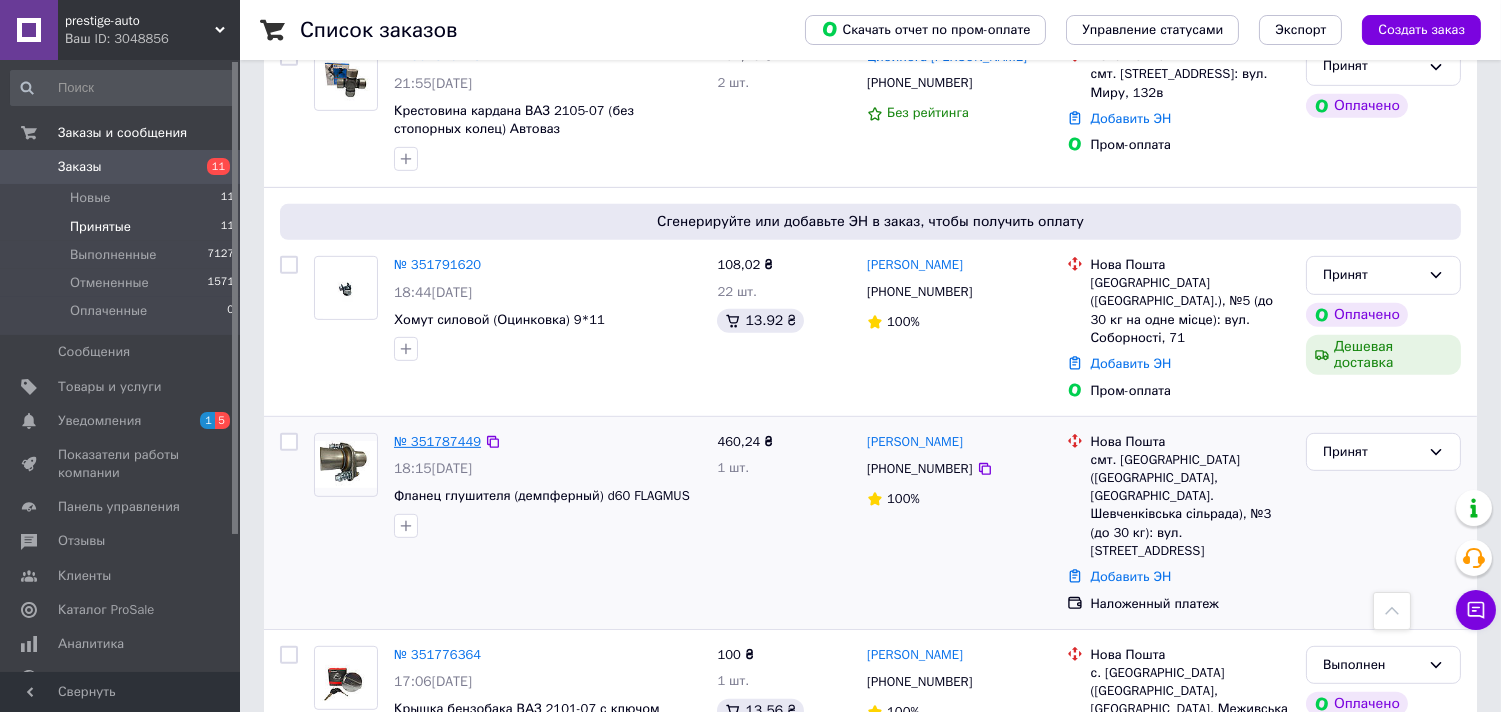 click on "№ 351787449" at bounding box center [437, 441] 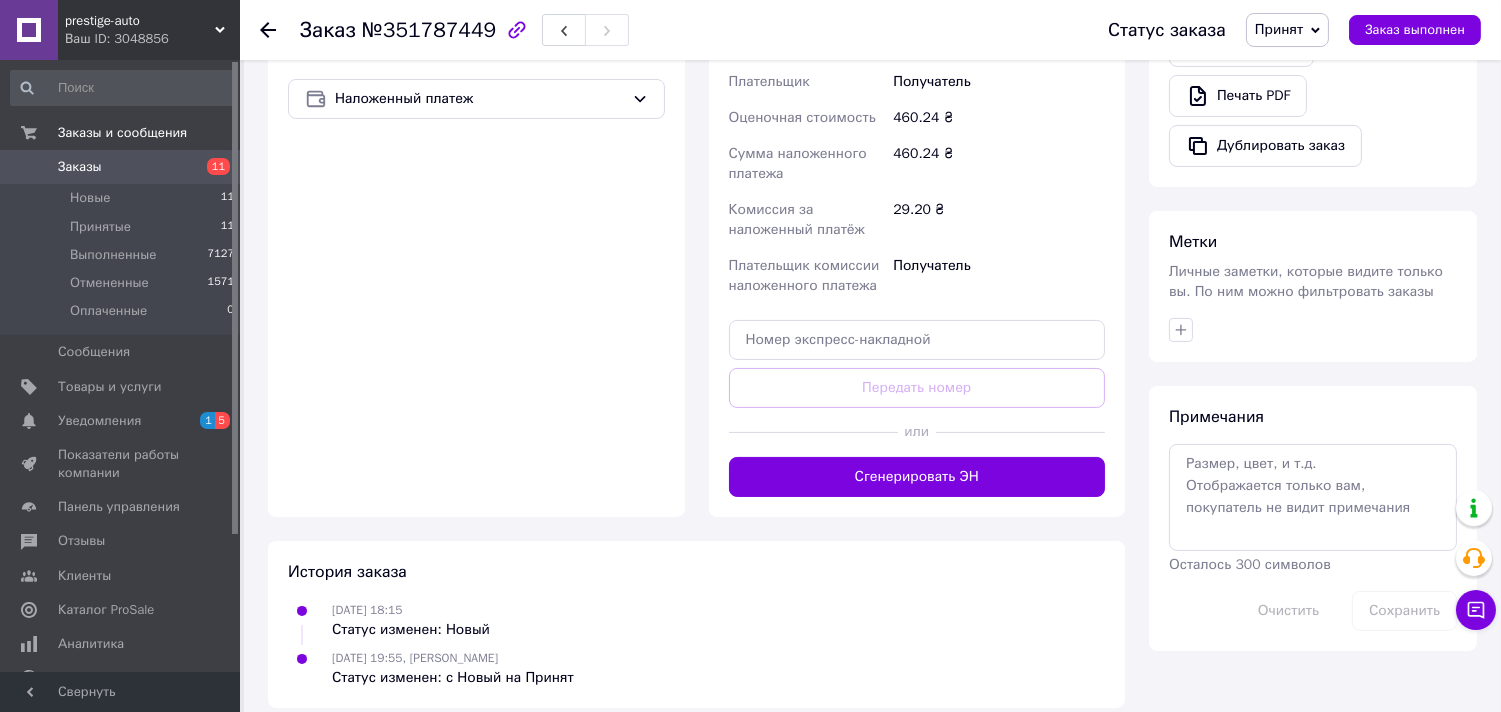 scroll, scrollTop: 642, scrollLeft: 0, axis: vertical 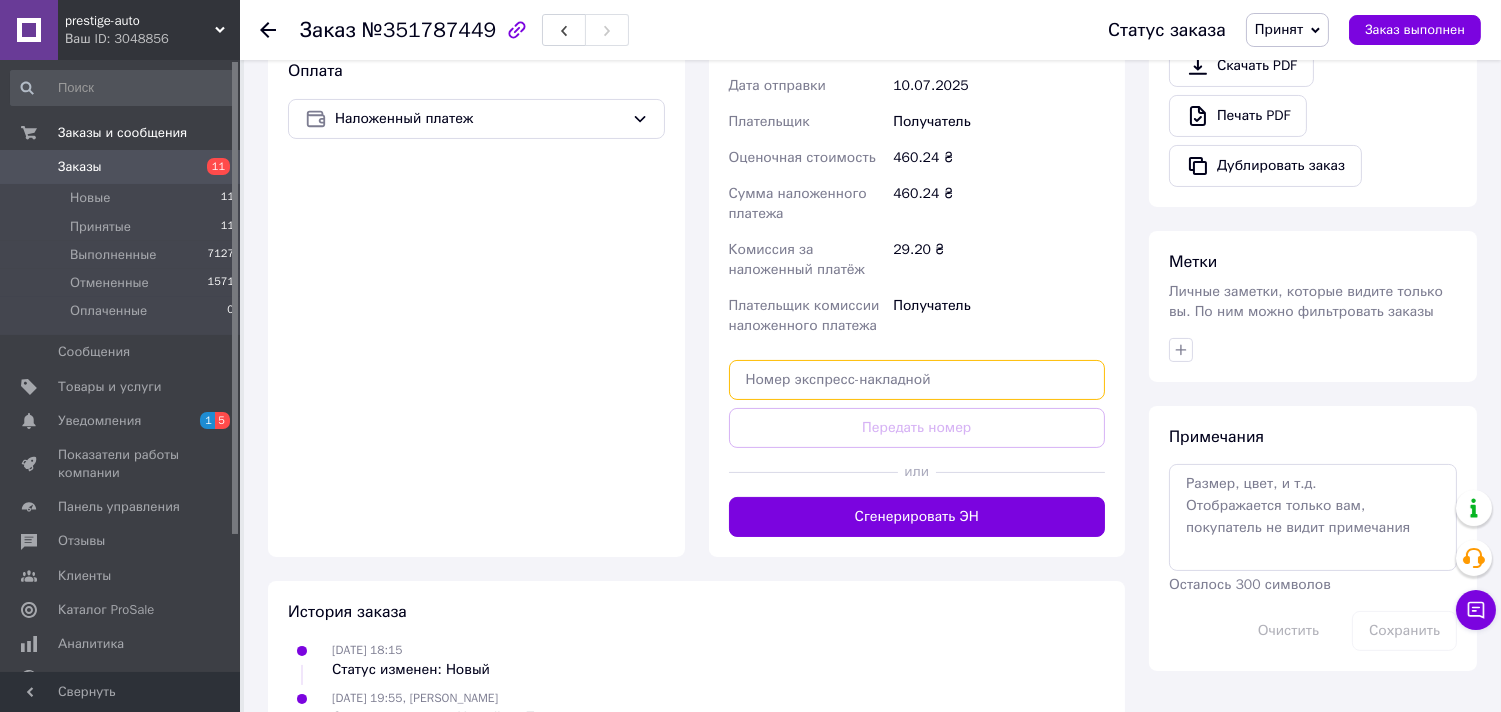 click at bounding box center (917, 380) 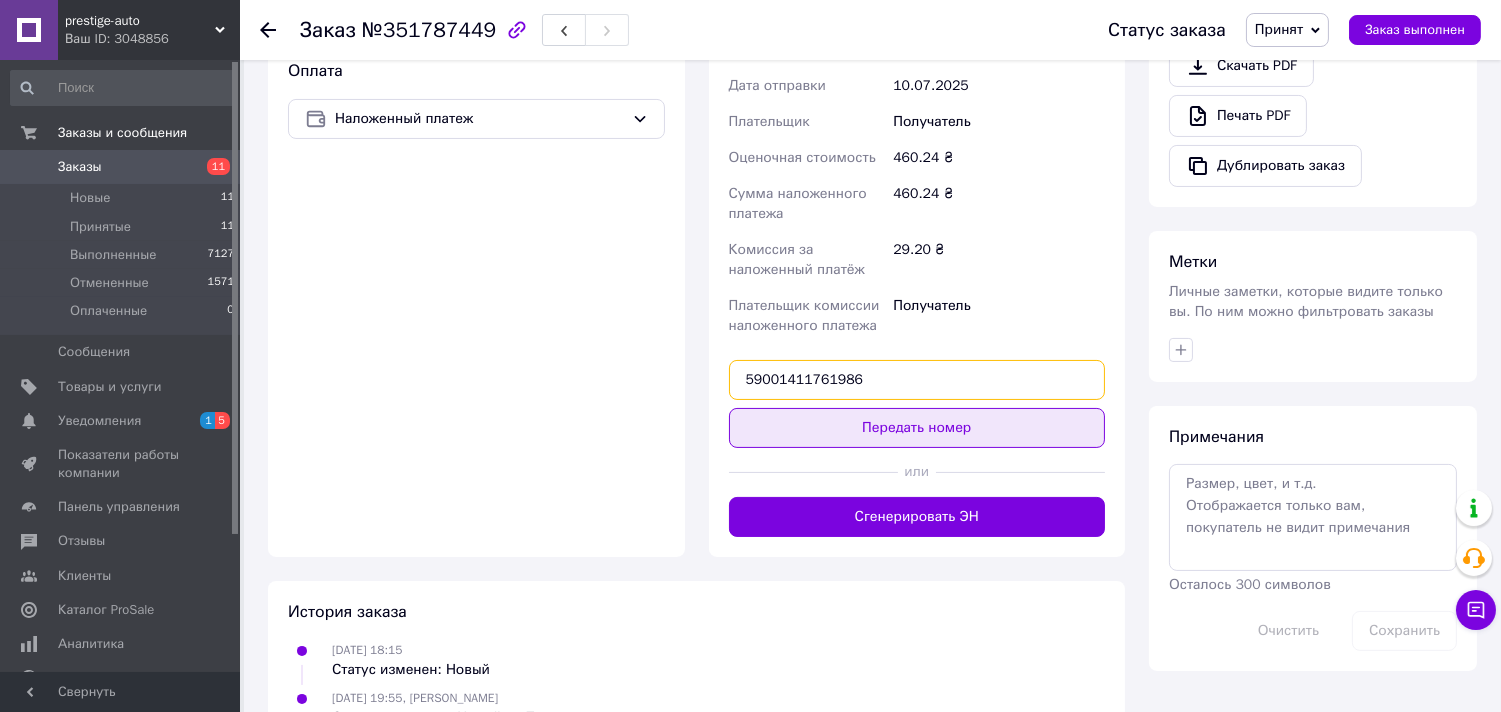 type on "59001411761986" 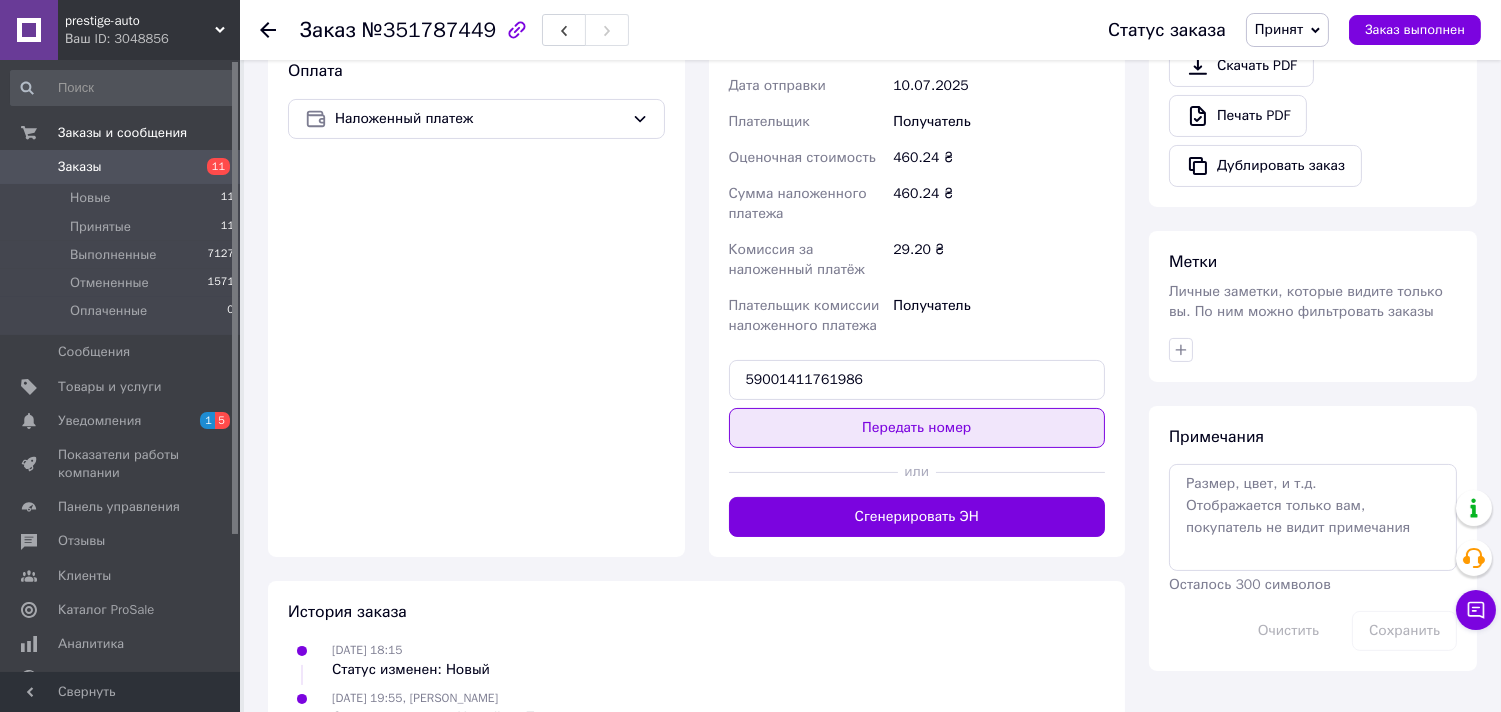 click on "Передать номер" at bounding box center [917, 428] 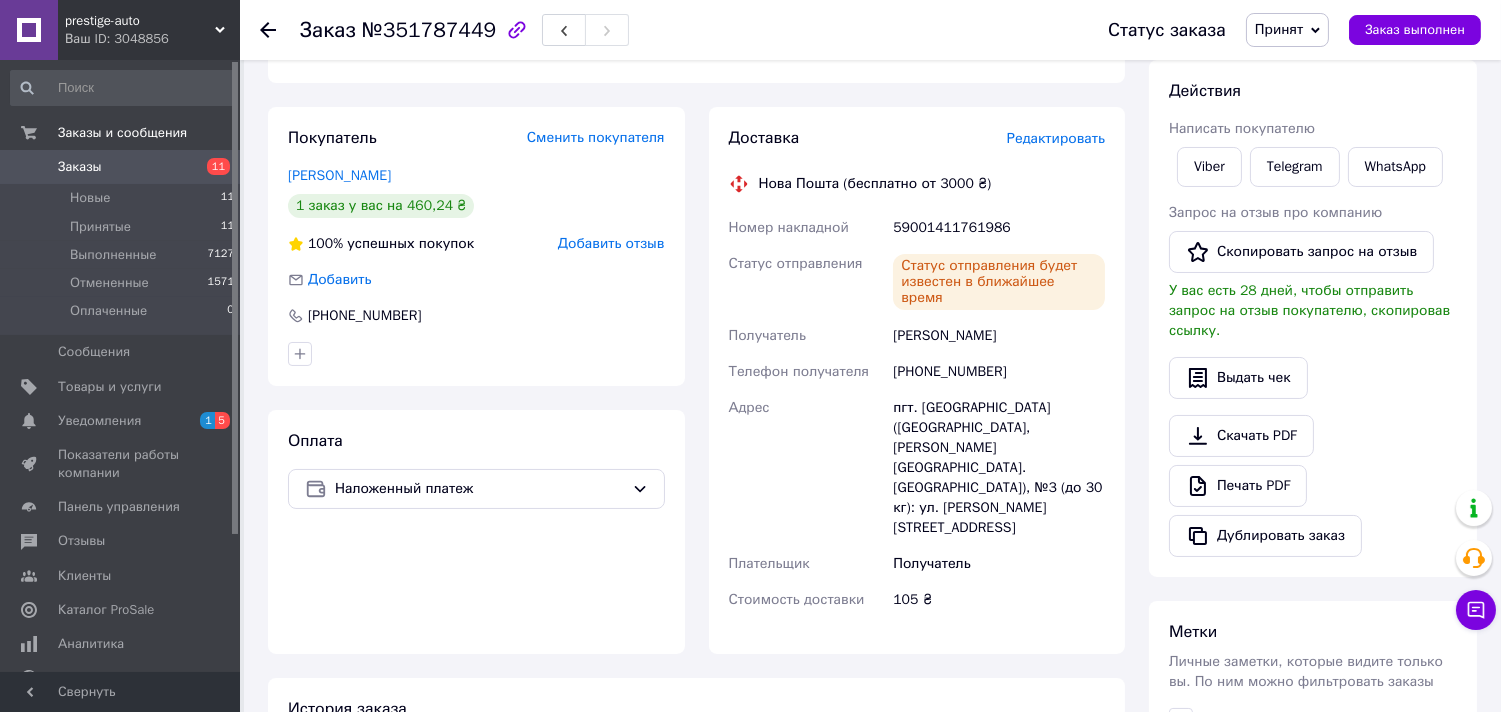 scroll, scrollTop: 161, scrollLeft: 0, axis: vertical 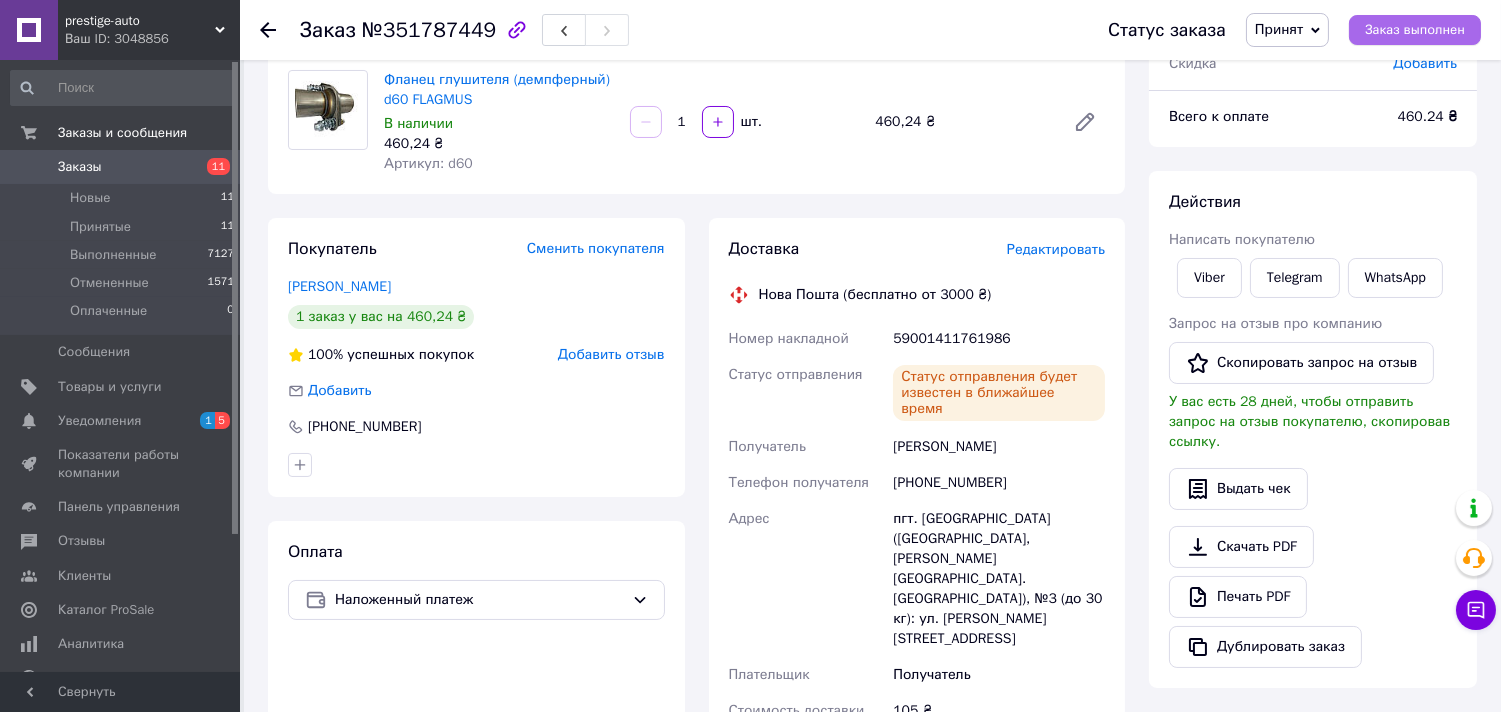 click on "Заказ выполнен" at bounding box center [1415, 30] 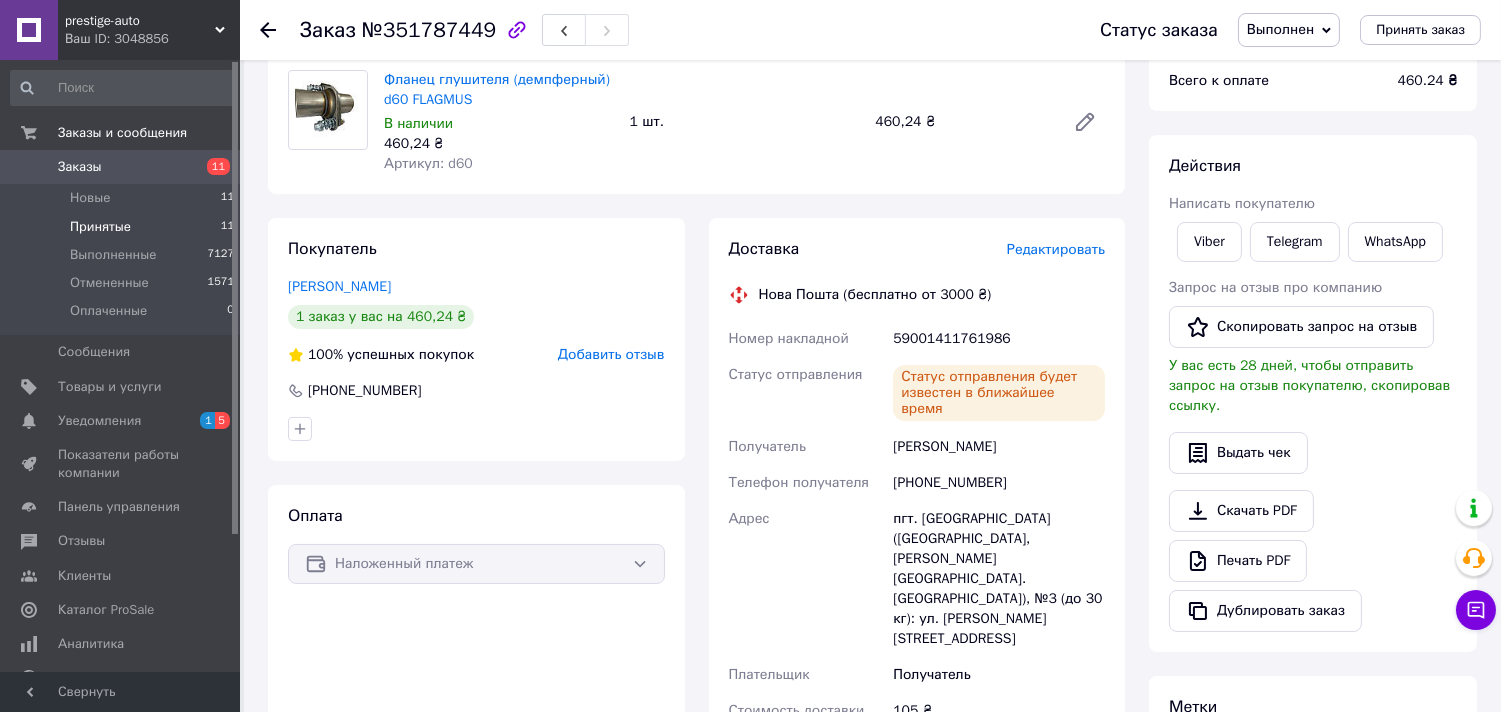 click on "Принятые" at bounding box center (100, 227) 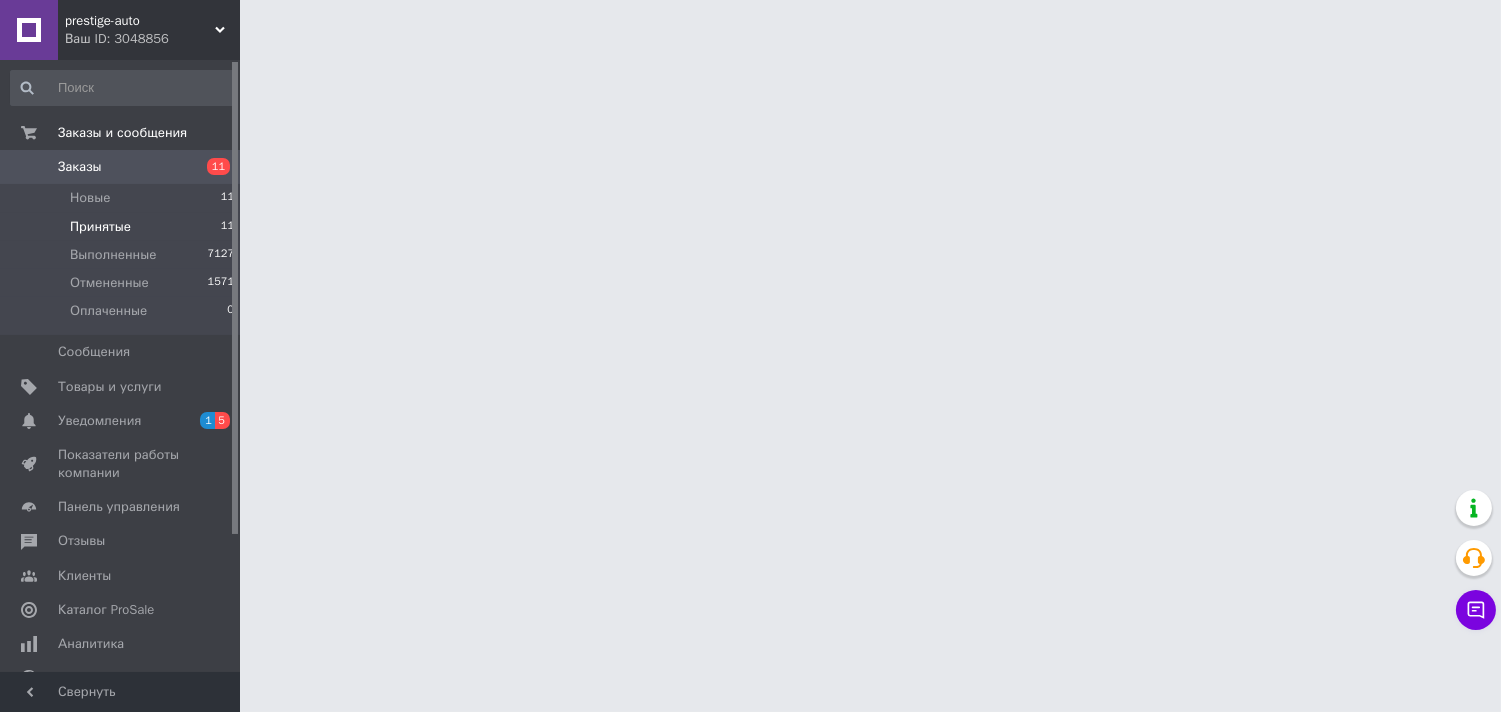 scroll, scrollTop: 0, scrollLeft: 0, axis: both 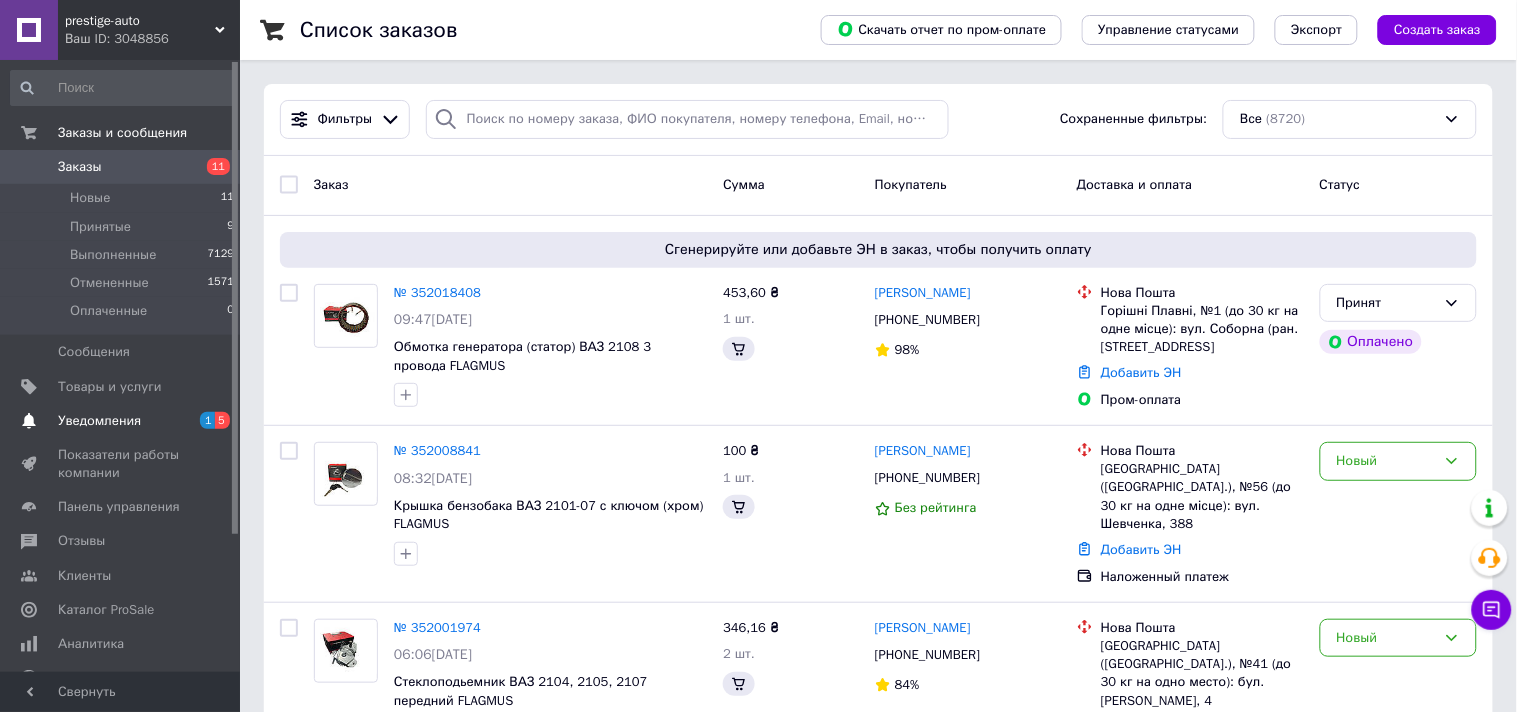 click on "Уведомления" at bounding box center (99, 421) 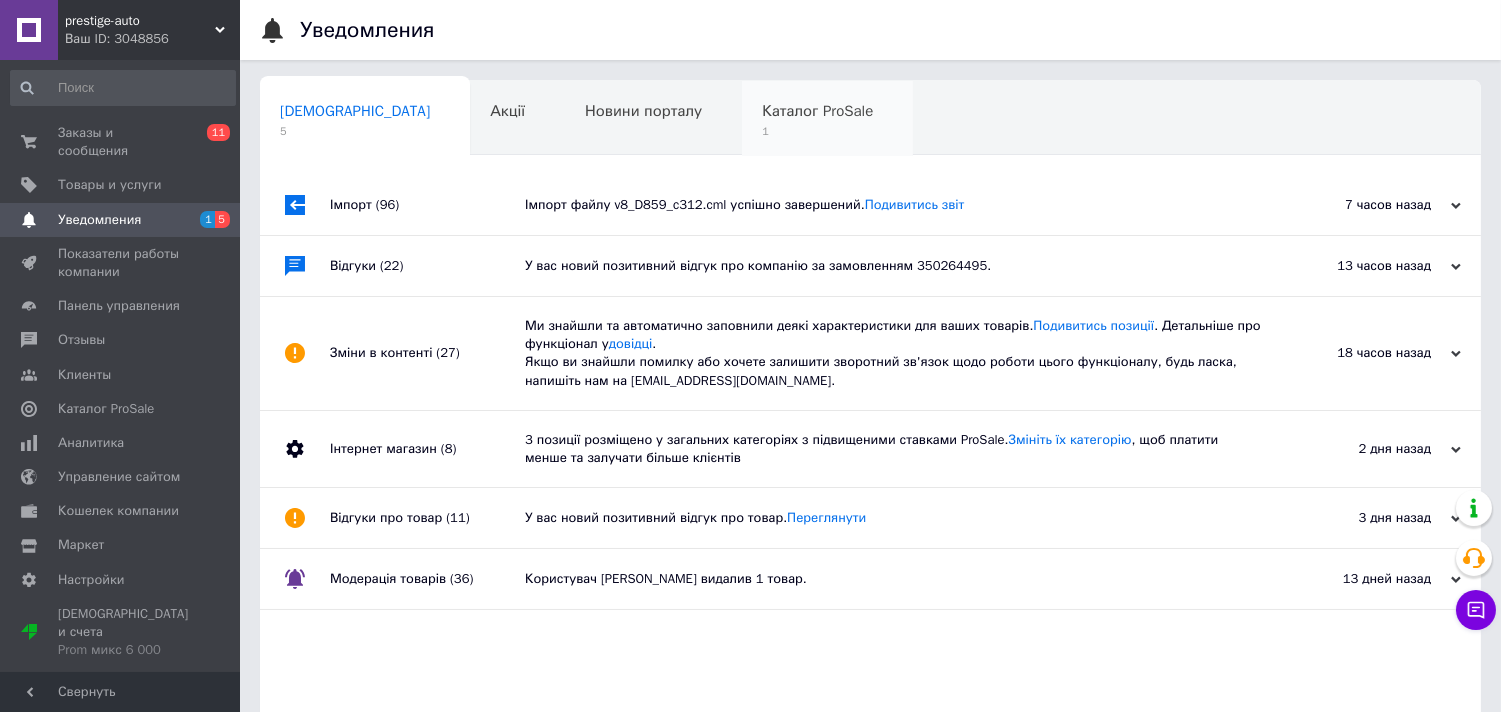 click on "Каталог ProSale 1" at bounding box center [827, 119] 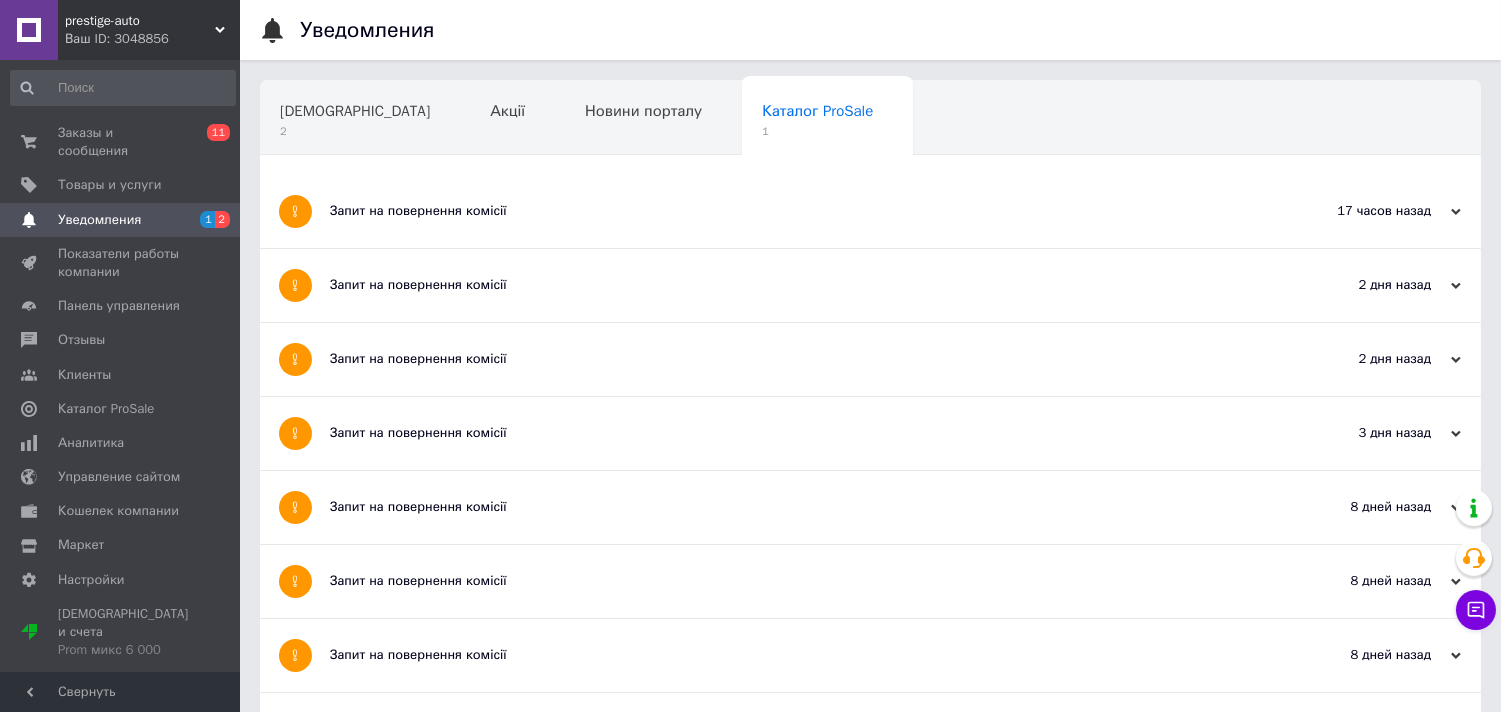 click on "Запит на повернення комісії" at bounding box center (795, 211) 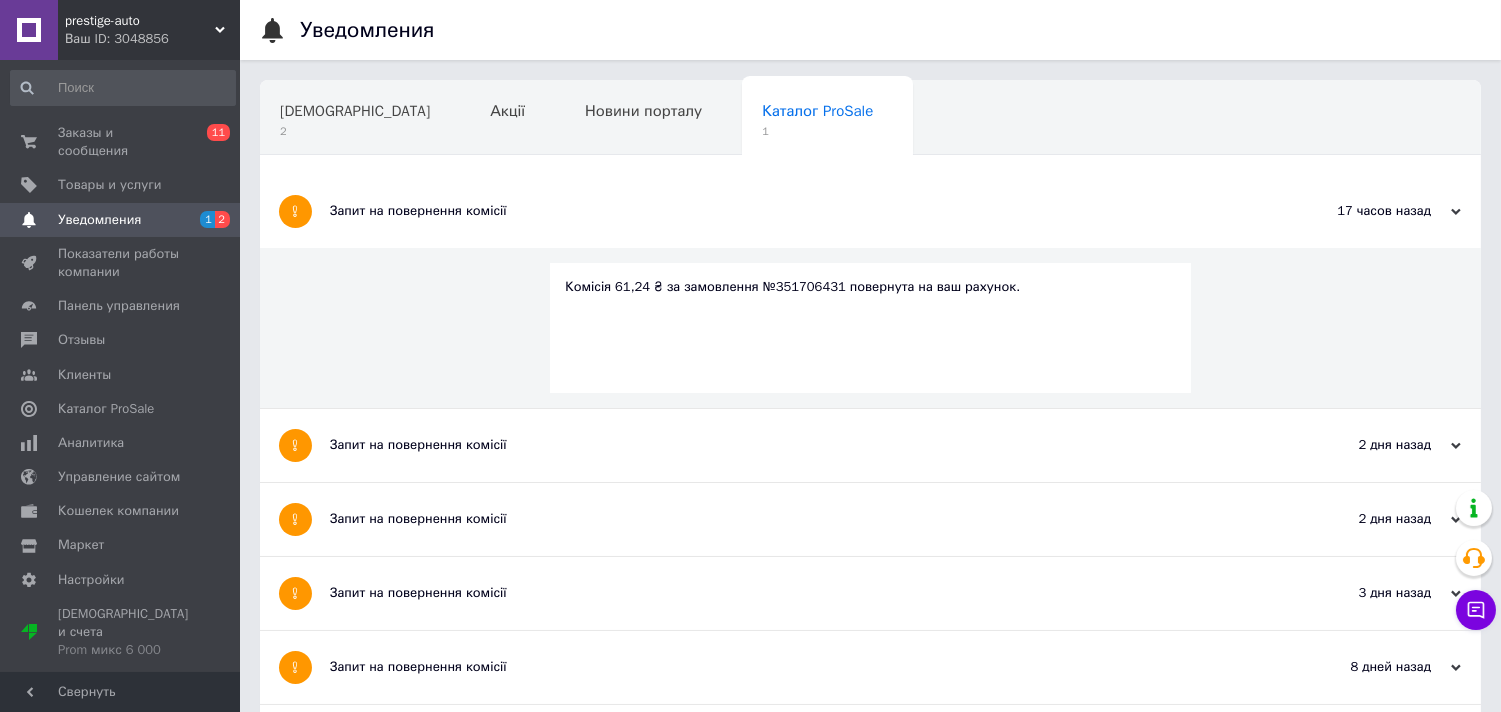 click on "Уведомления" at bounding box center (121, 220) 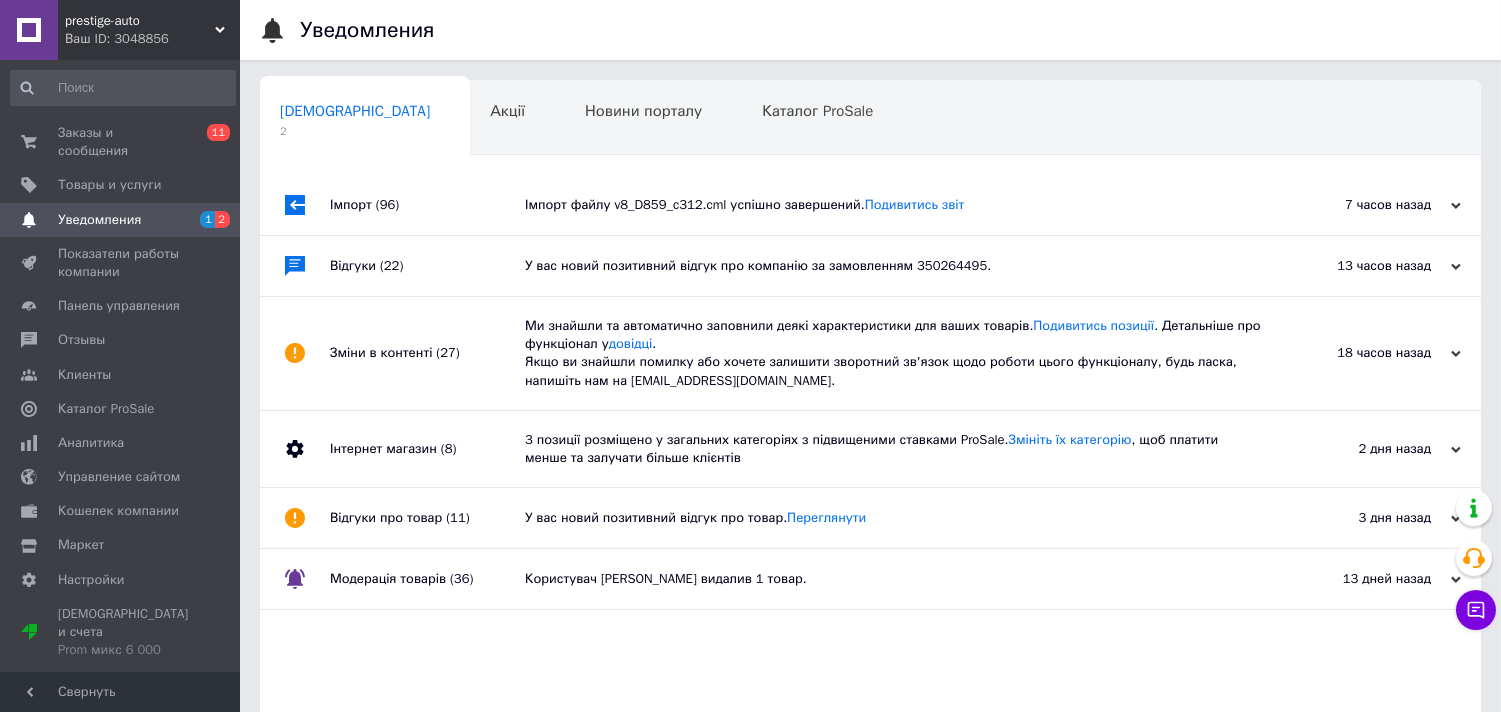 click on "Відгуки   (22)" at bounding box center [427, 266] 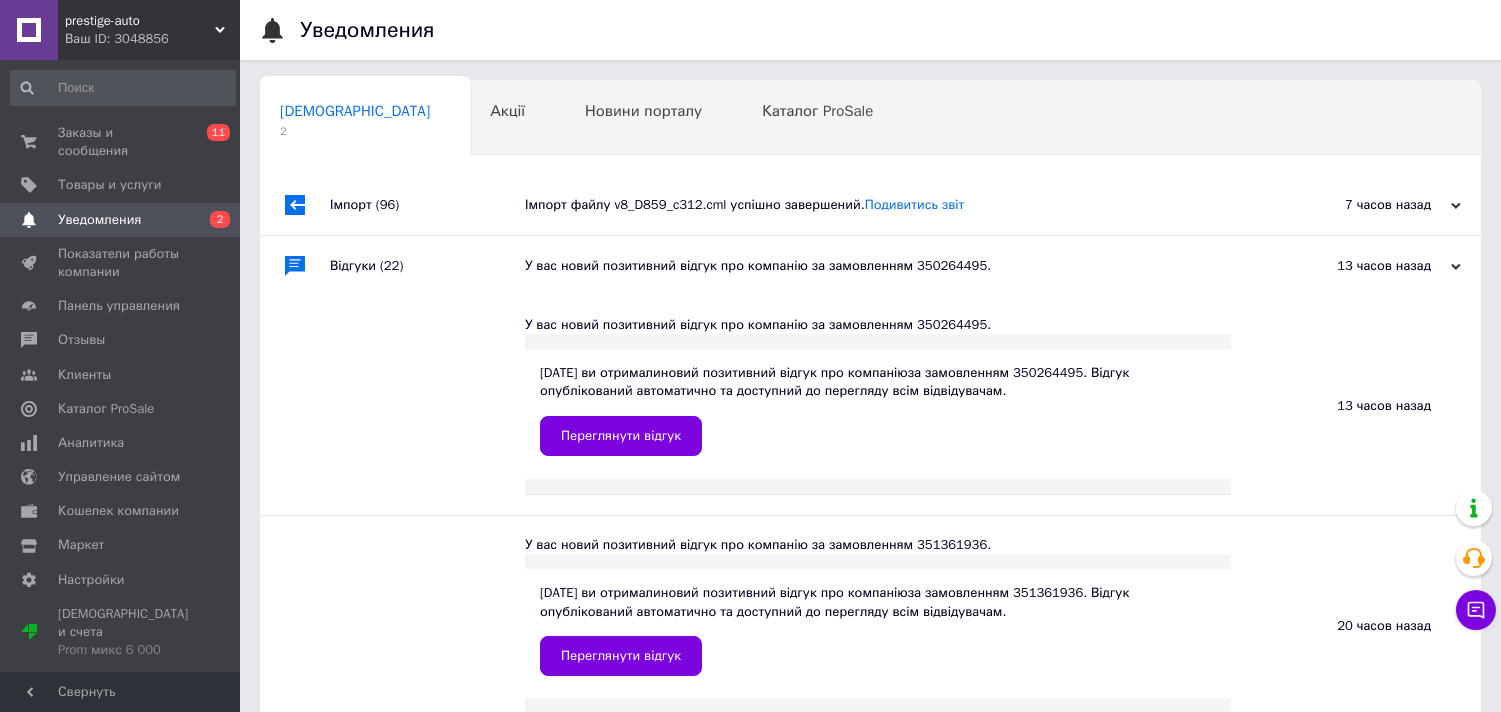 click on "Відгуки   (22)" at bounding box center (427, 266) 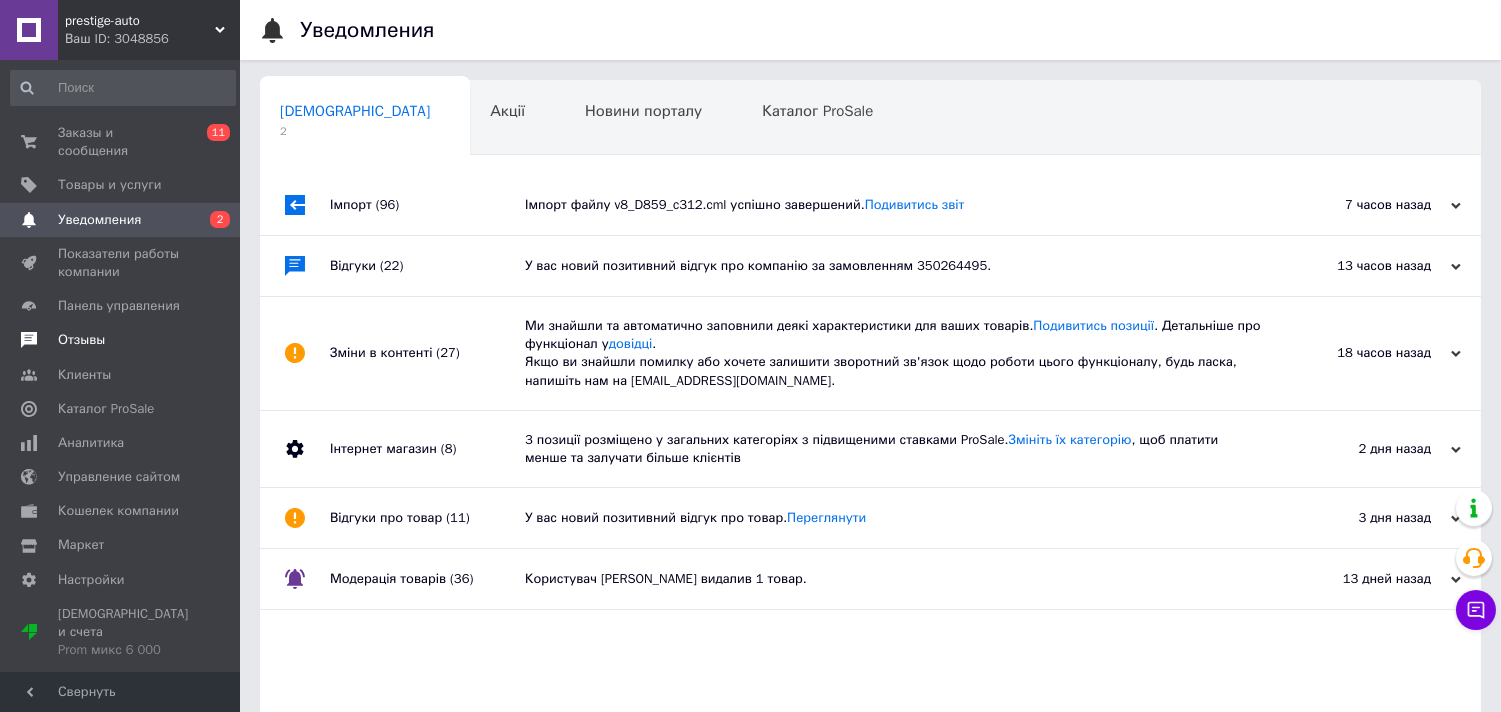 click on "Отзывы" at bounding box center [121, 340] 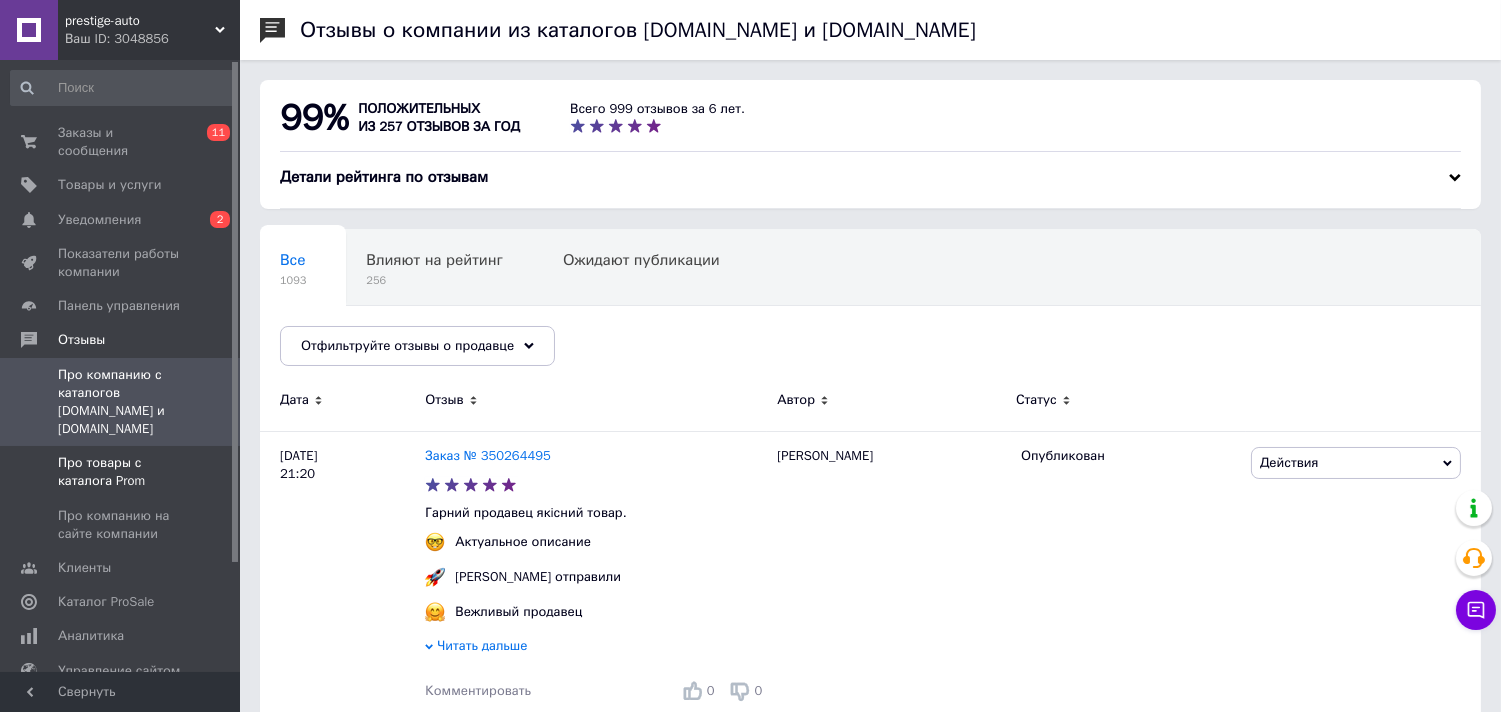 click on "Про товары с каталога Prom" at bounding box center (121, 472) 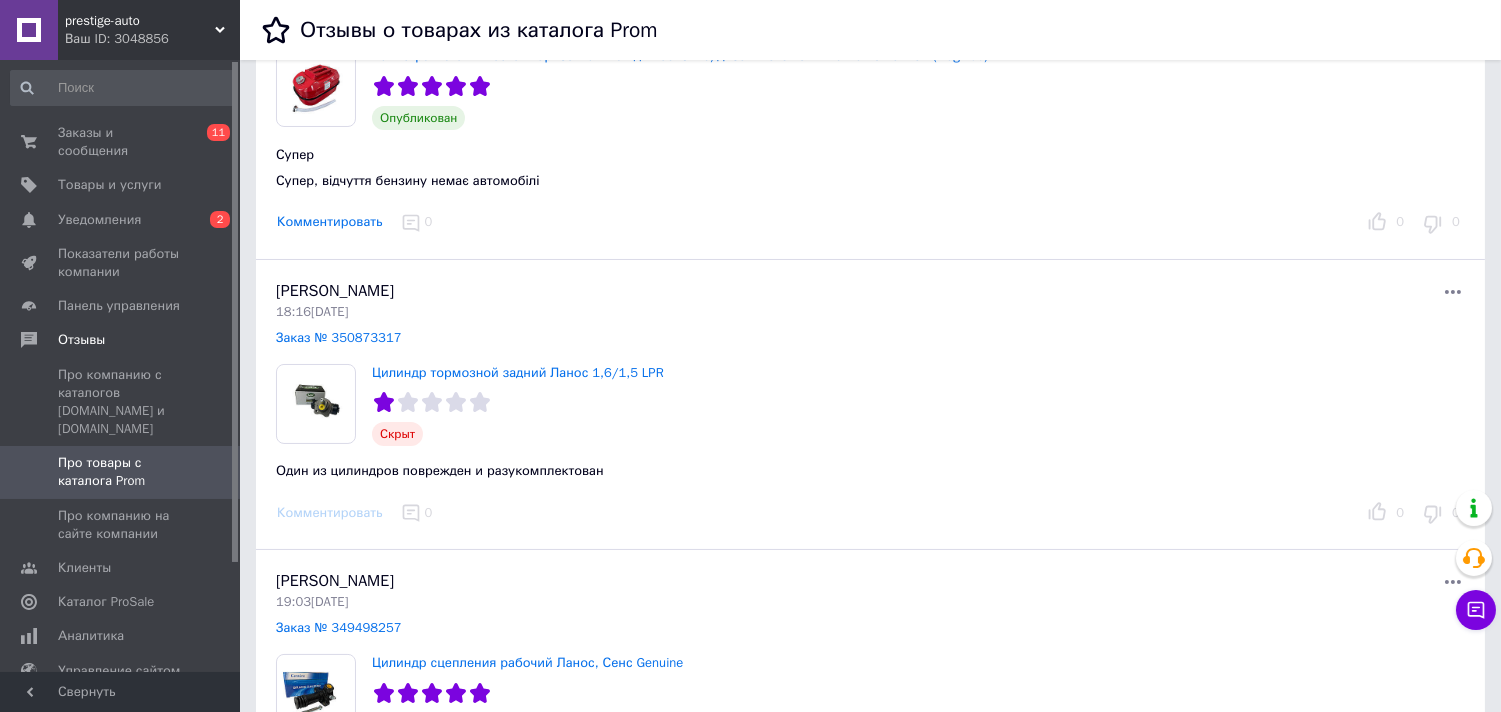 scroll, scrollTop: 0, scrollLeft: 0, axis: both 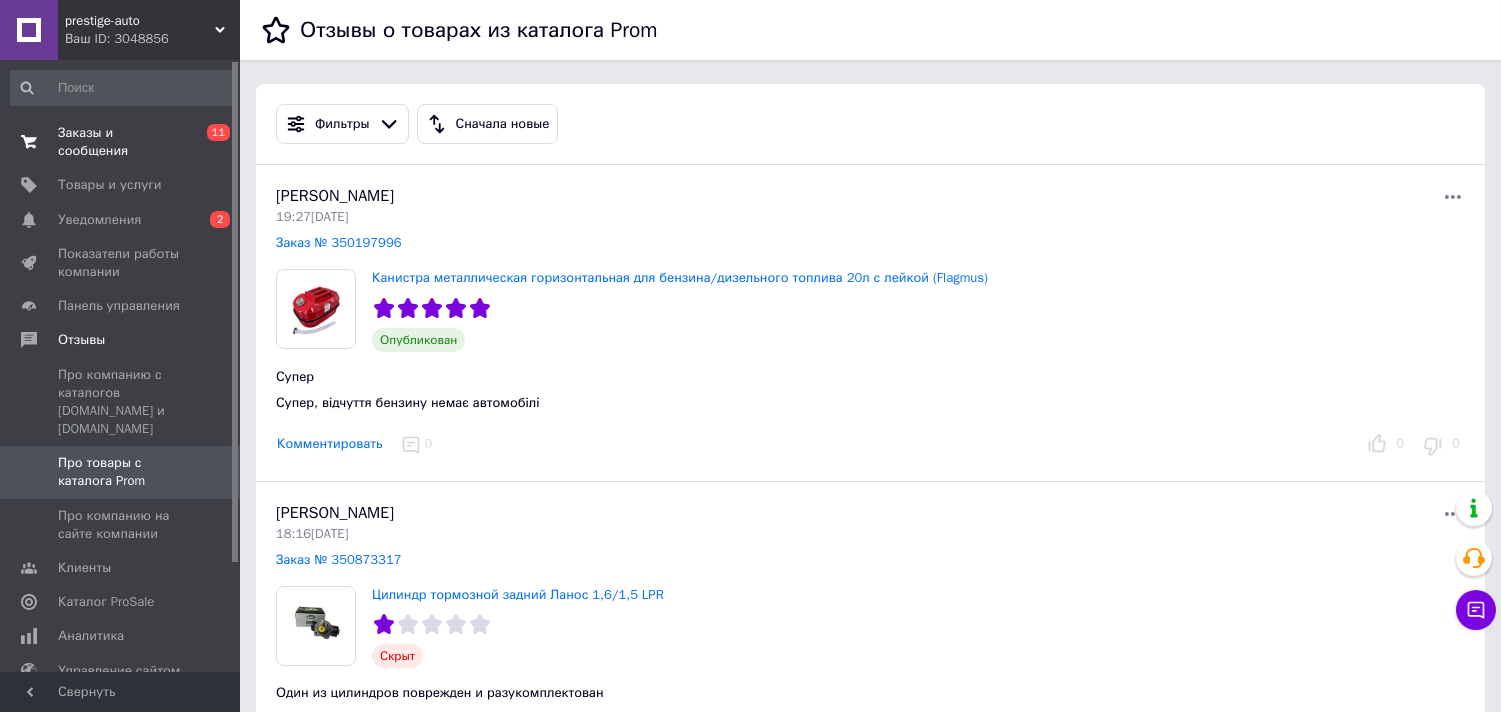 click on "Заказы и сообщения" at bounding box center (121, 142) 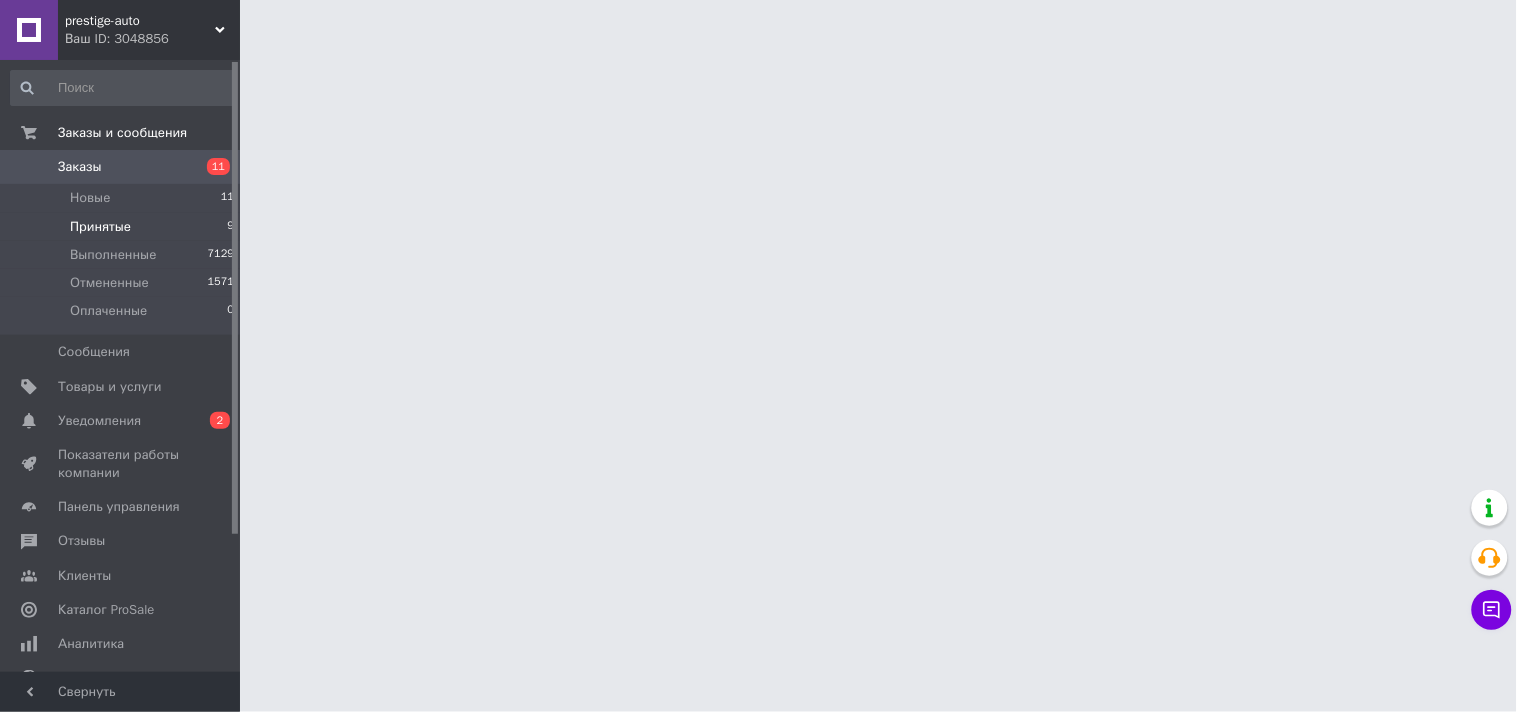 click on "Принятые" at bounding box center (100, 227) 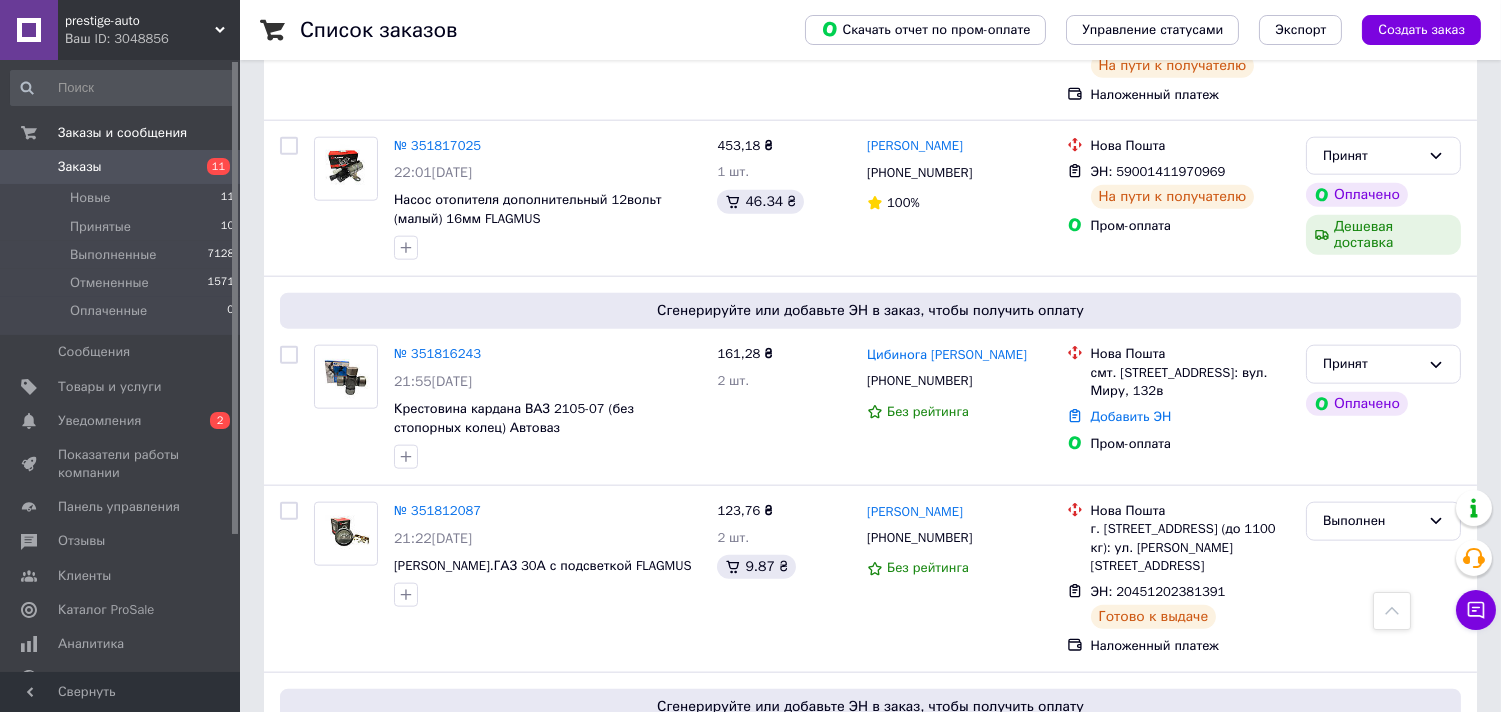 scroll, scrollTop: 5111, scrollLeft: 0, axis: vertical 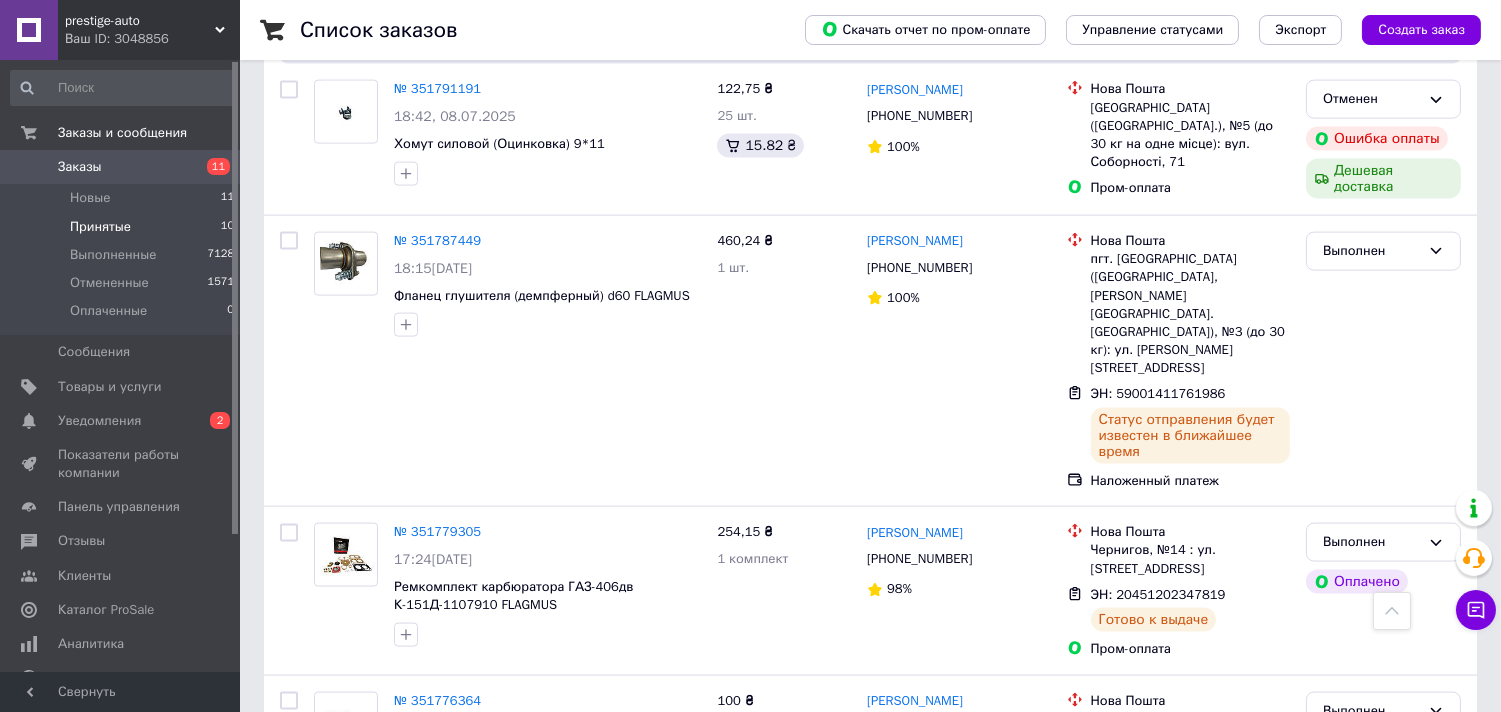 click on "Принятые" at bounding box center [100, 227] 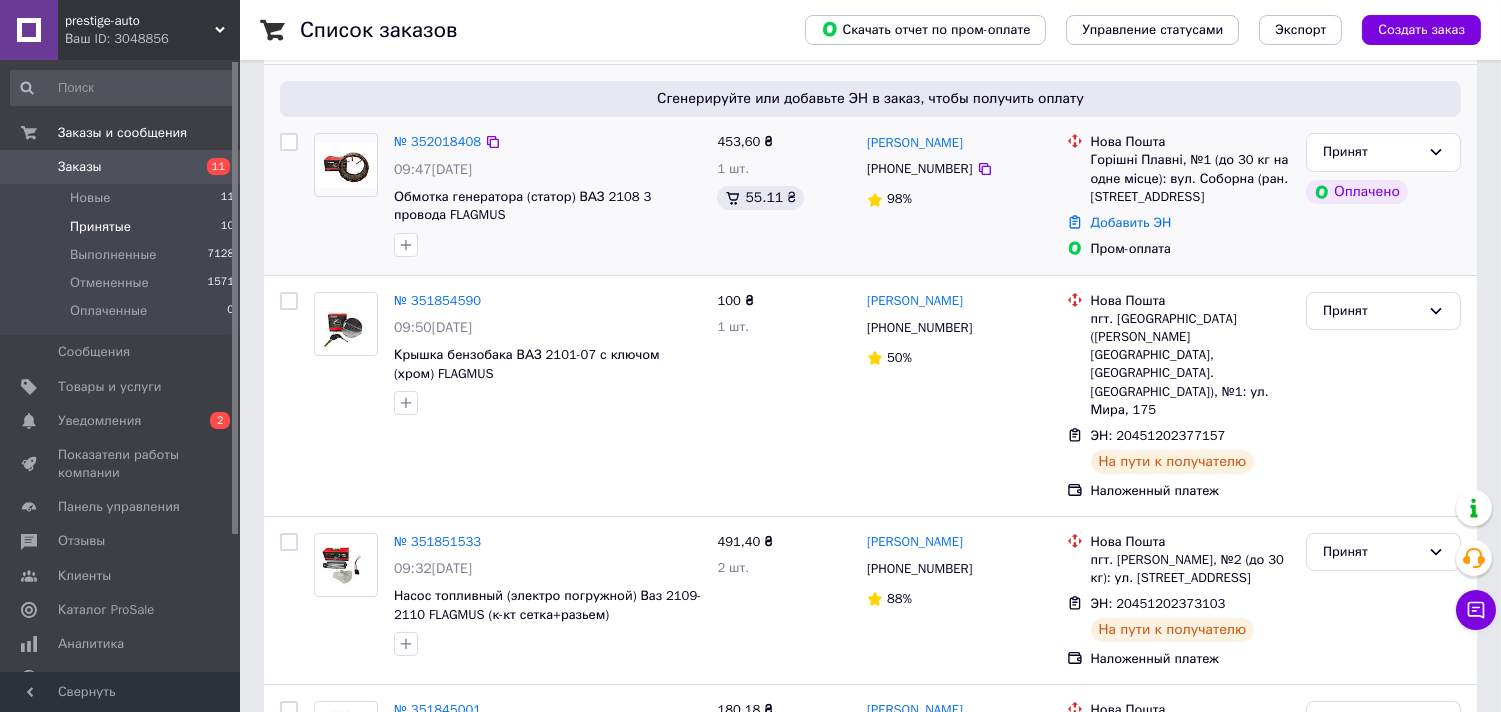 scroll, scrollTop: 333, scrollLeft: 0, axis: vertical 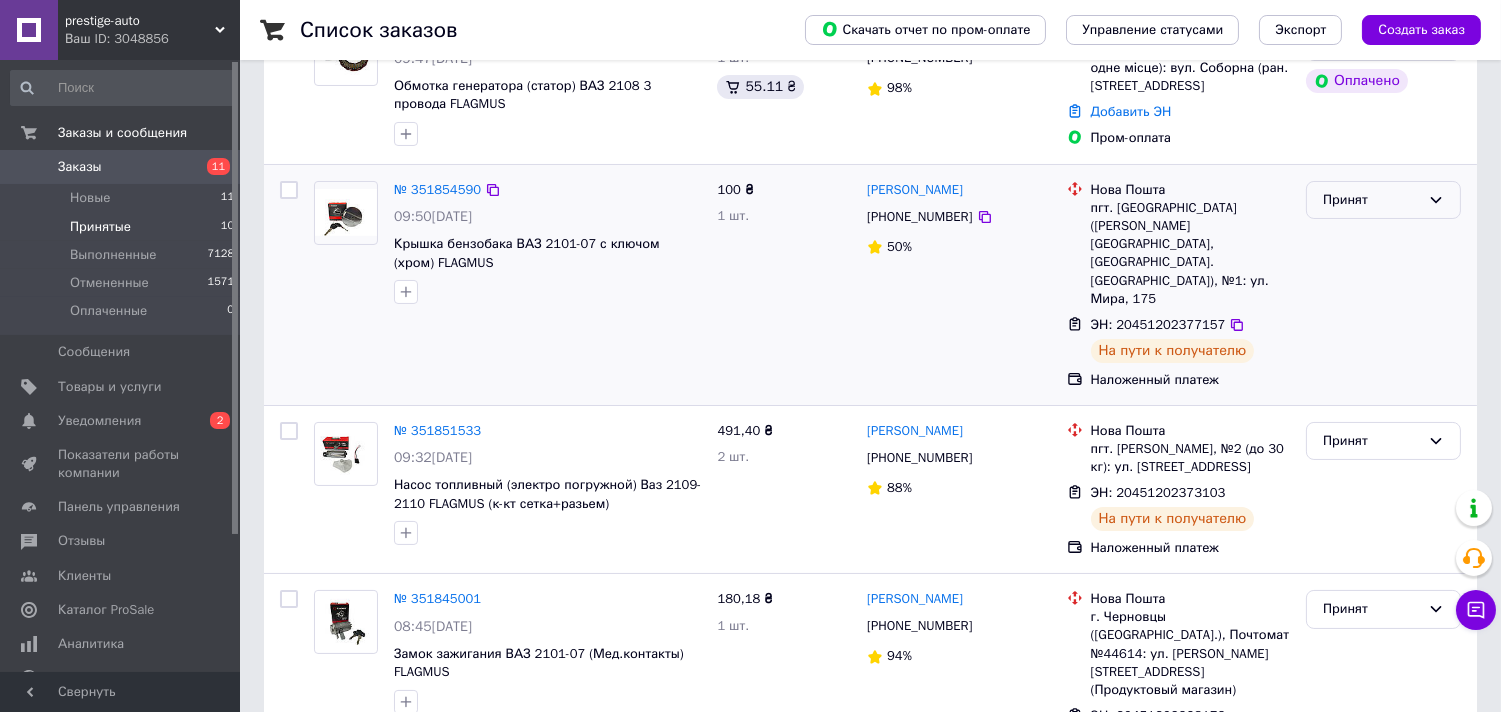 click on "Принят" at bounding box center [1371, 200] 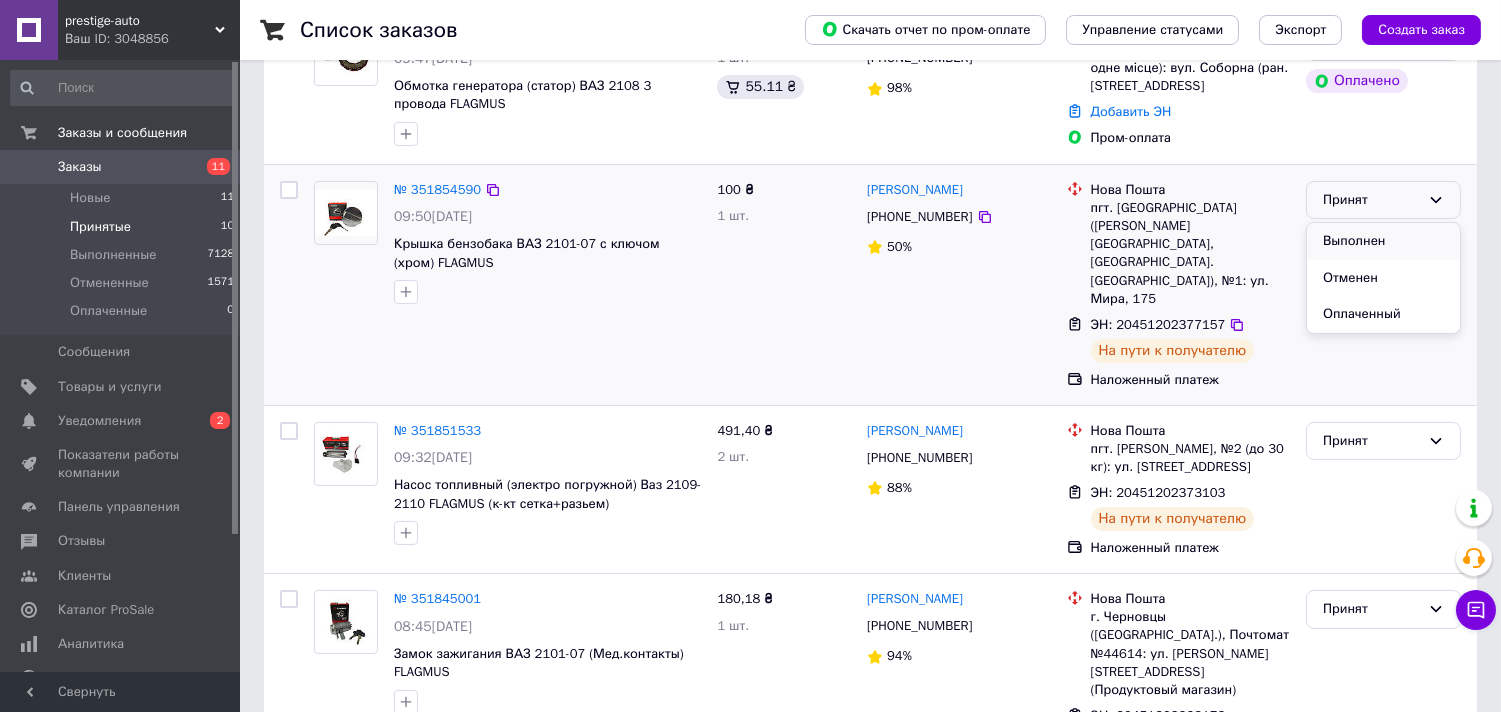 click on "Выполнен" at bounding box center (1383, 241) 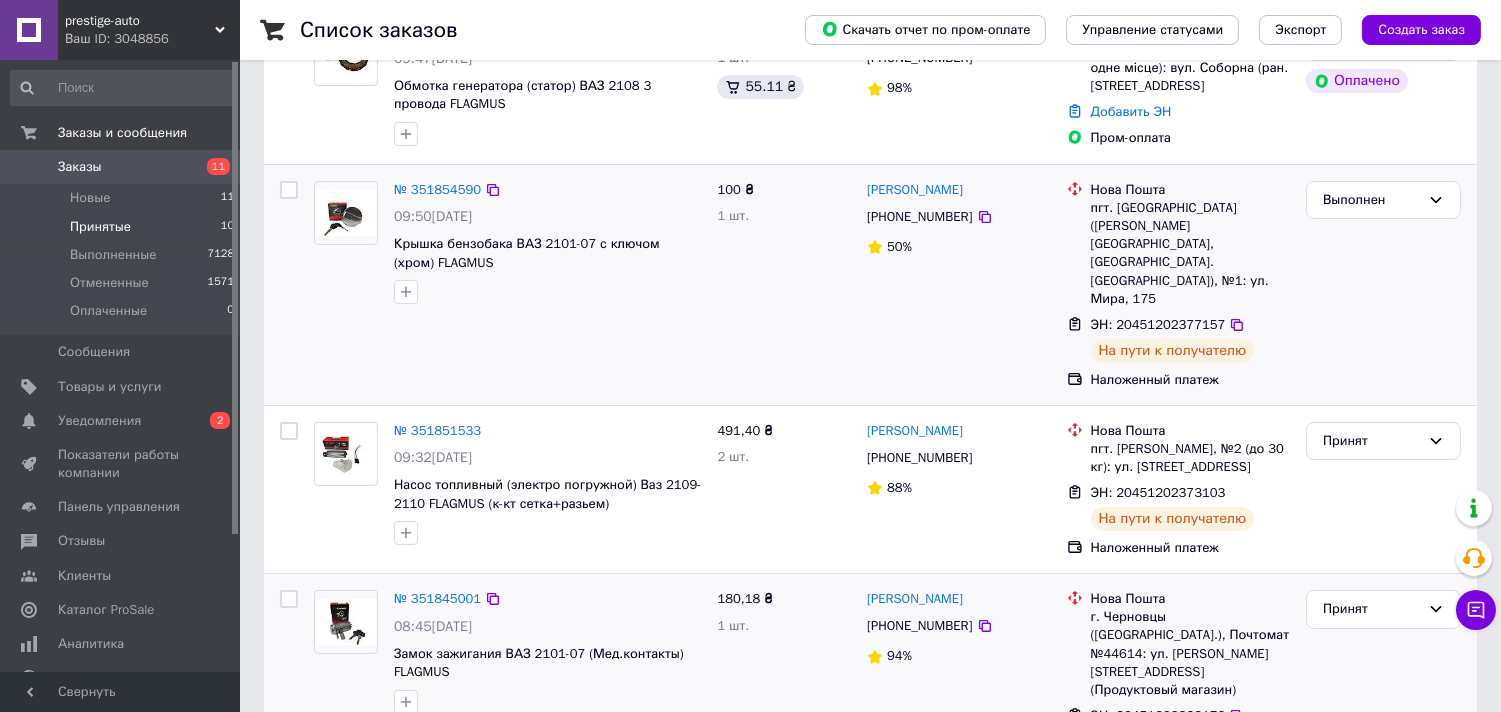 scroll, scrollTop: 444, scrollLeft: 0, axis: vertical 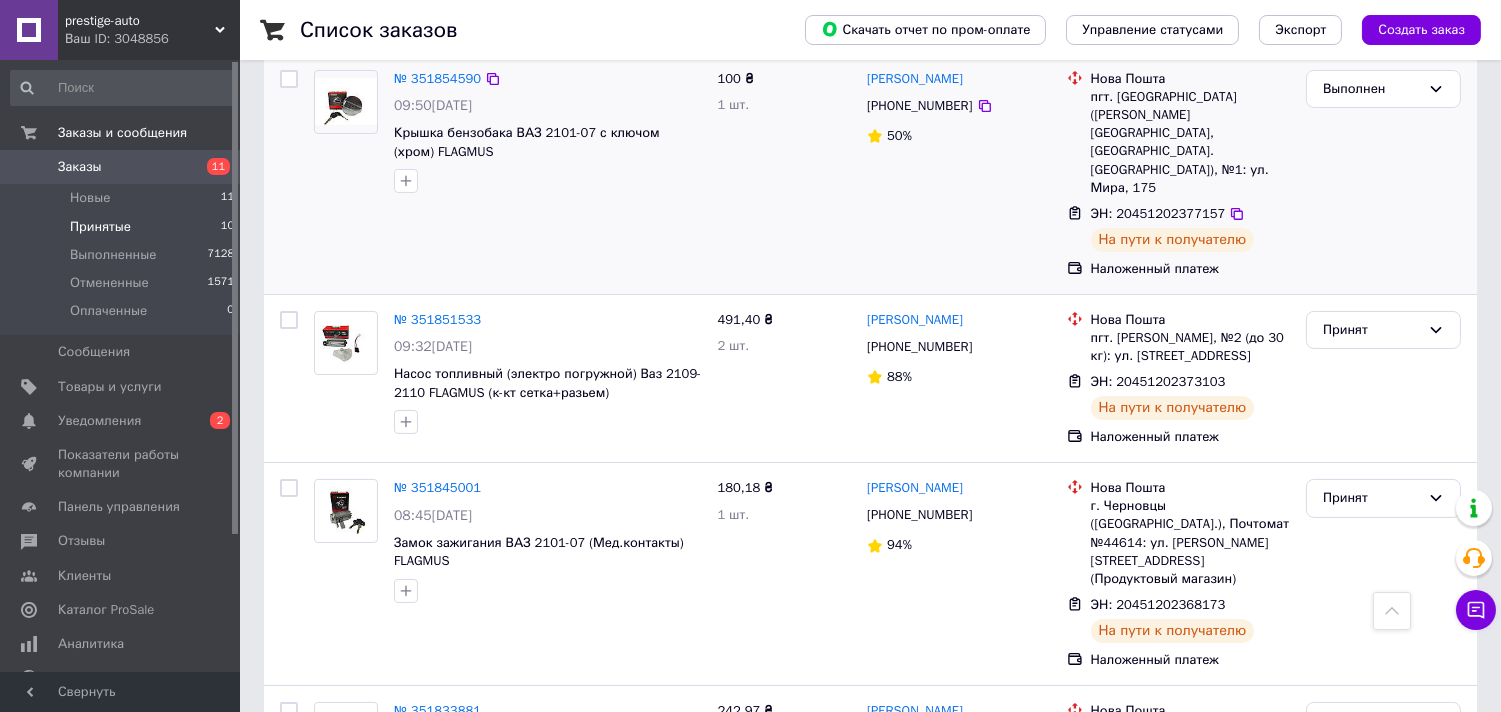 click on "Принятые" at bounding box center (100, 227) 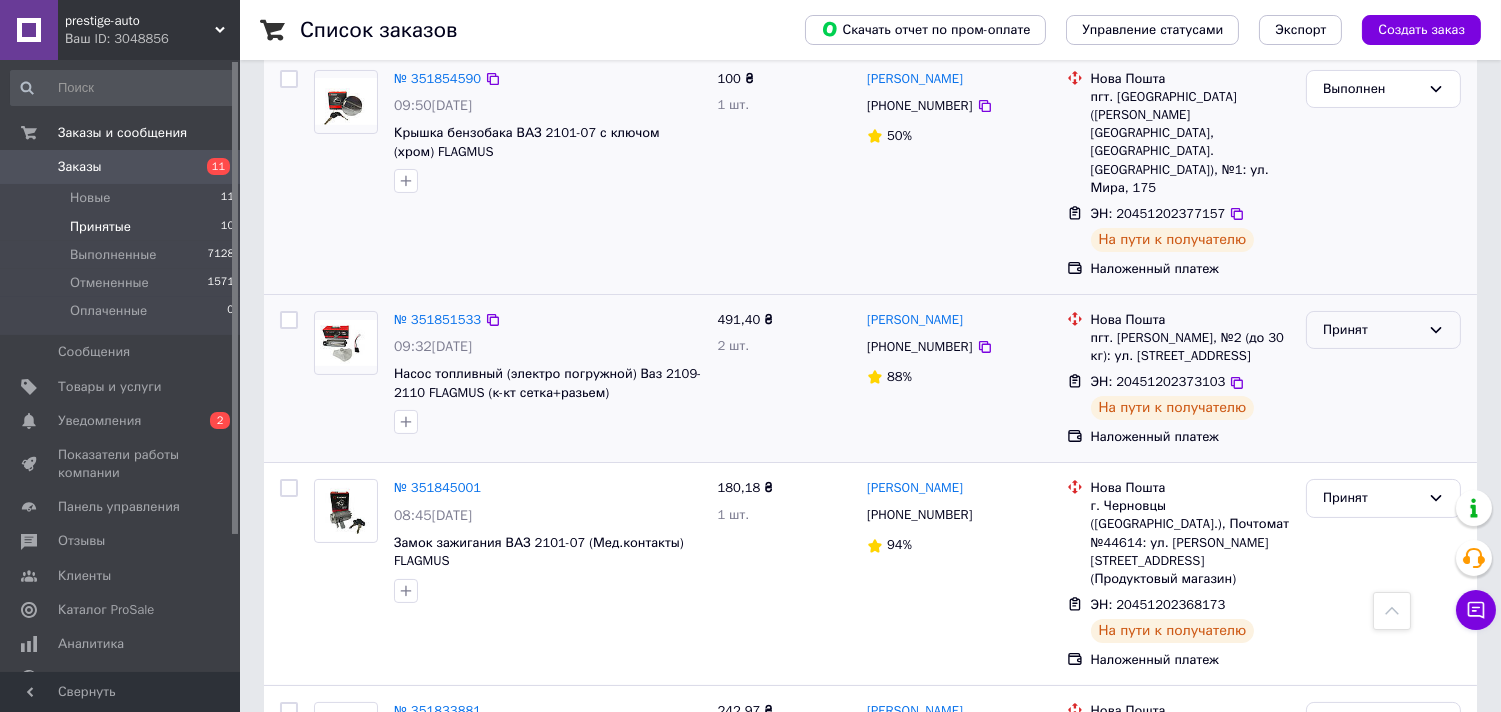 click on "Принят" at bounding box center [1371, 330] 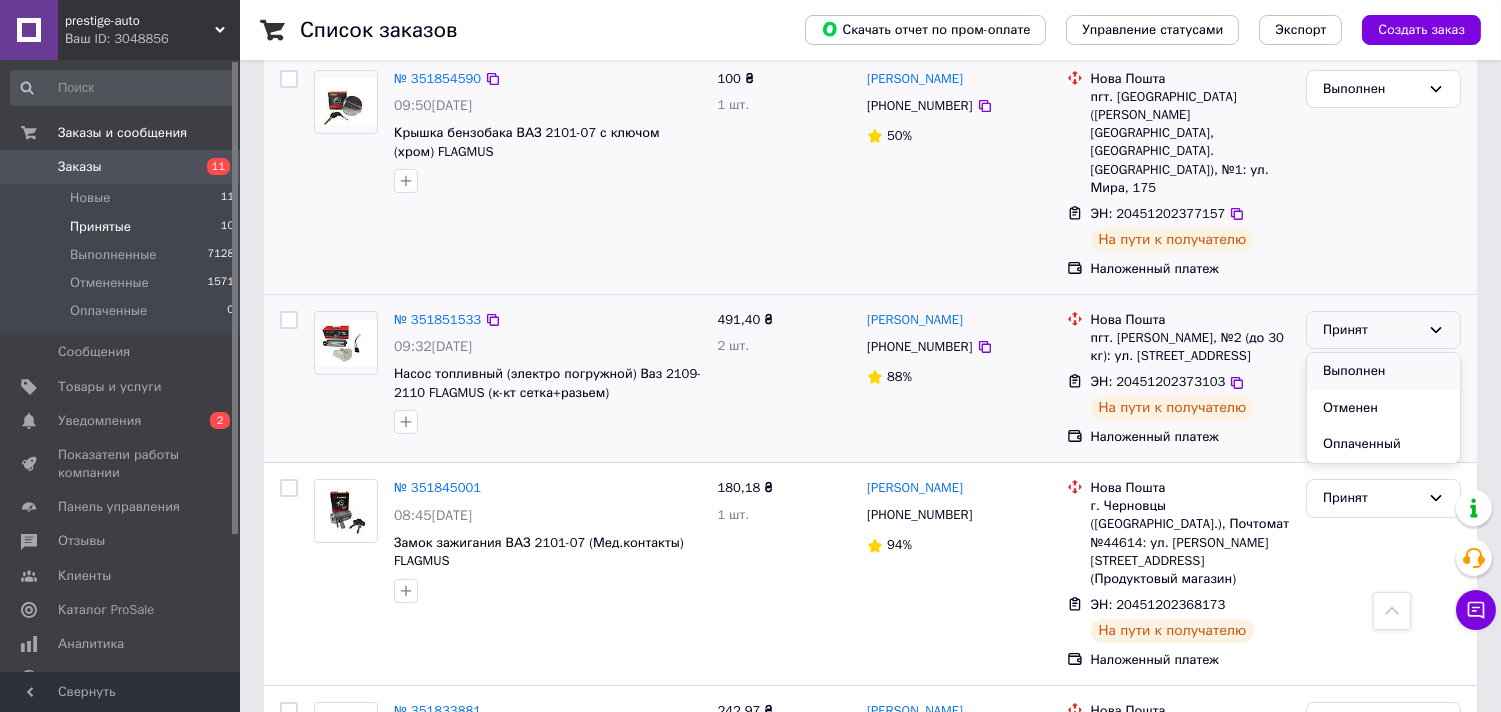 click on "Выполнен" at bounding box center (1383, 371) 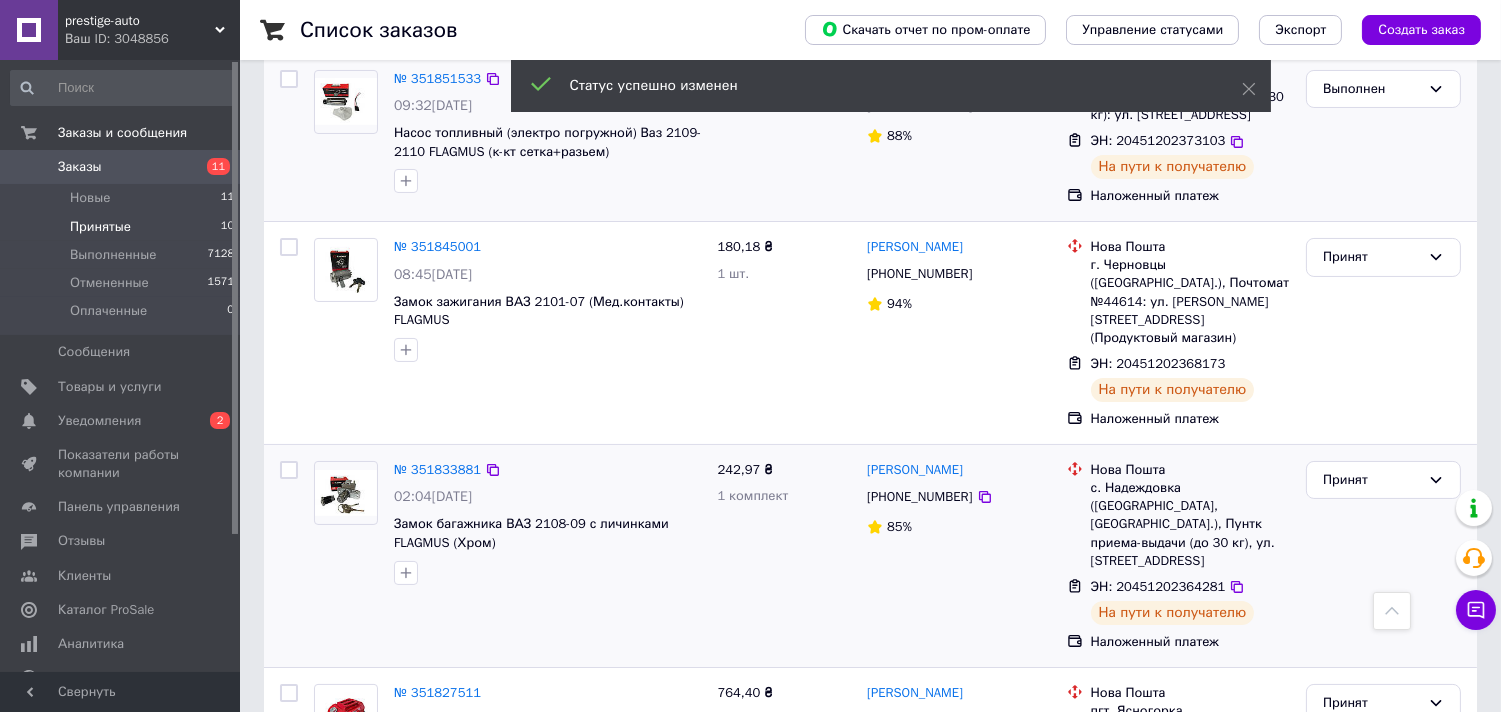 click on "Принят" at bounding box center (1383, 556) 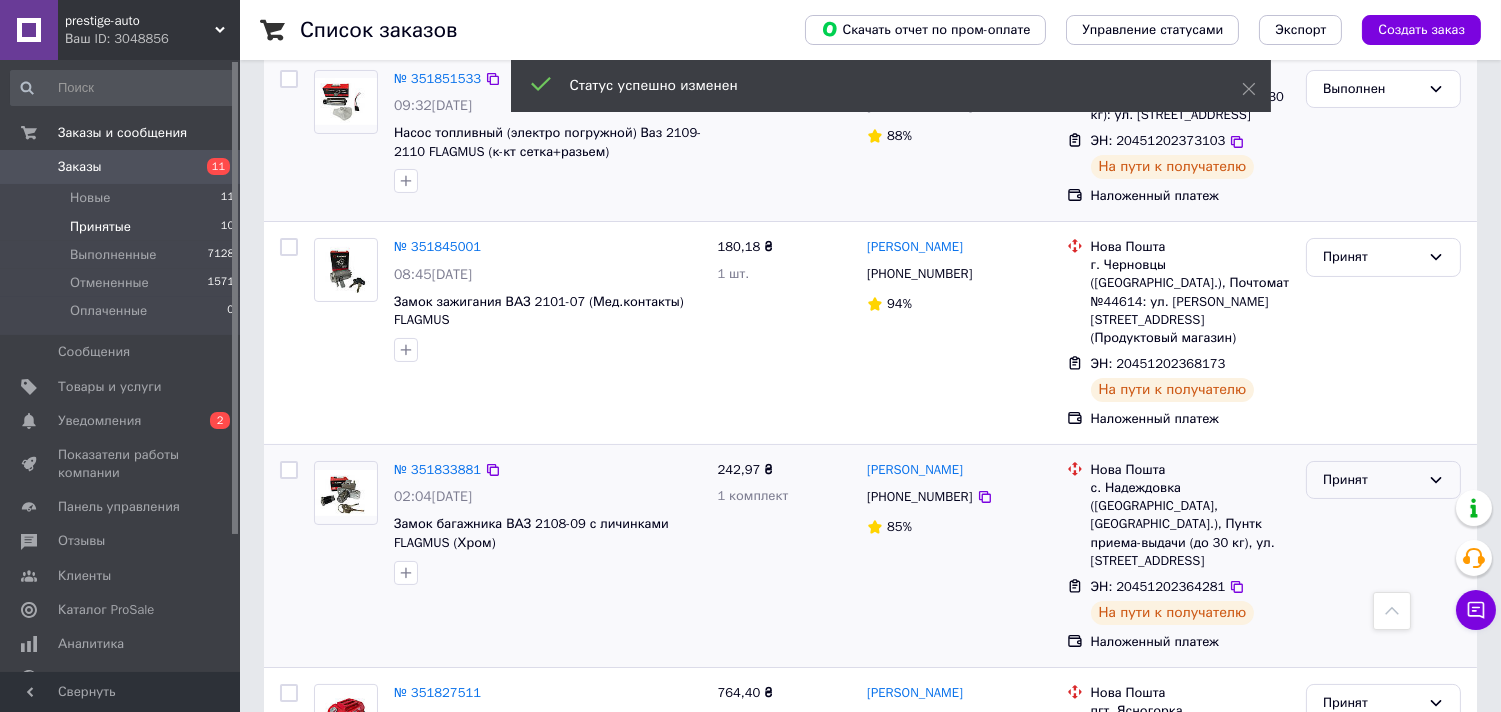 click on "Принят" at bounding box center [1371, 480] 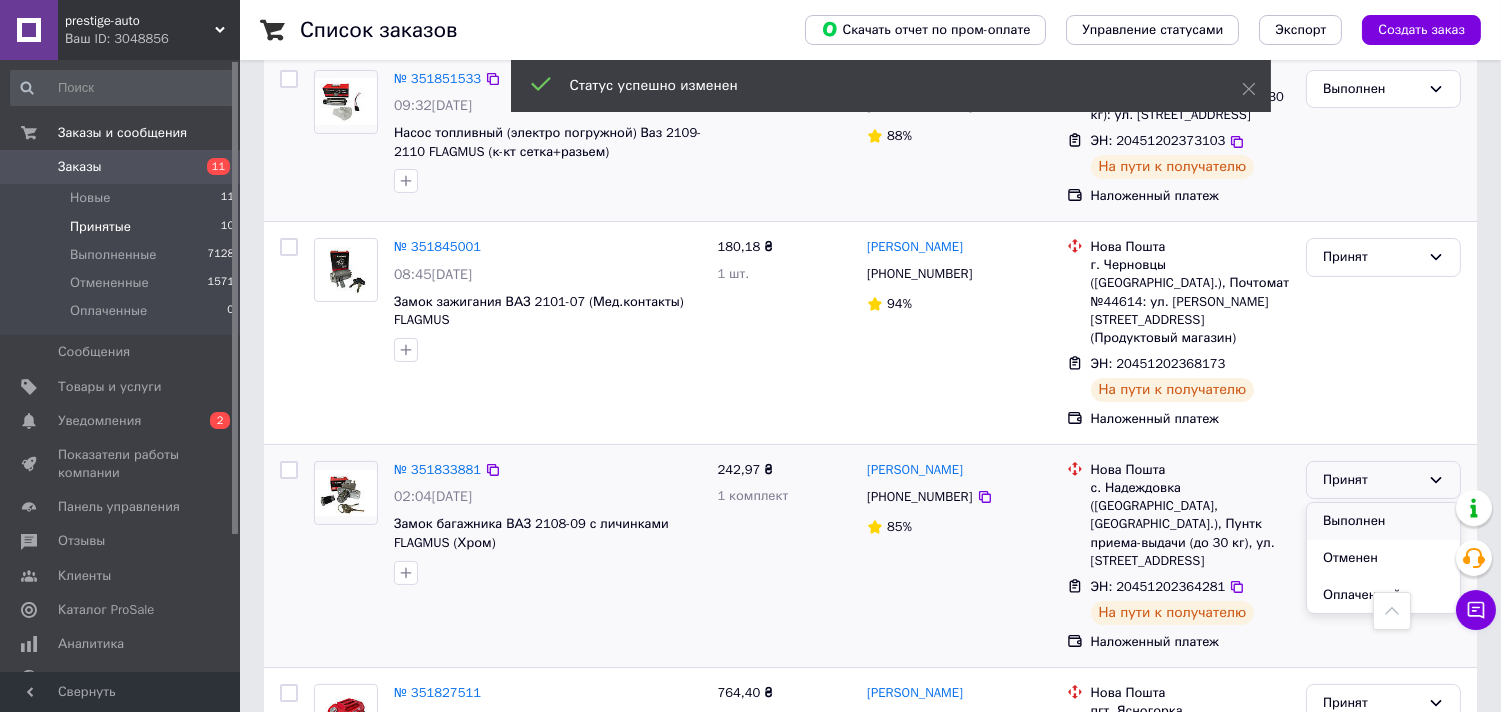 click on "Выполнен" at bounding box center (1383, 521) 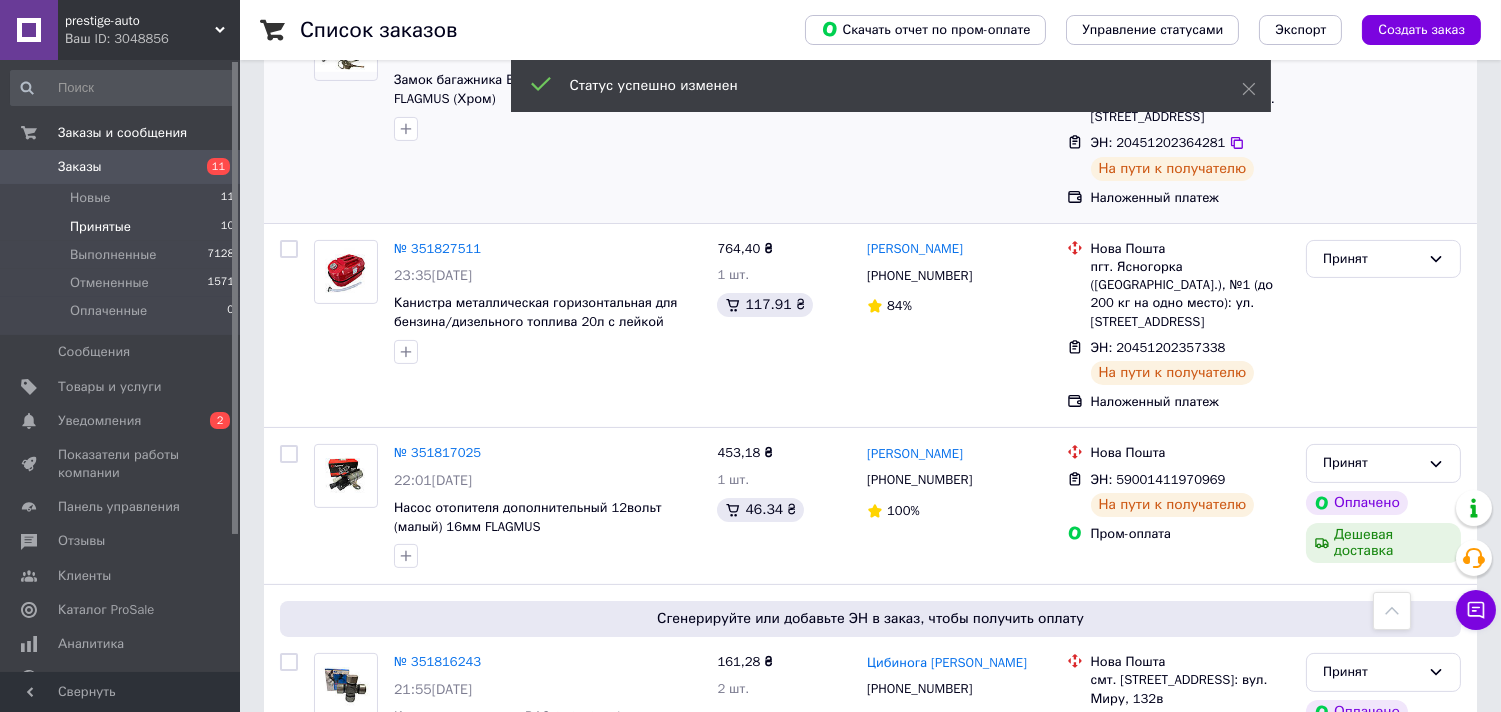 scroll, scrollTop: 1000, scrollLeft: 0, axis: vertical 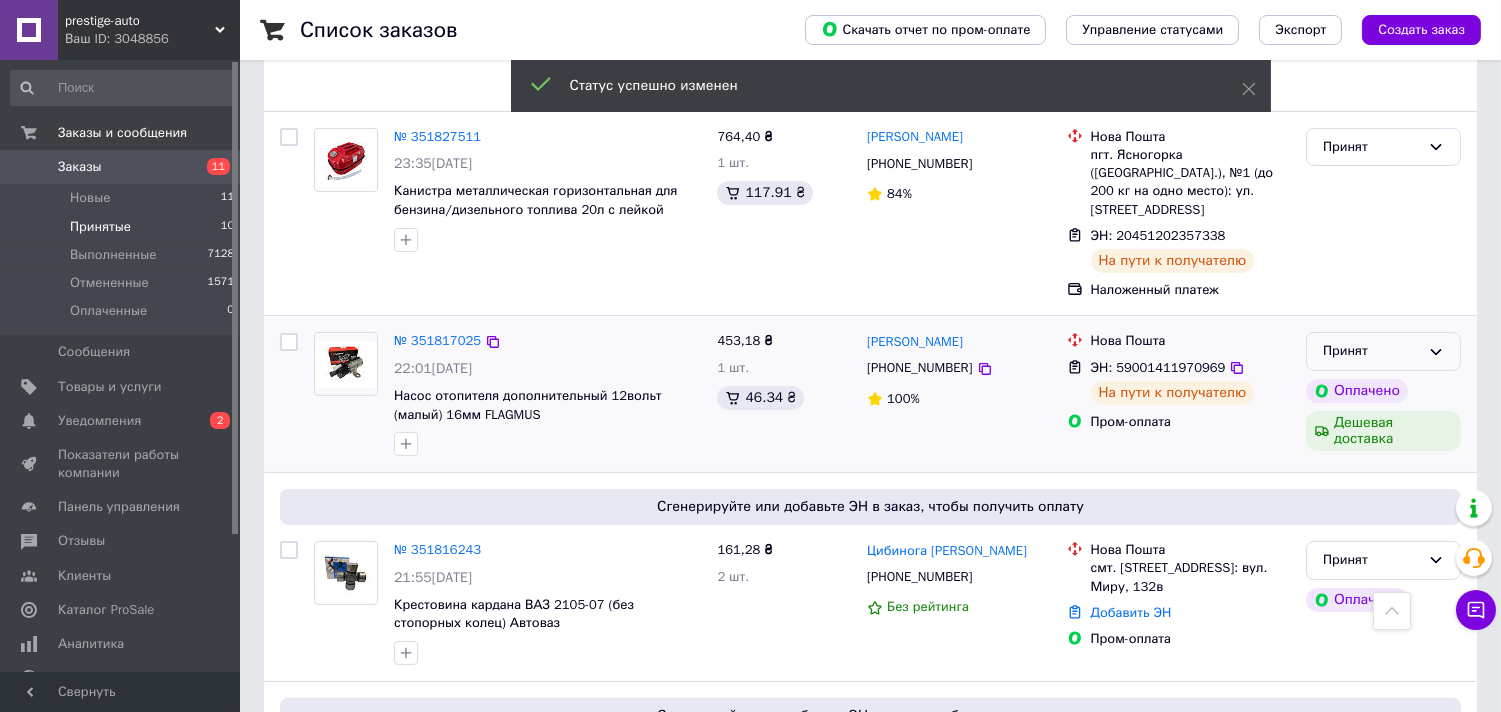 click on "Принят" at bounding box center [1371, 351] 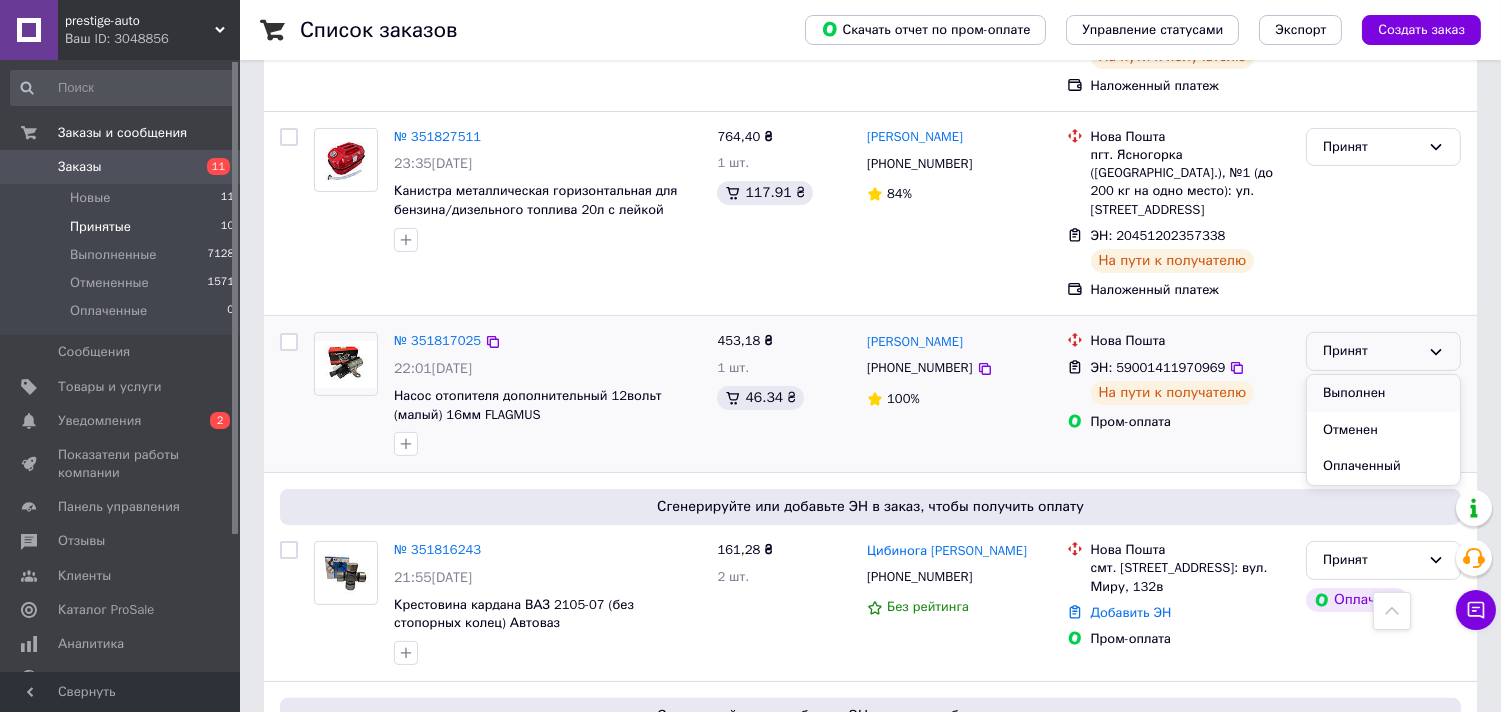 click on "Выполнен" at bounding box center [1383, 393] 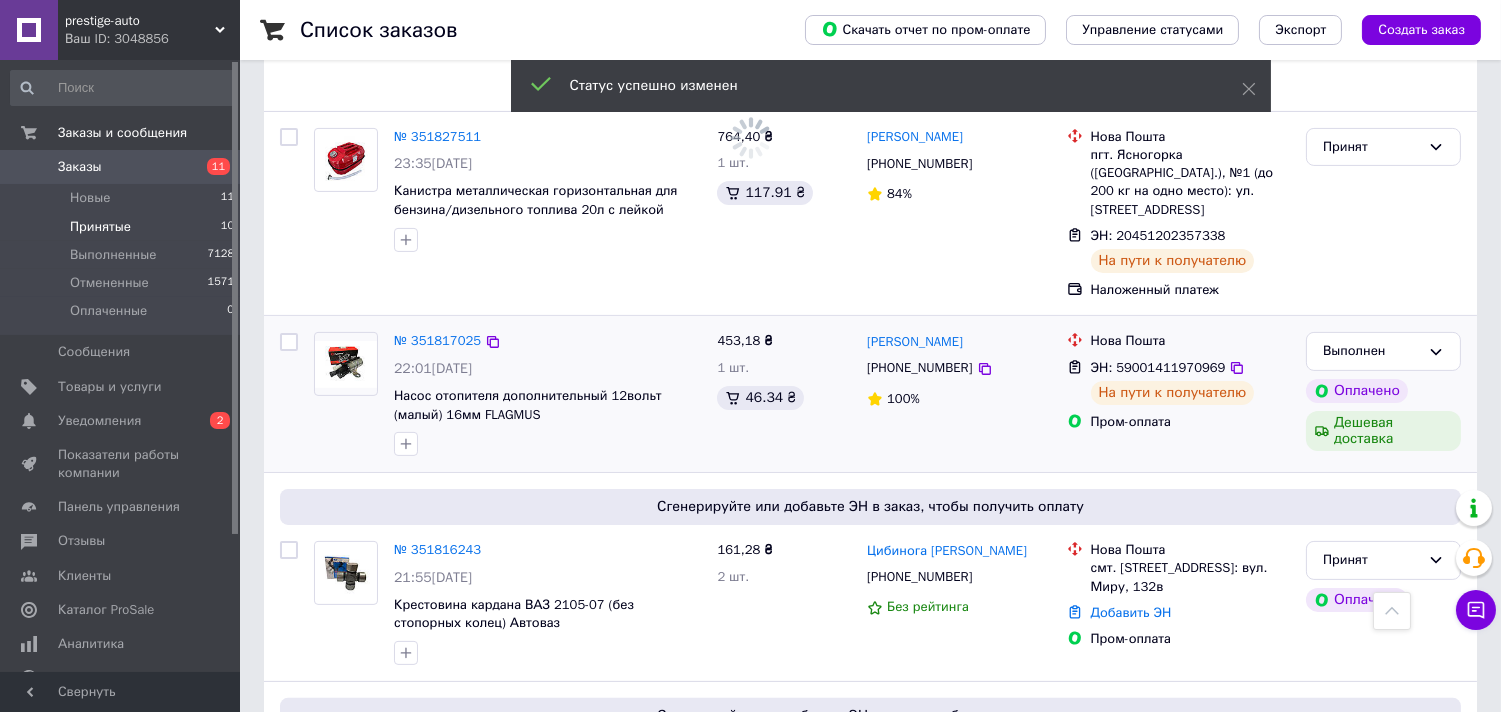 scroll, scrollTop: 1111, scrollLeft: 0, axis: vertical 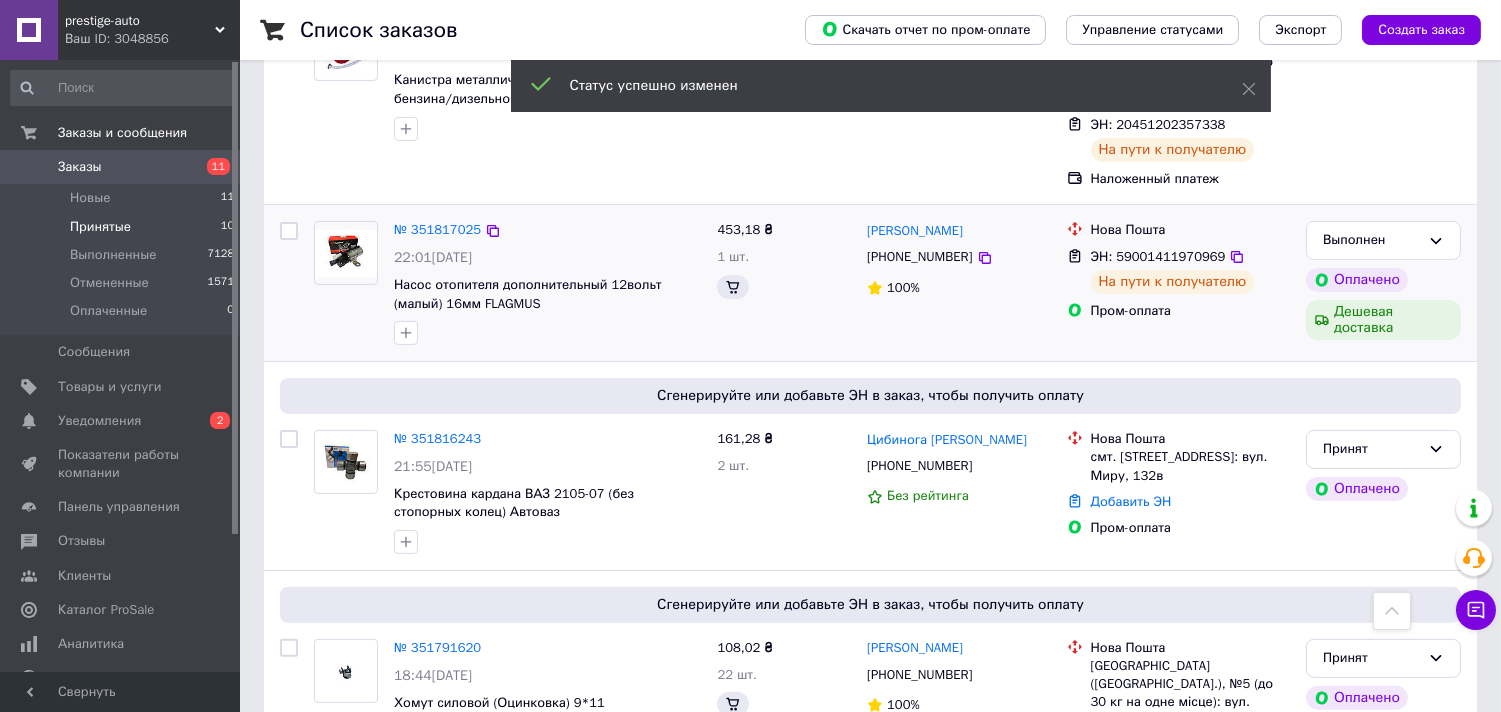 drag, startPoint x: 970, startPoint y: 413, endPoint x: 766, endPoint y: 210, distance: 287.79333 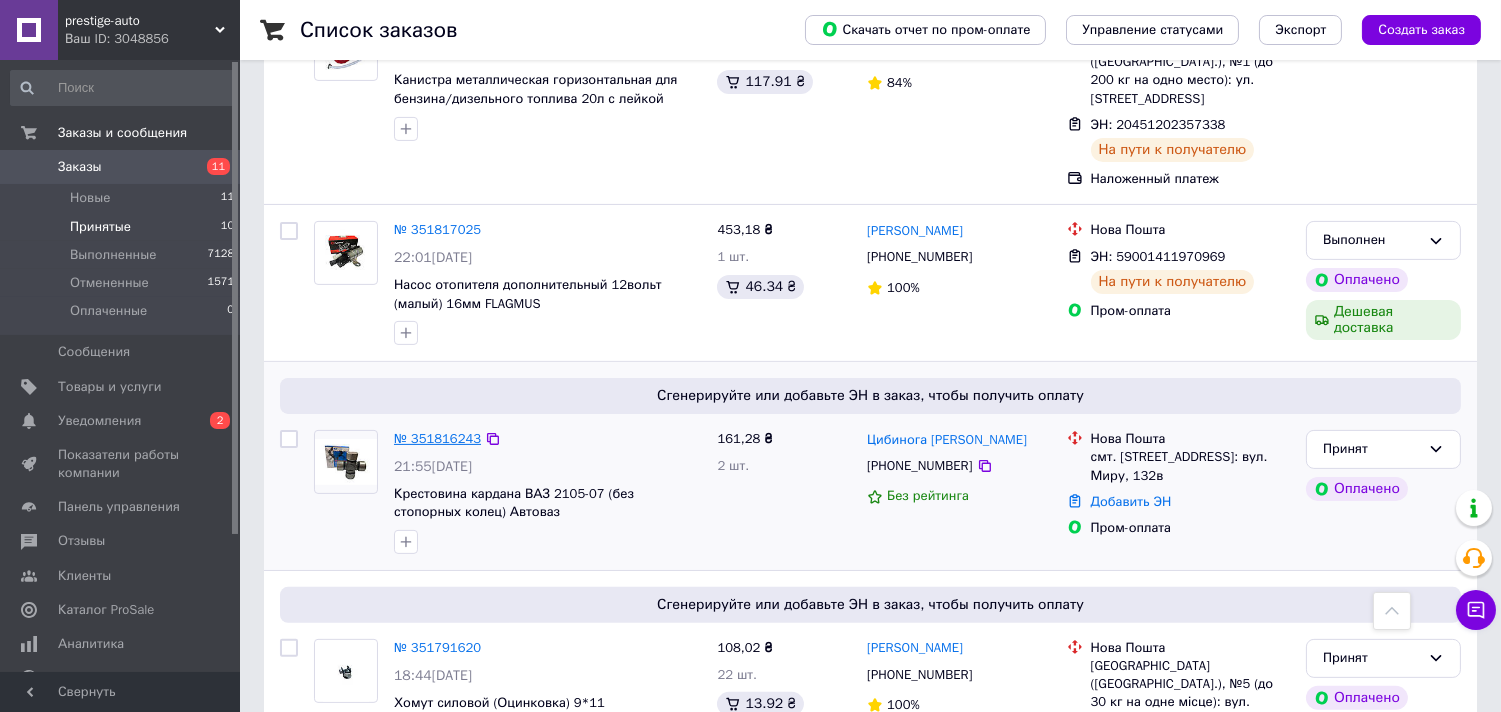 click on "№ 351816243" at bounding box center (437, 438) 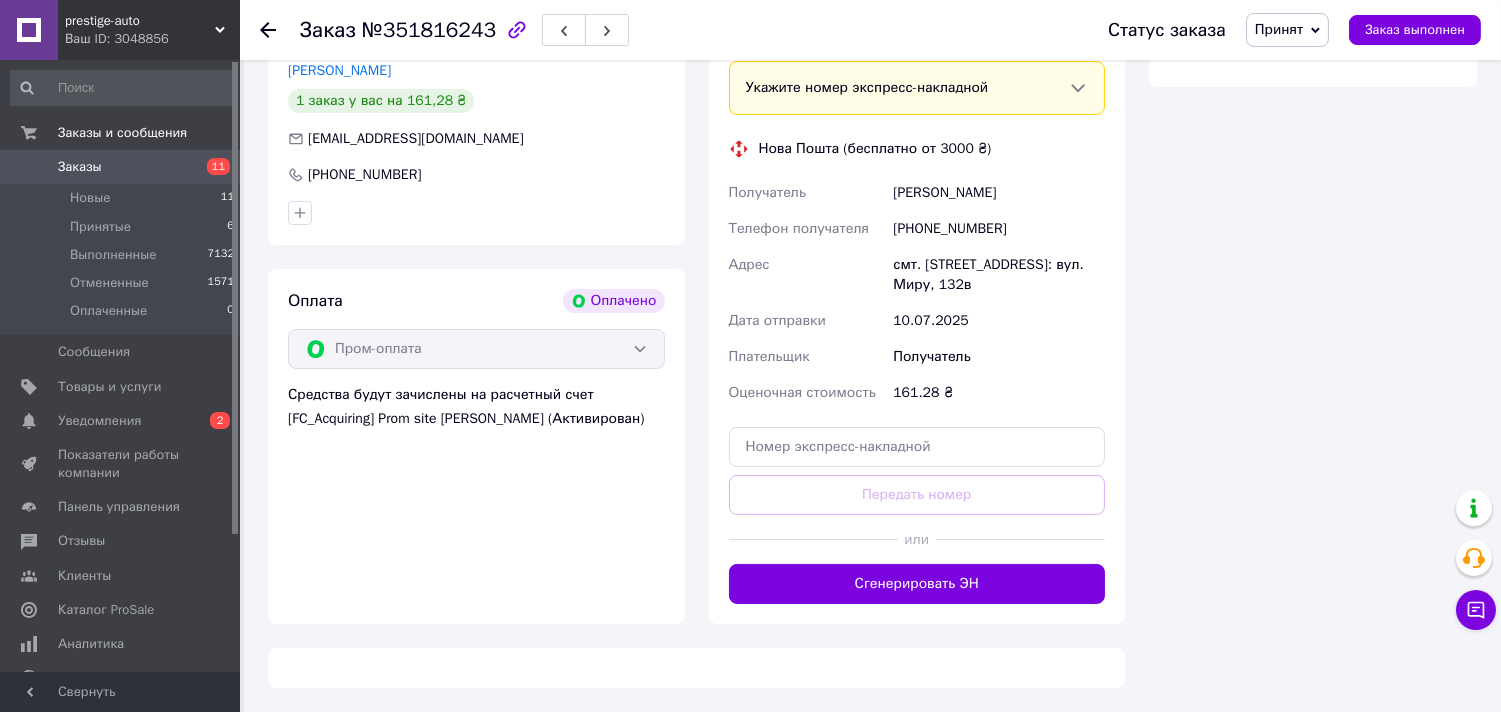 scroll, scrollTop: 738, scrollLeft: 0, axis: vertical 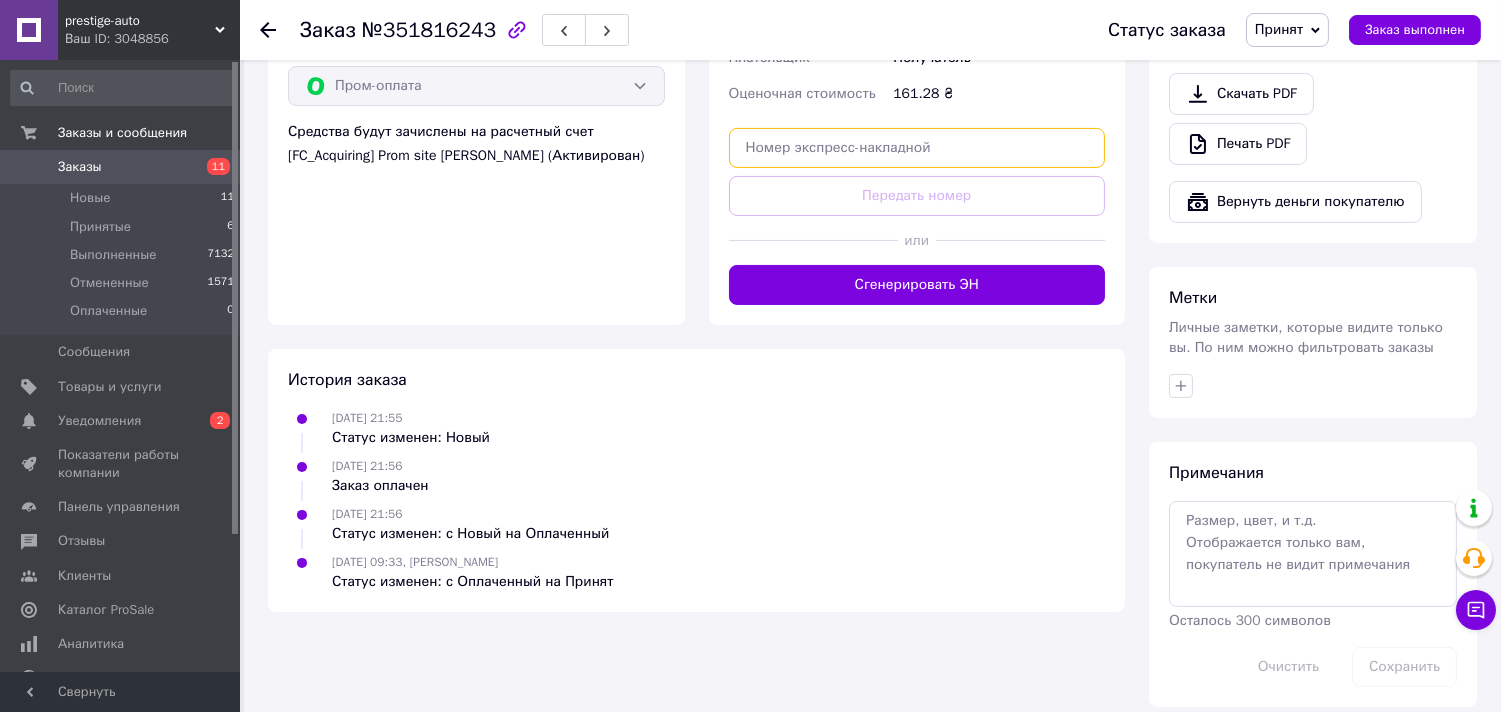 click at bounding box center (917, 148) 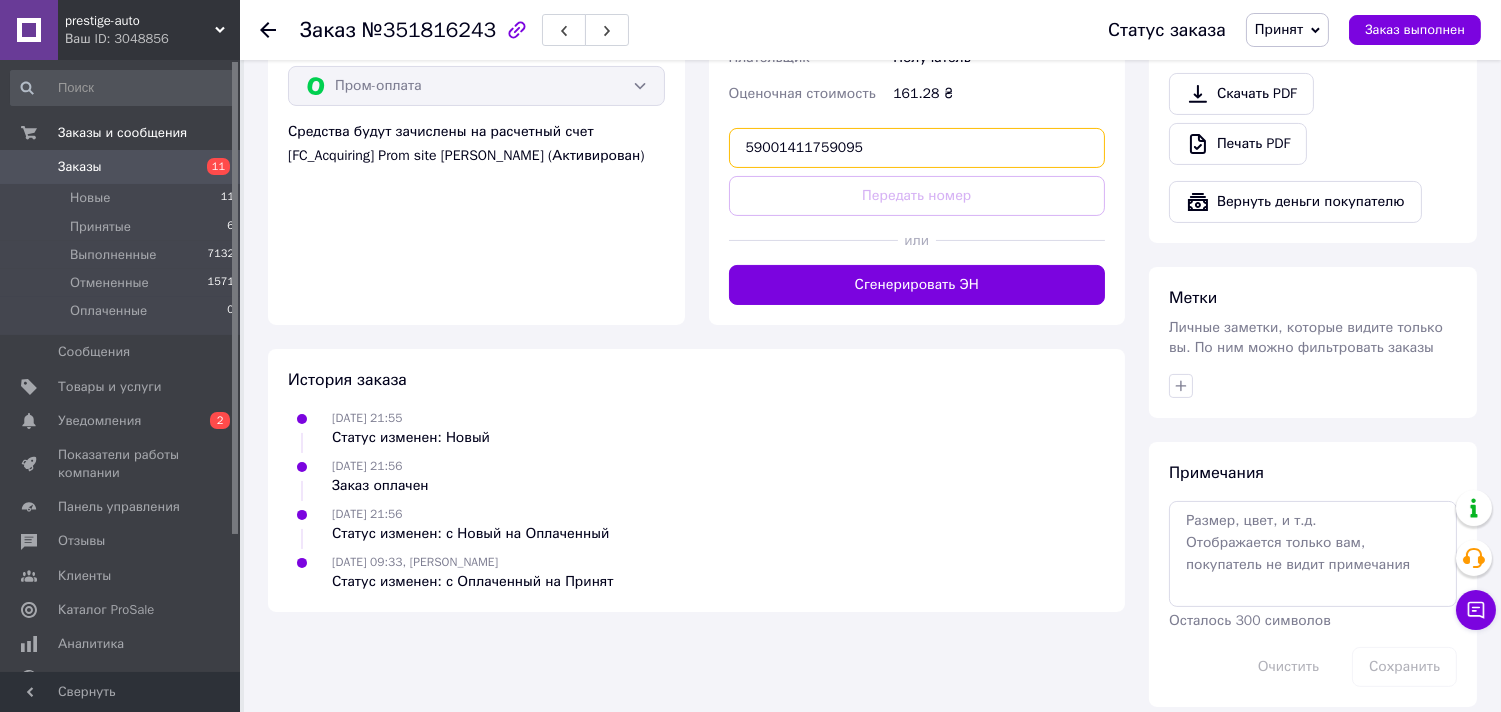 type on "59001411759095" 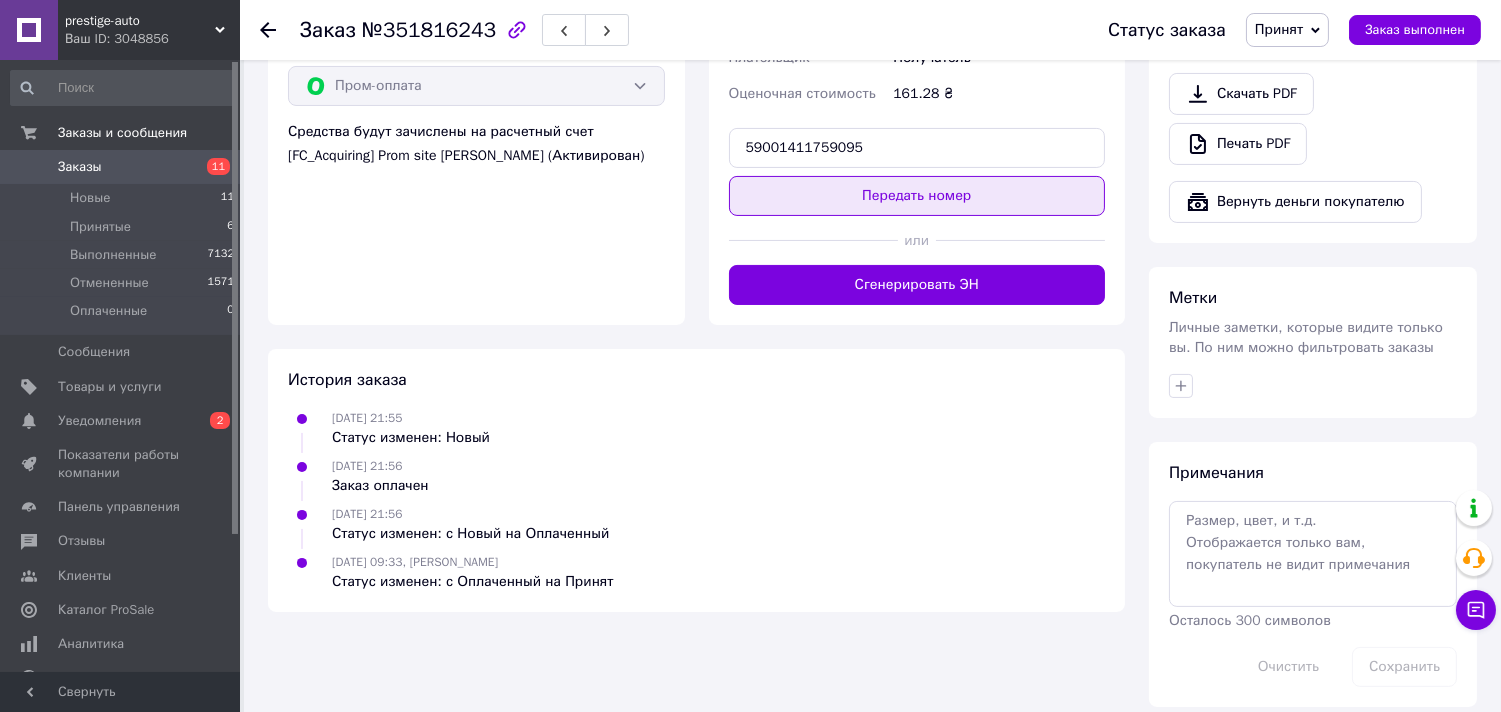 click on "Передать номер" at bounding box center [917, 196] 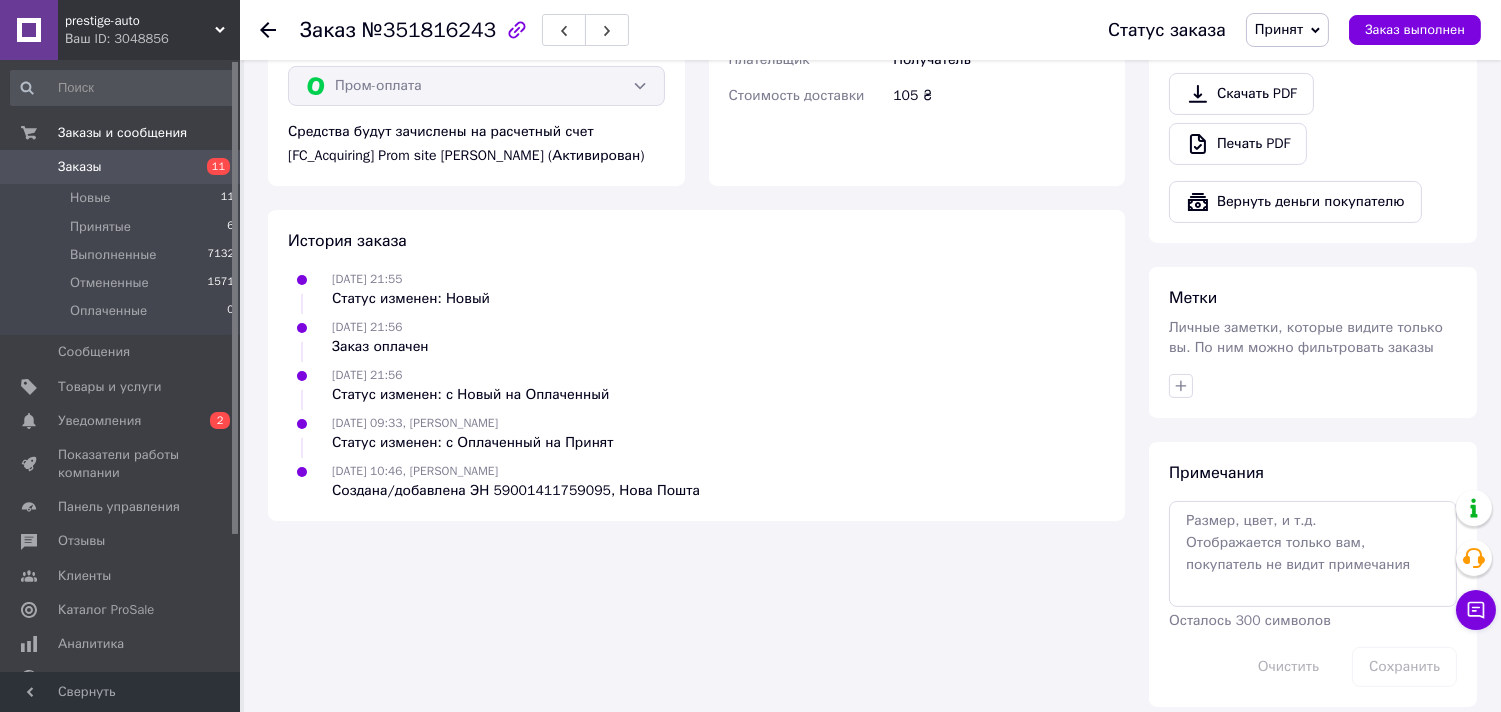 scroll, scrollTop: 405, scrollLeft: 0, axis: vertical 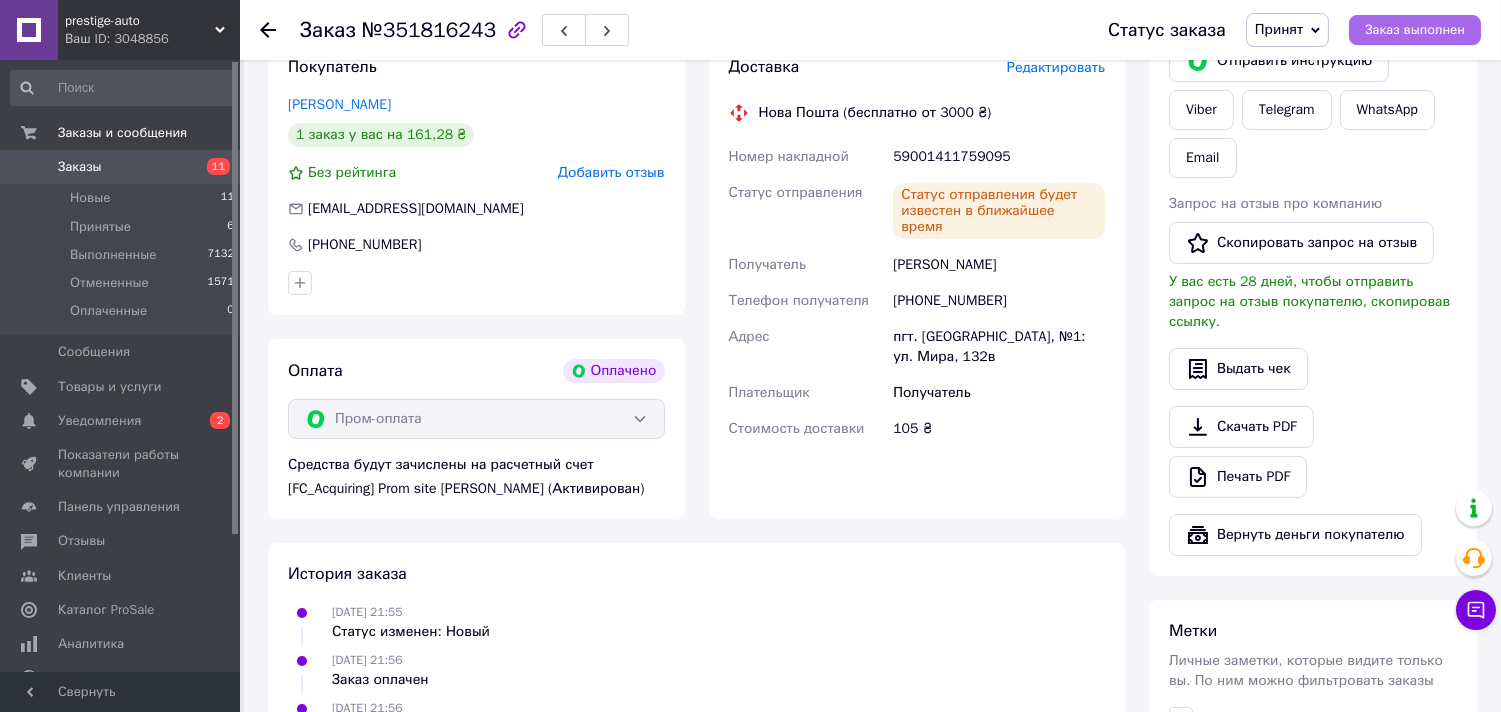 click on "Заказ выполнен" at bounding box center (1415, 30) 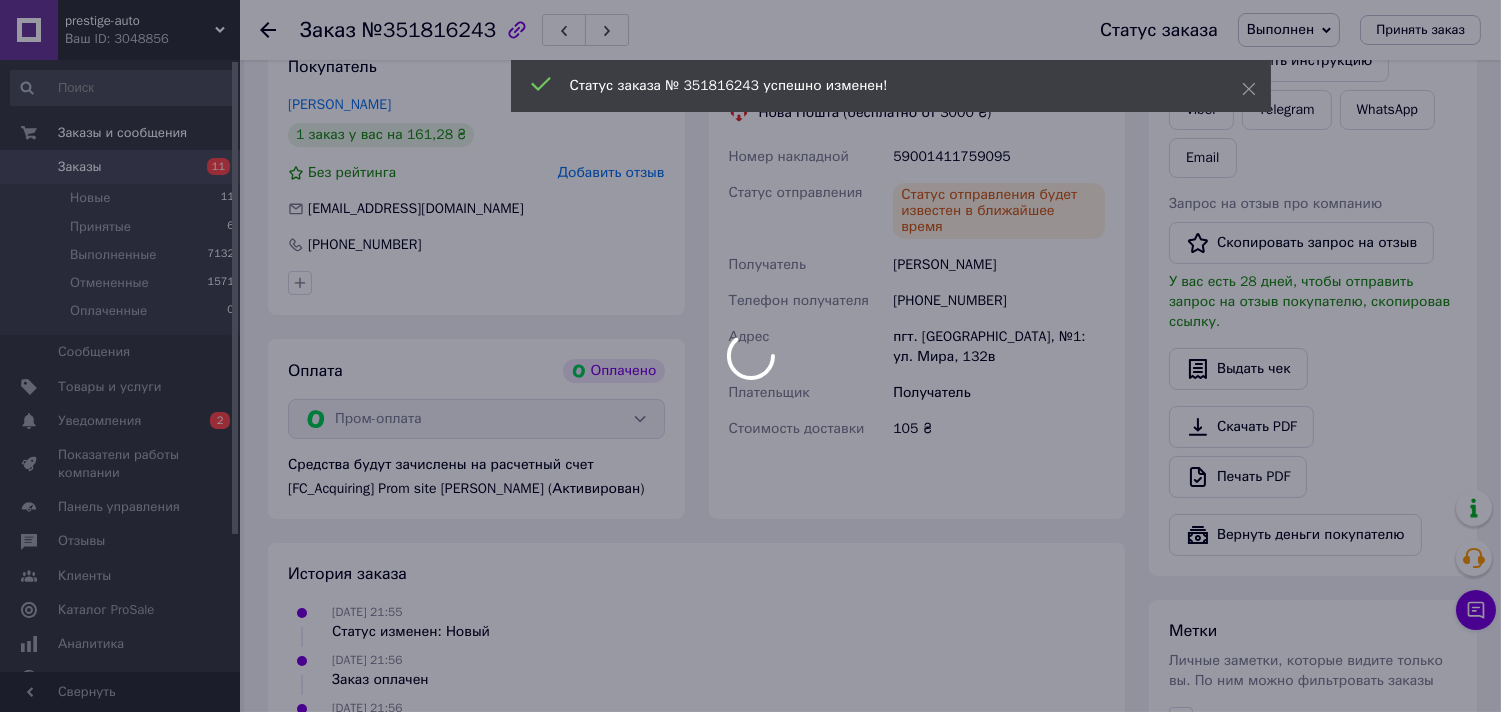 click at bounding box center [750, 356] 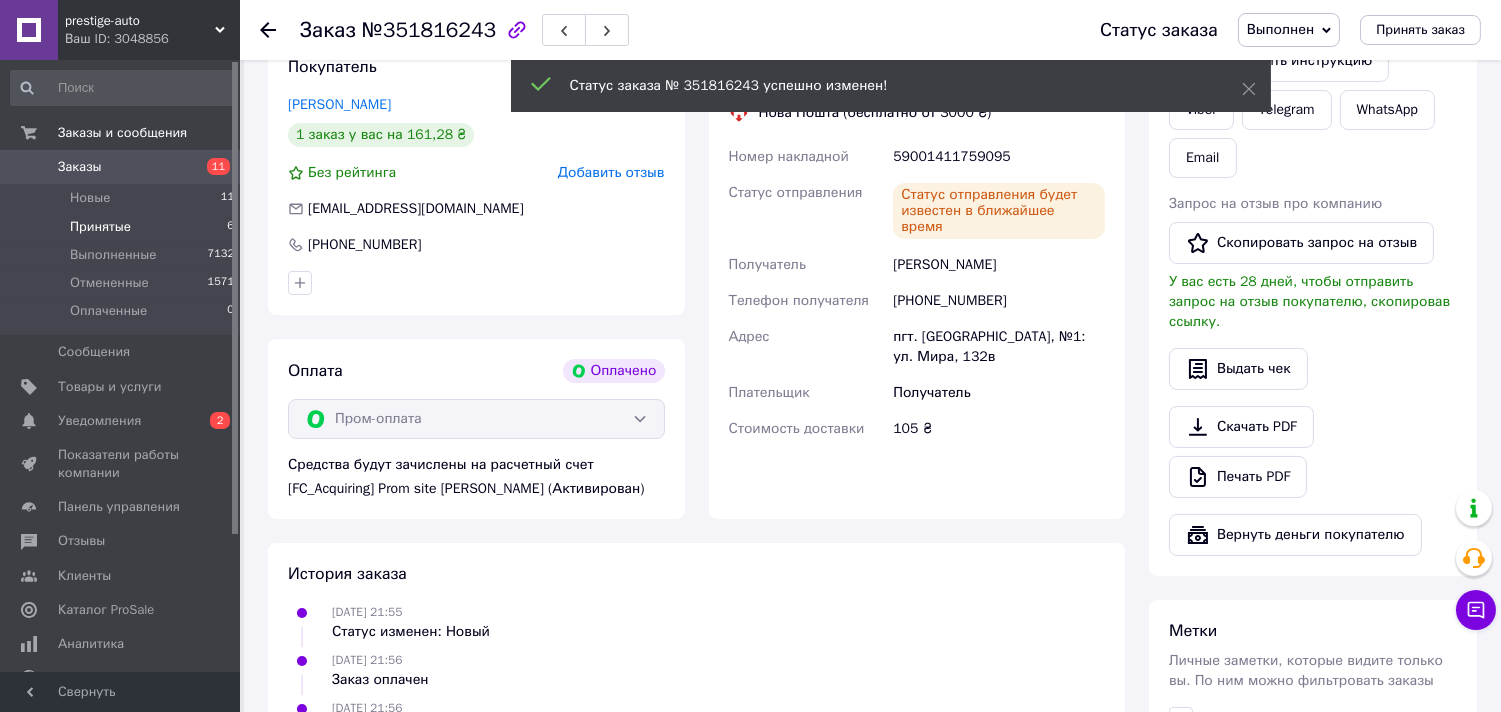 click on "Принятые" at bounding box center [100, 227] 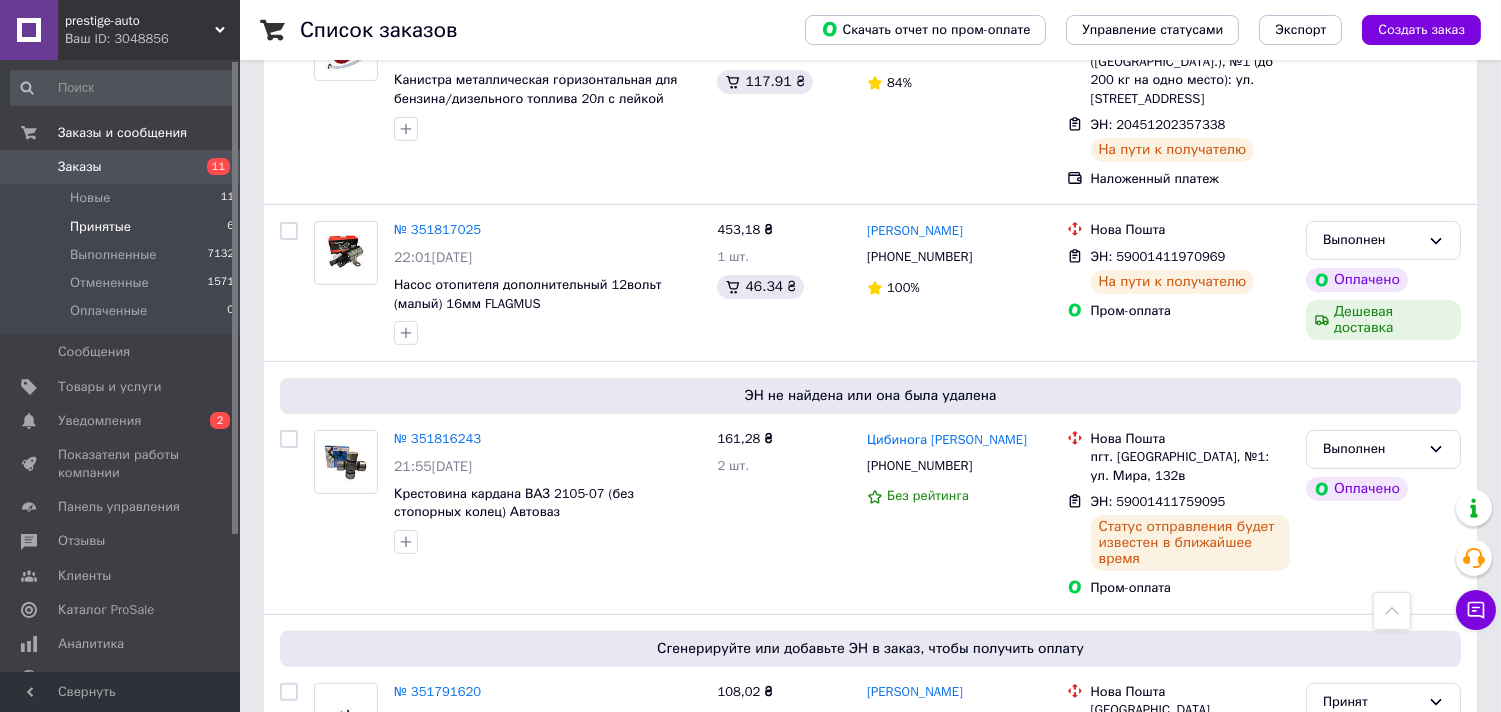 scroll, scrollTop: 1000, scrollLeft: 0, axis: vertical 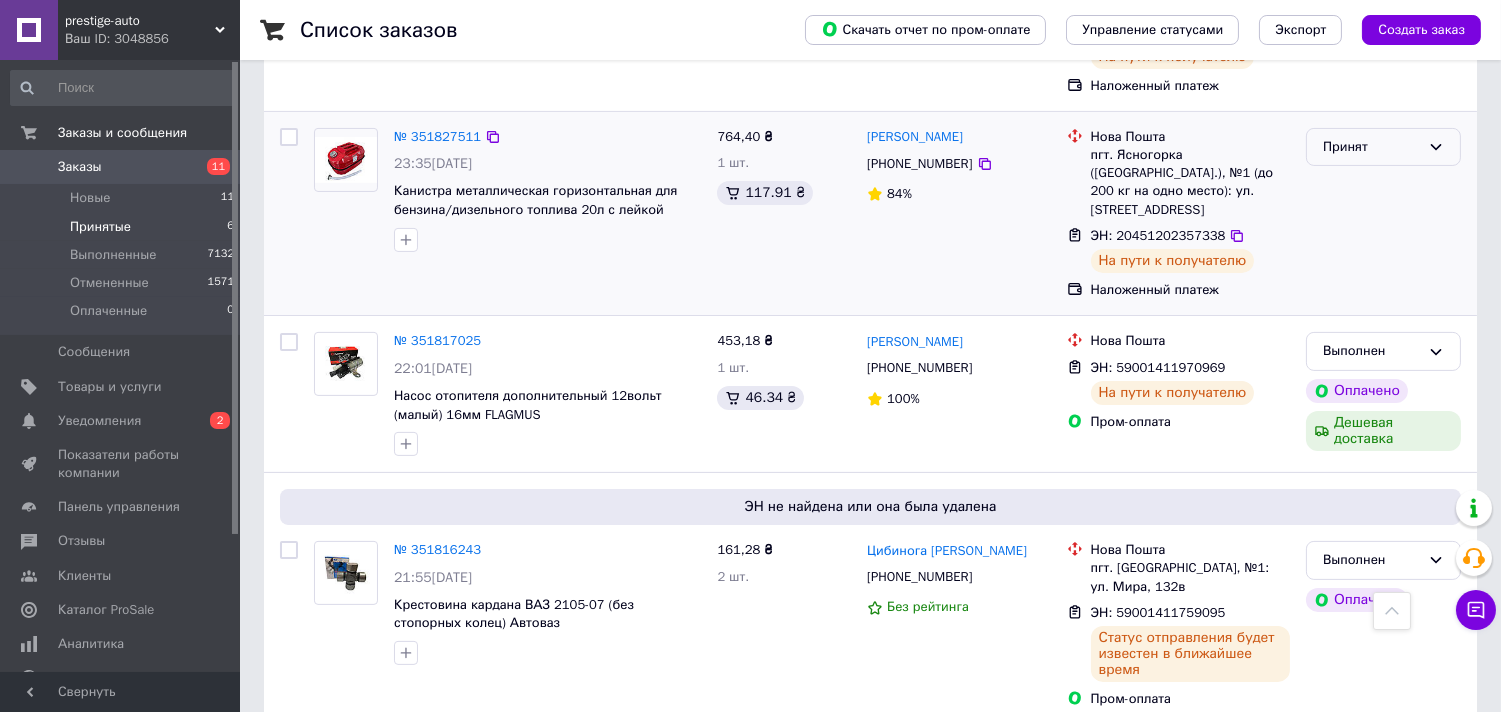 click on "Принят" at bounding box center (1371, 147) 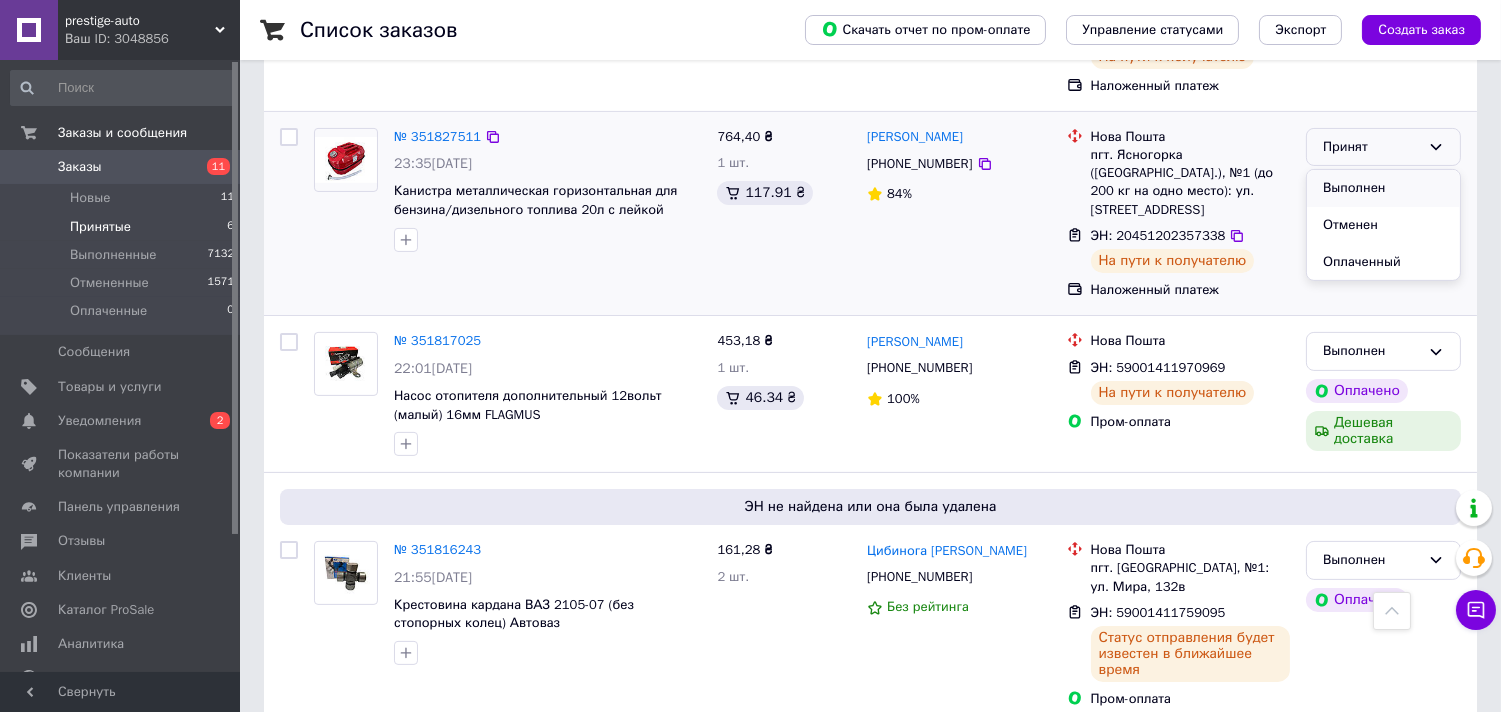 click on "Выполнен" at bounding box center [1383, 188] 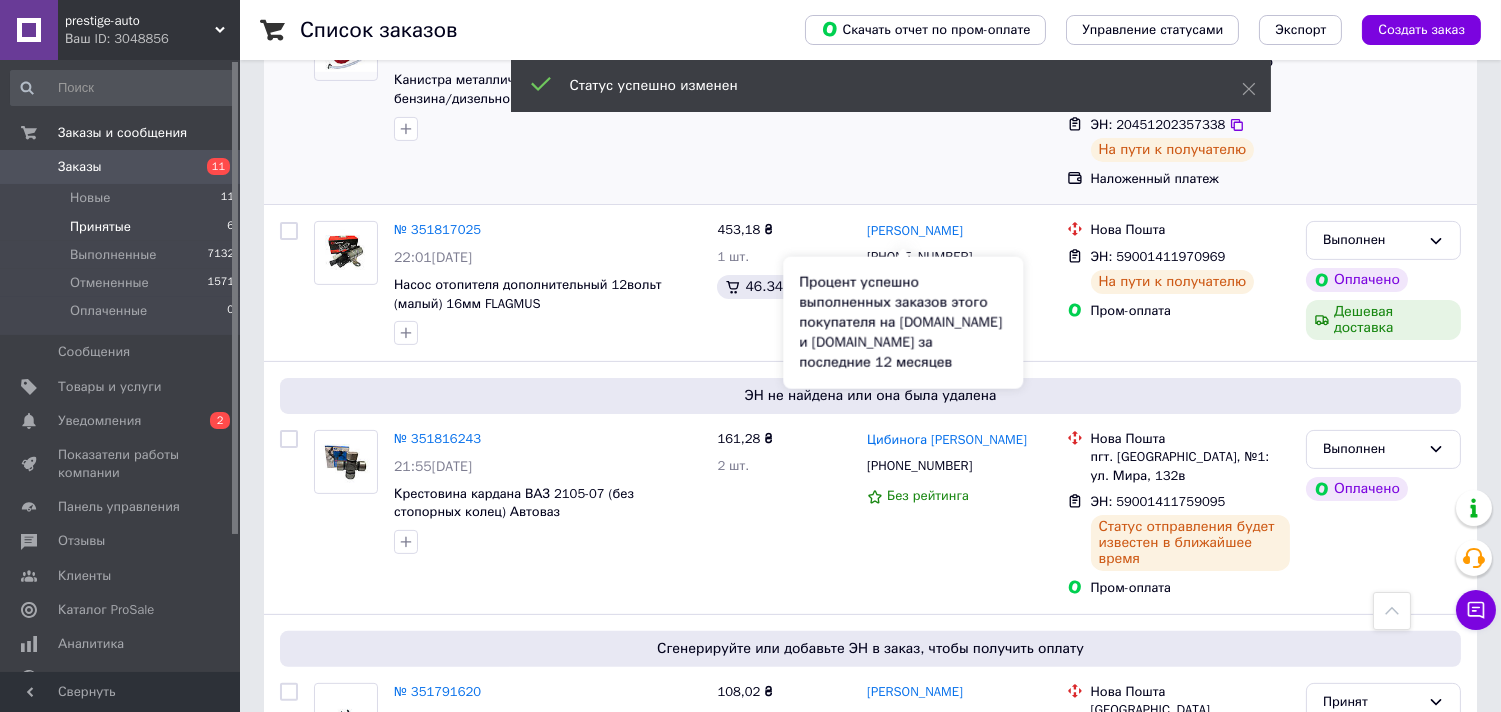 scroll, scrollTop: 1193, scrollLeft: 0, axis: vertical 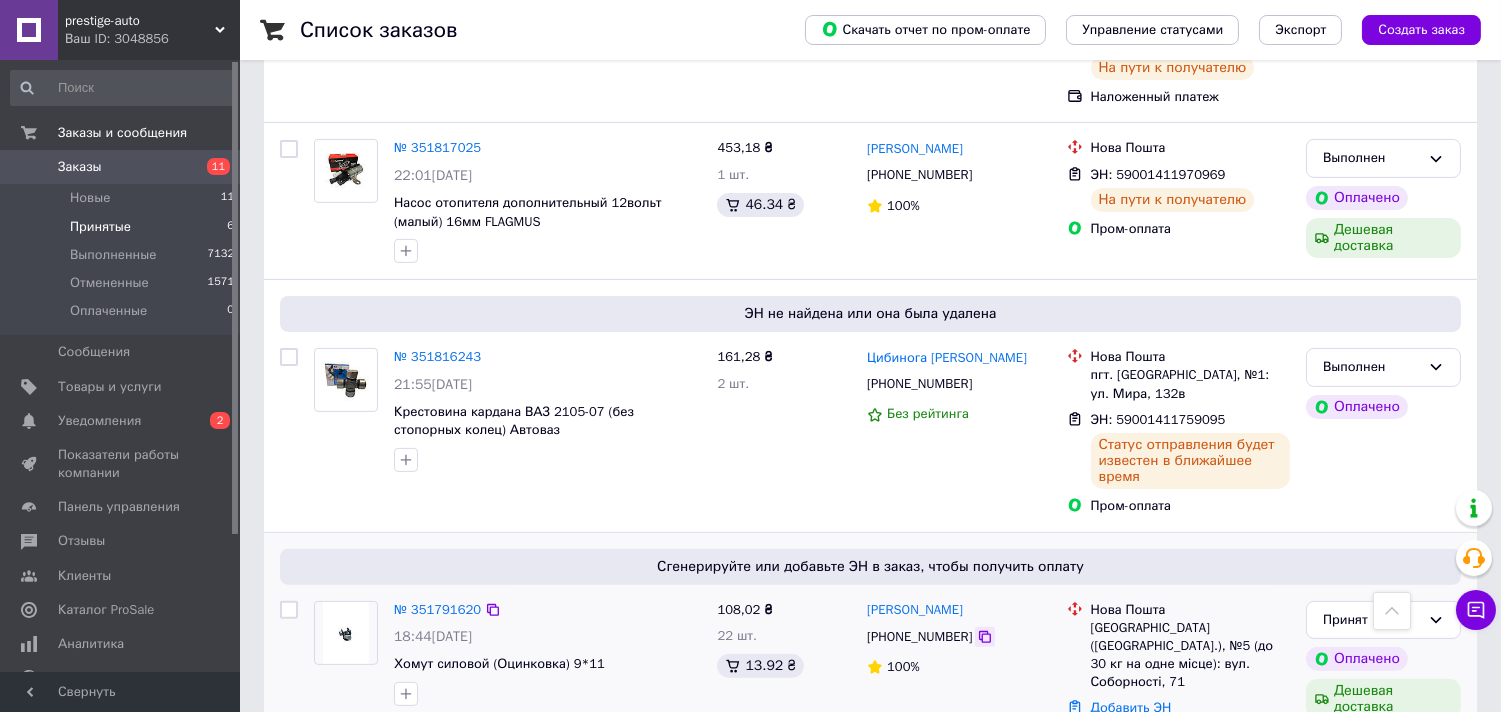 click 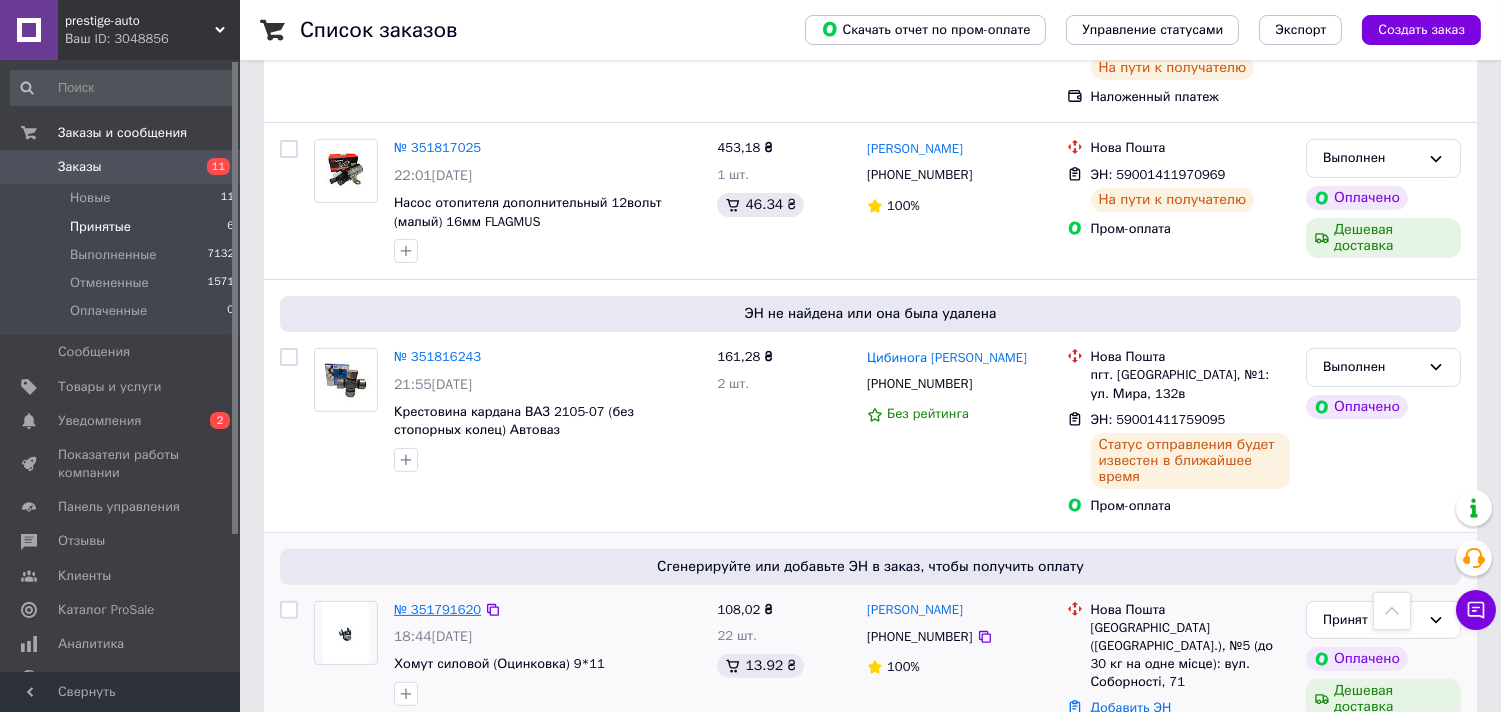 click on "№ 351791620" at bounding box center (437, 609) 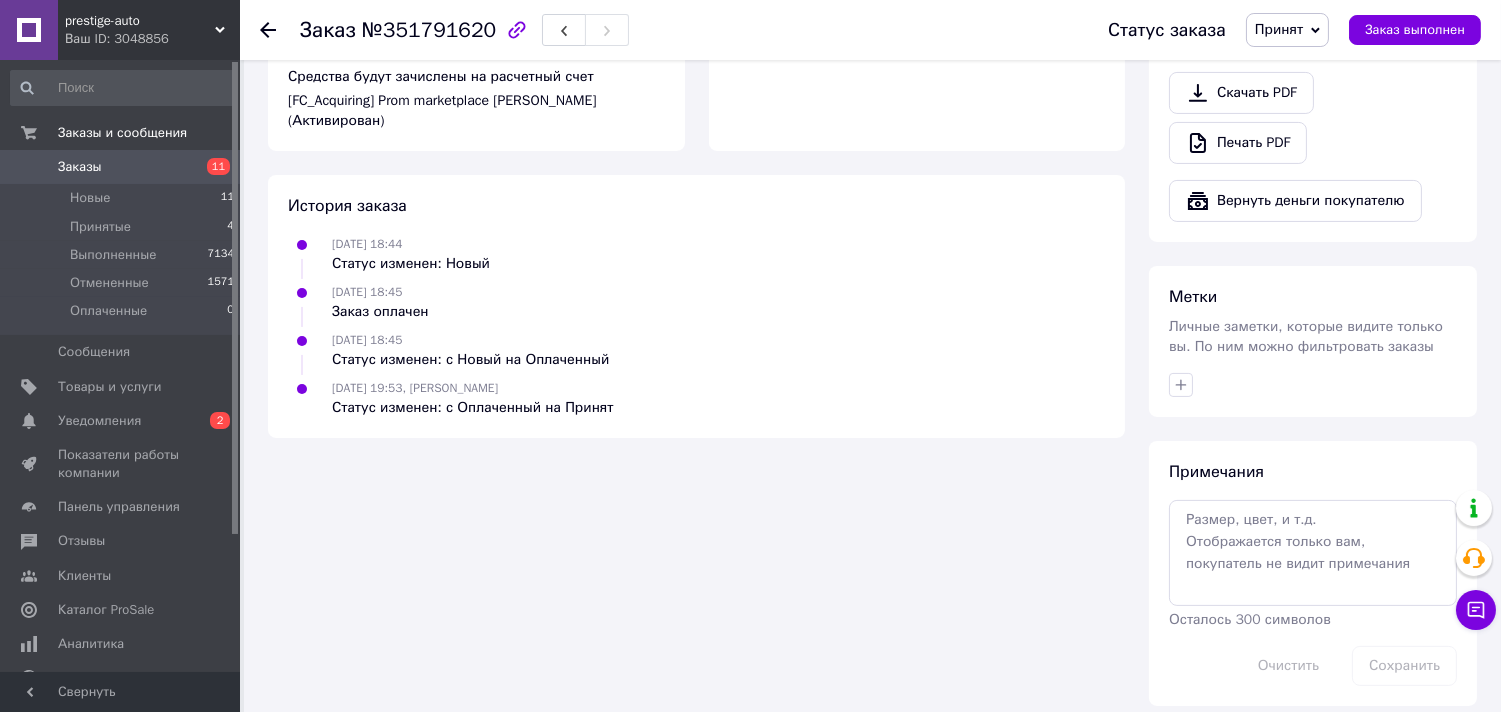 scroll, scrollTop: 858, scrollLeft: 0, axis: vertical 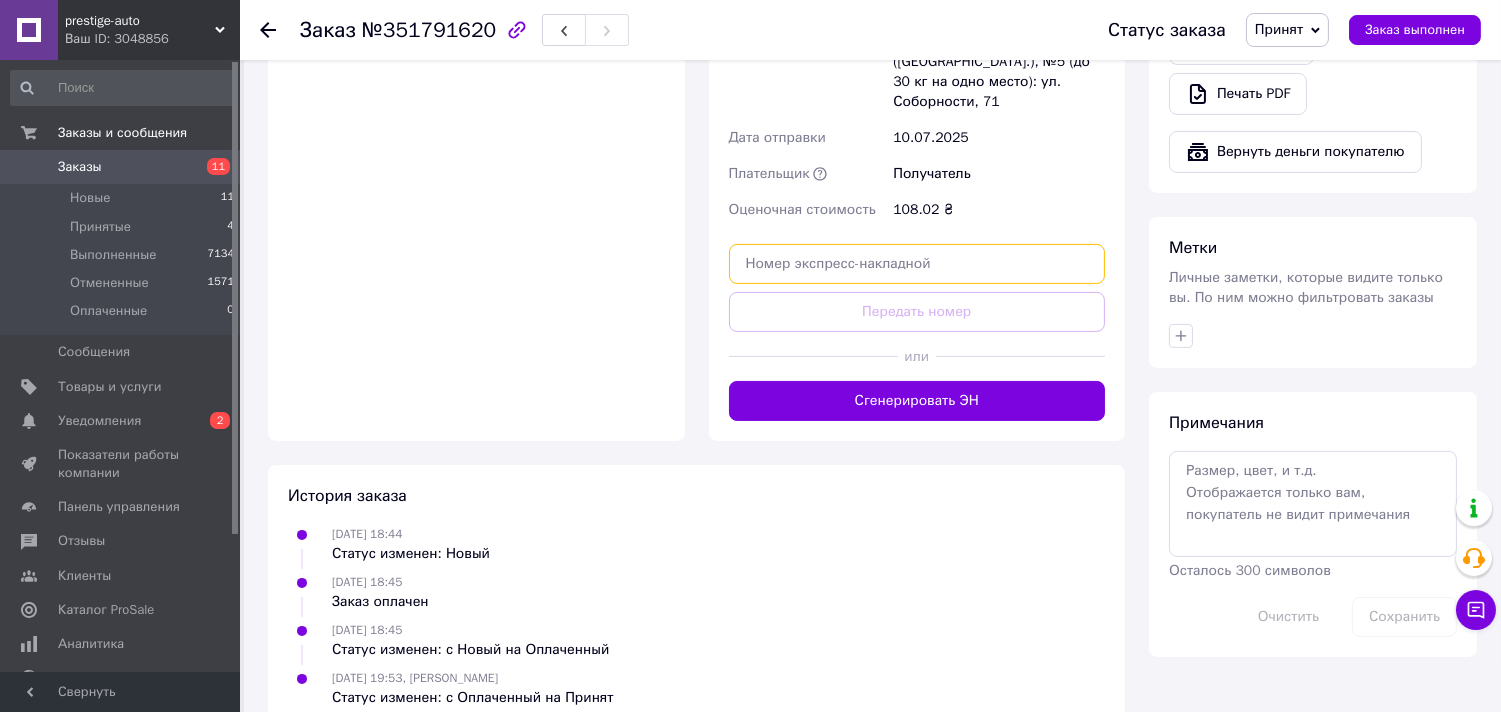 click at bounding box center [917, 264] 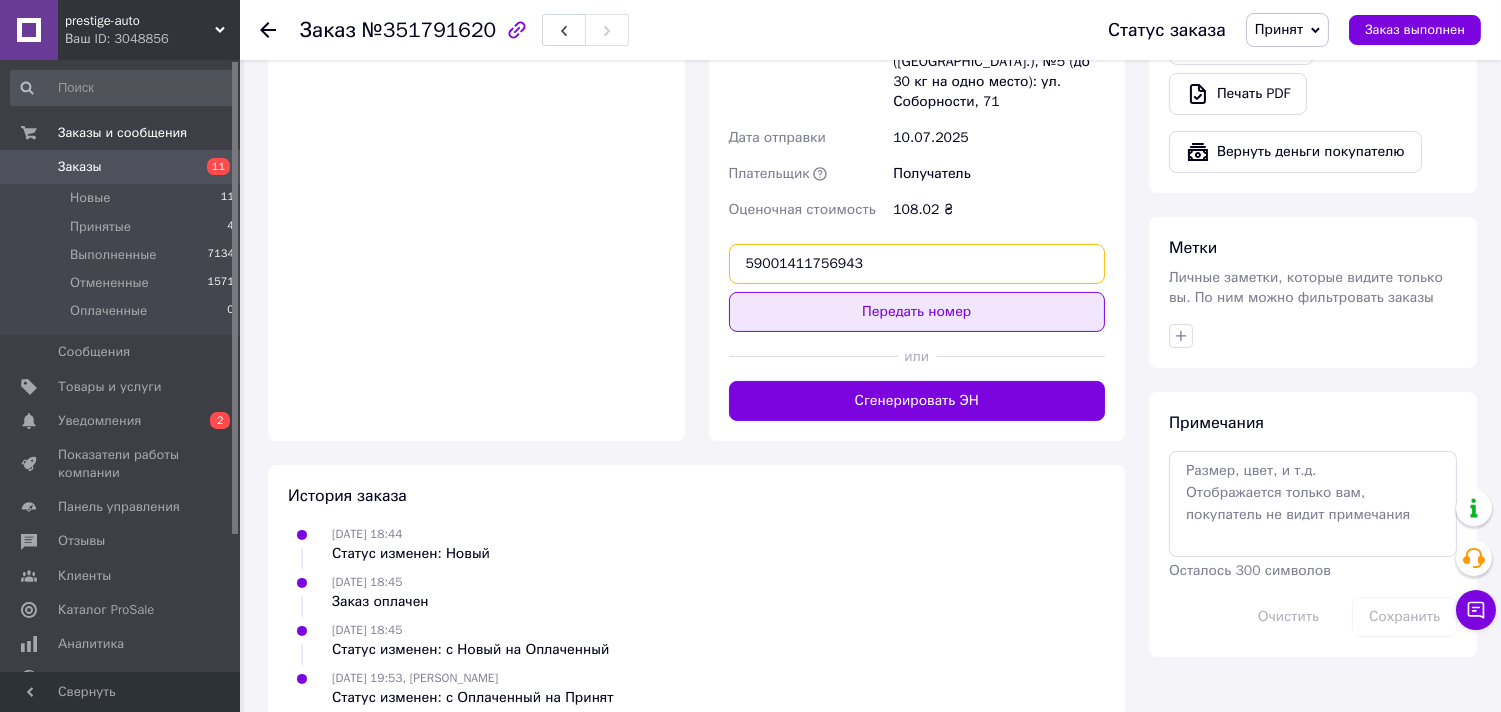 type on "59001411756943" 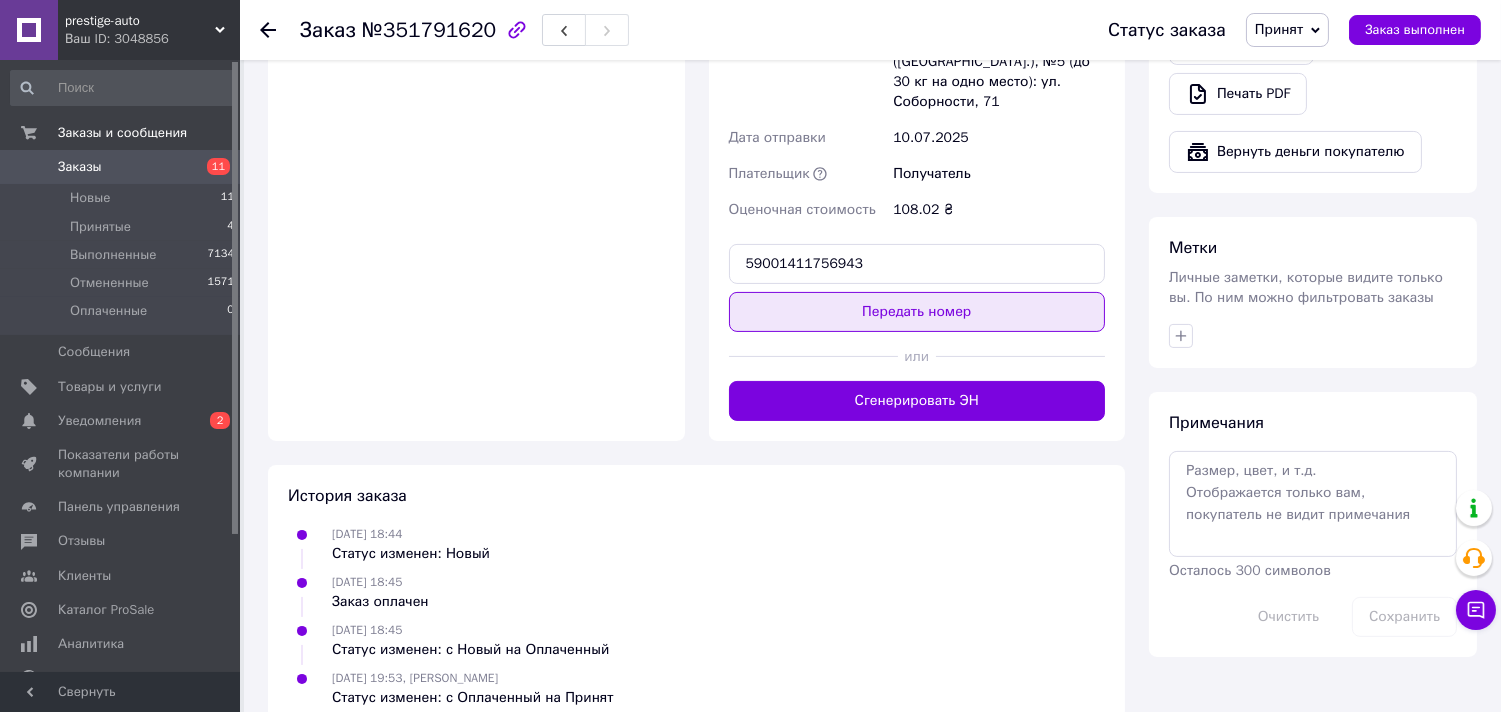 click on "Передать номер" at bounding box center (917, 312) 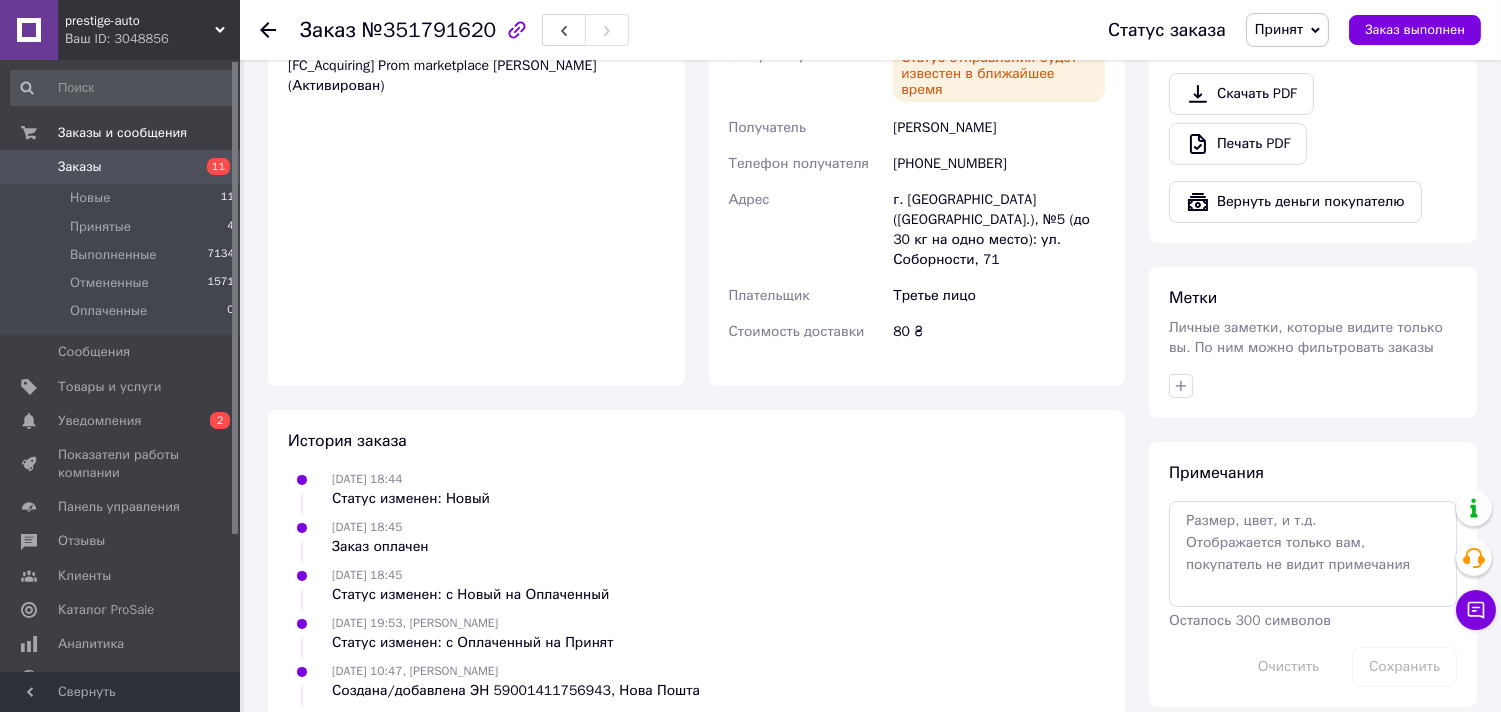 scroll, scrollTop: 833, scrollLeft: 0, axis: vertical 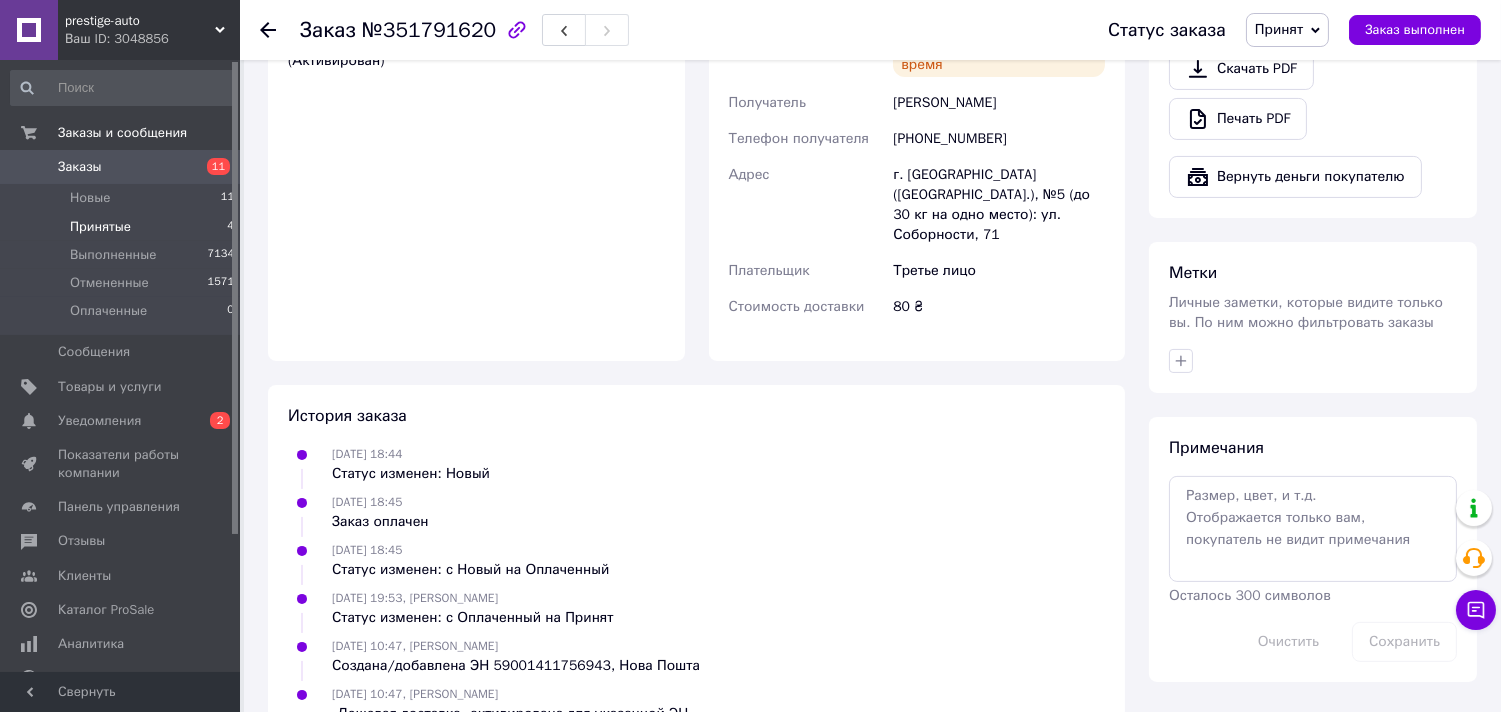 click on "Принятые" at bounding box center (100, 227) 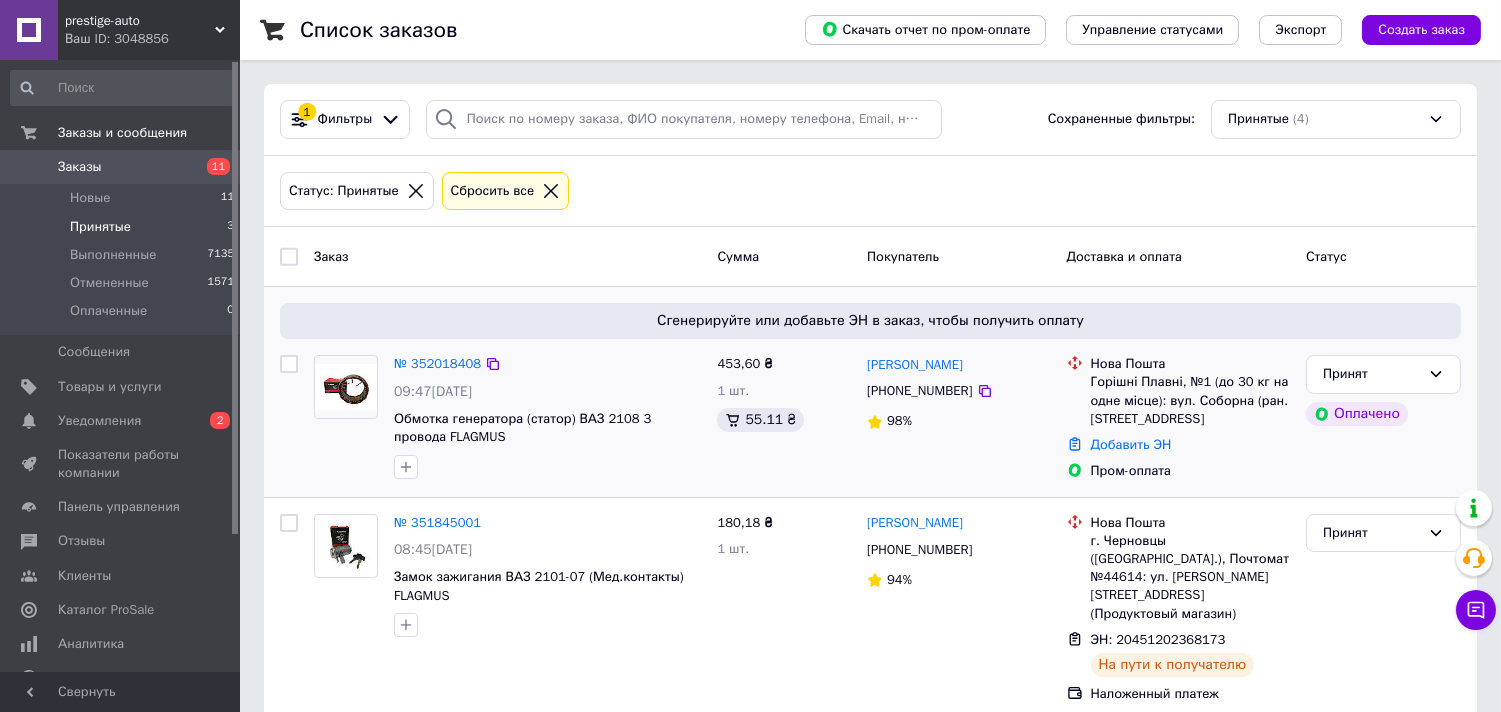 scroll, scrollTop: 284, scrollLeft: 0, axis: vertical 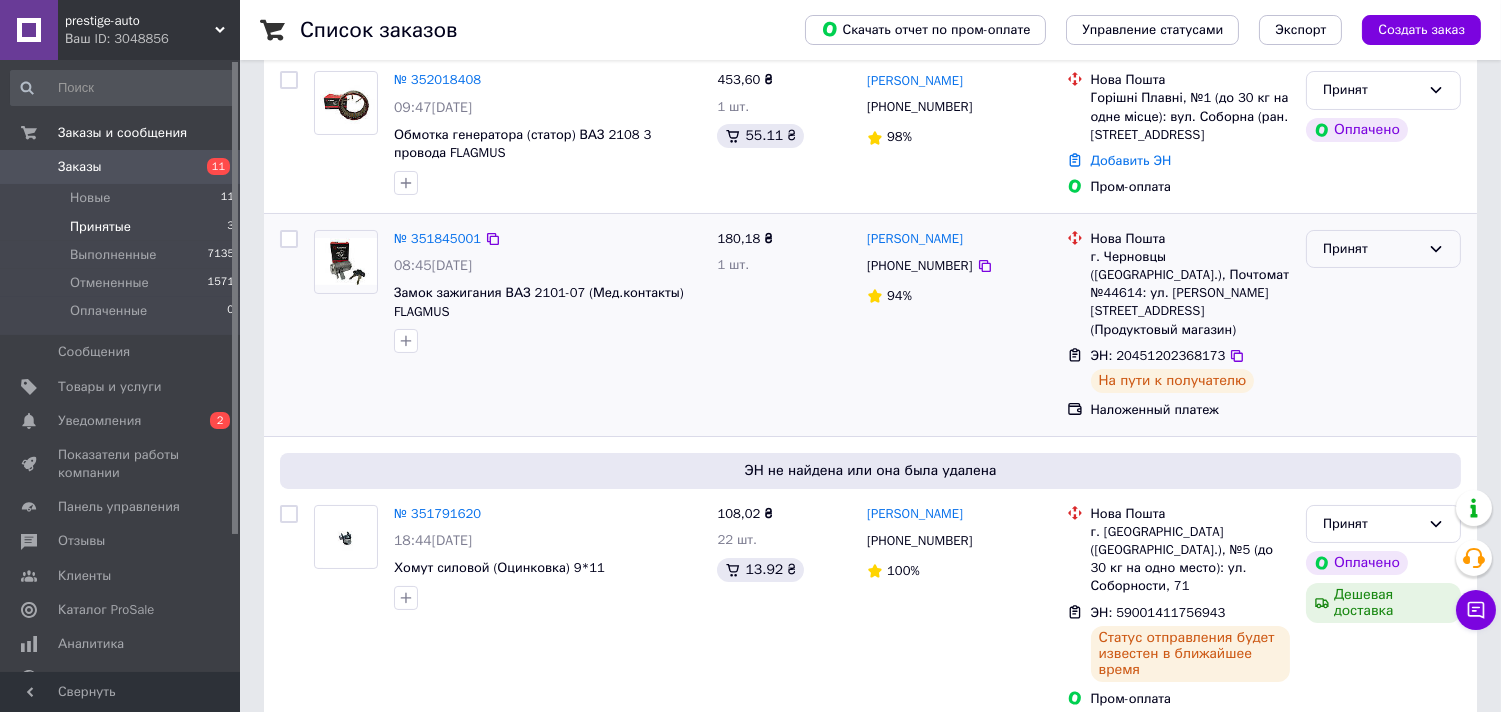 click on "Принят" at bounding box center (1371, 249) 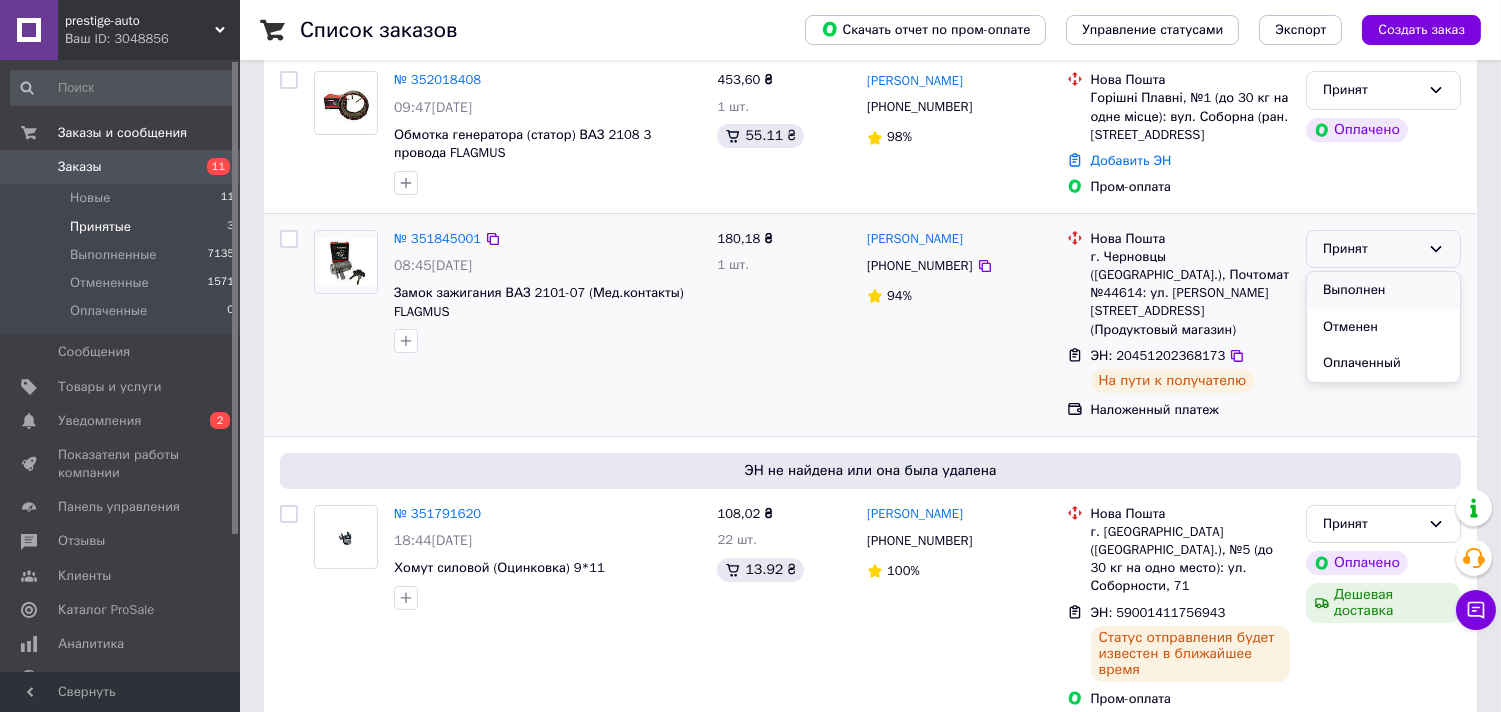 click on "Выполнен" at bounding box center [1383, 290] 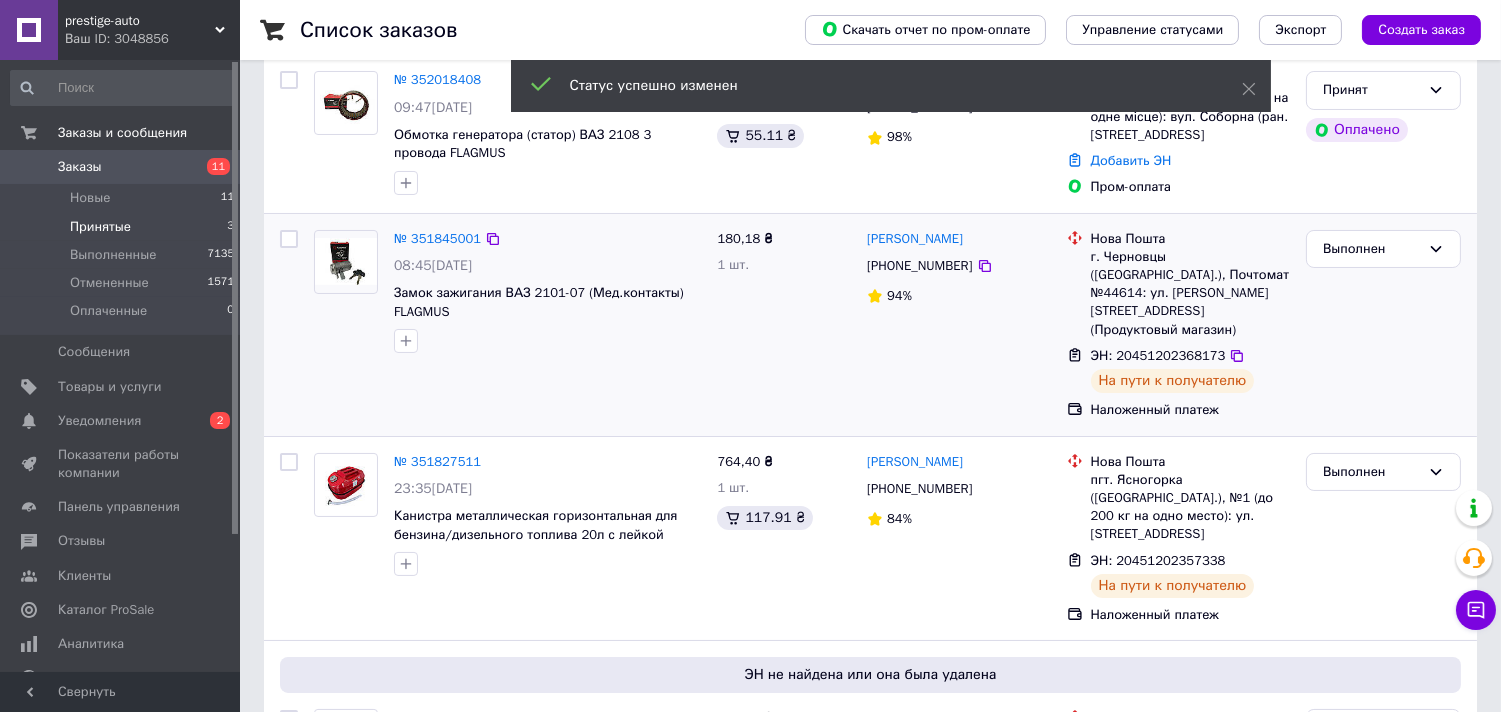 click on "Принятые" at bounding box center [100, 227] 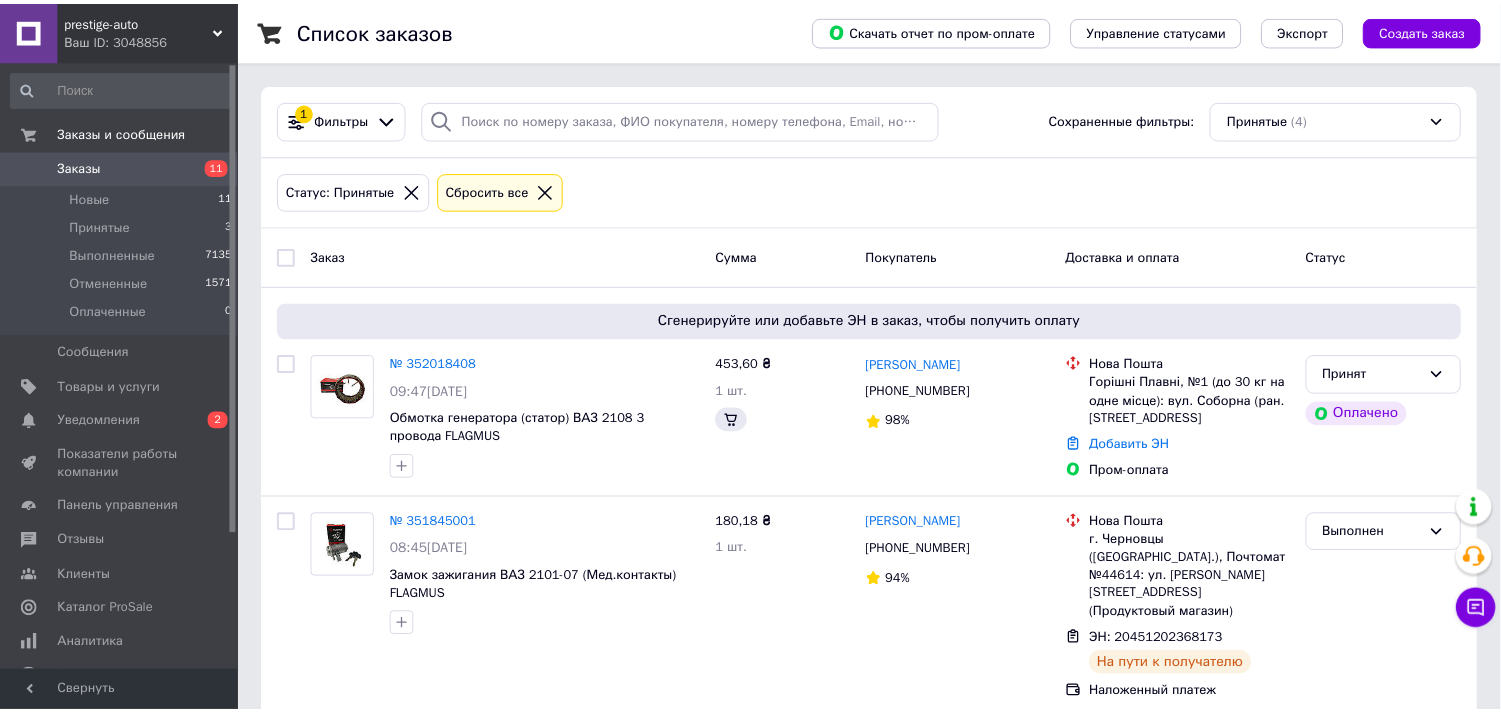 scroll, scrollTop: 284, scrollLeft: 0, axis: vertical 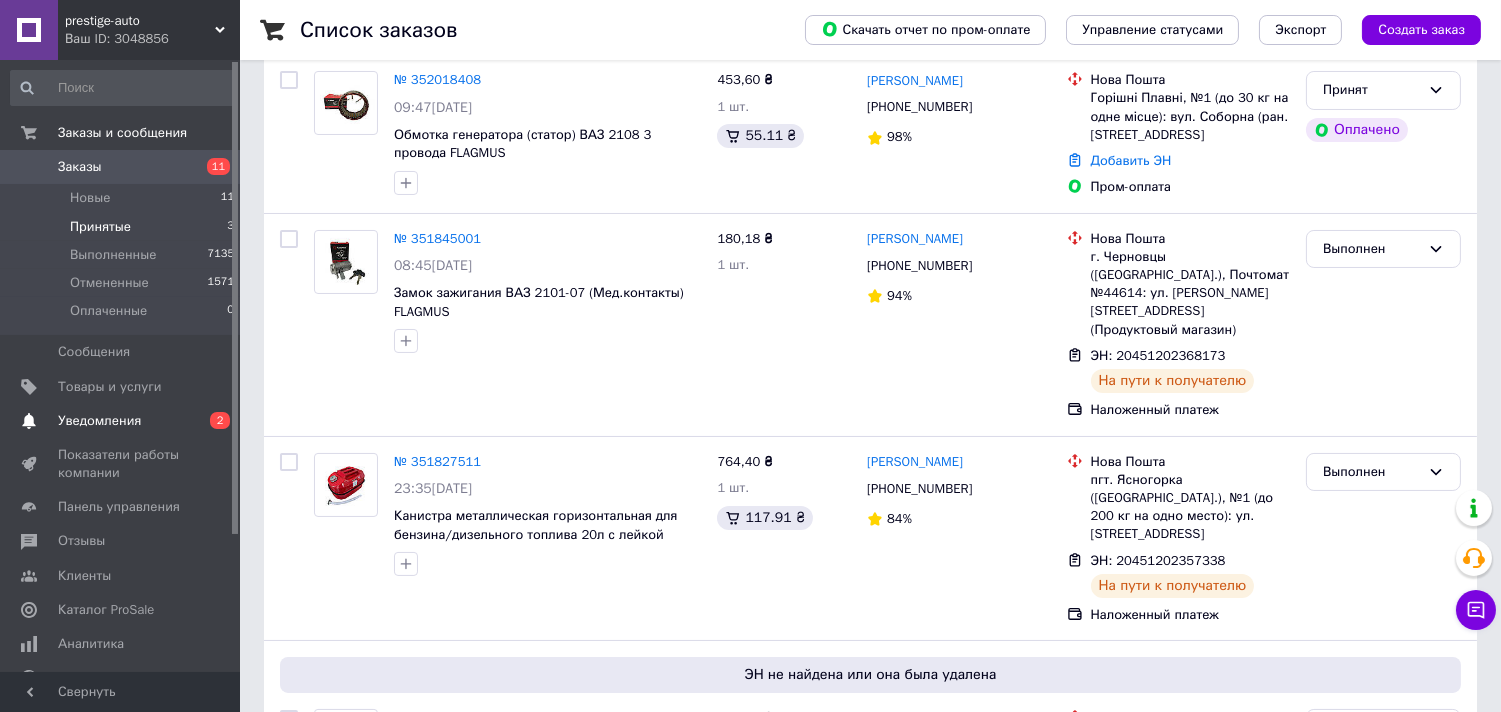 click on "Уведомления" at bounding box center (121, 421) 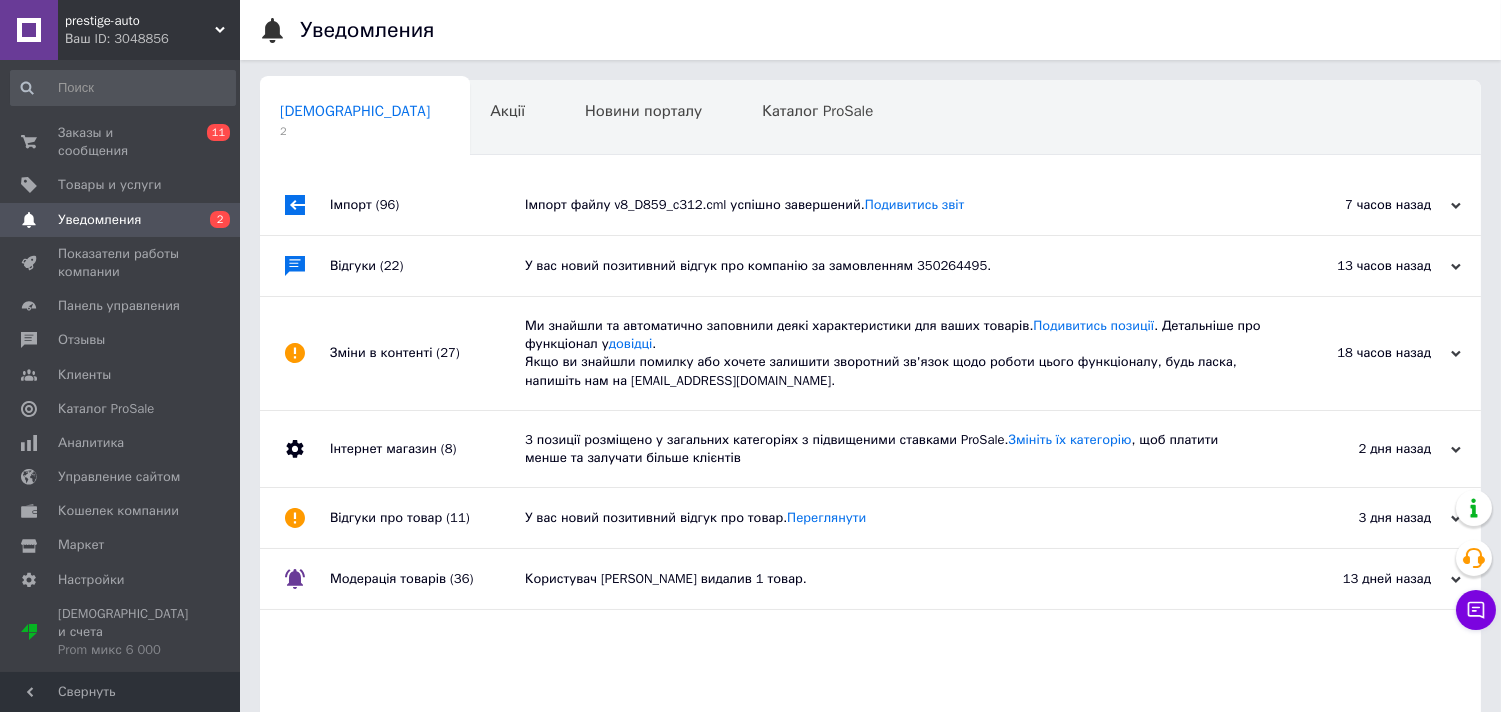 click on "Відгуки   (22)" at bounding box center (427, 266) 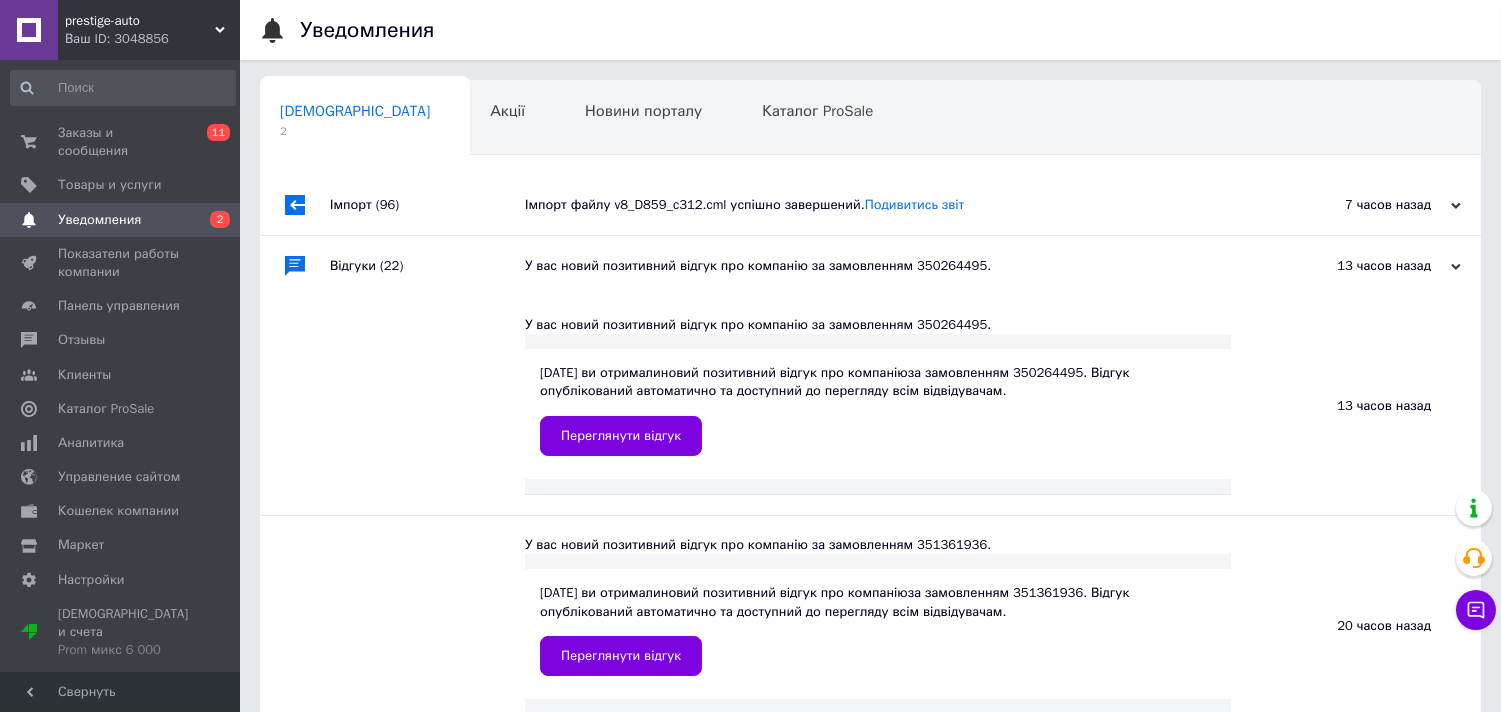 click on "Відгуки   (22)" at bounding box center (427, 266) 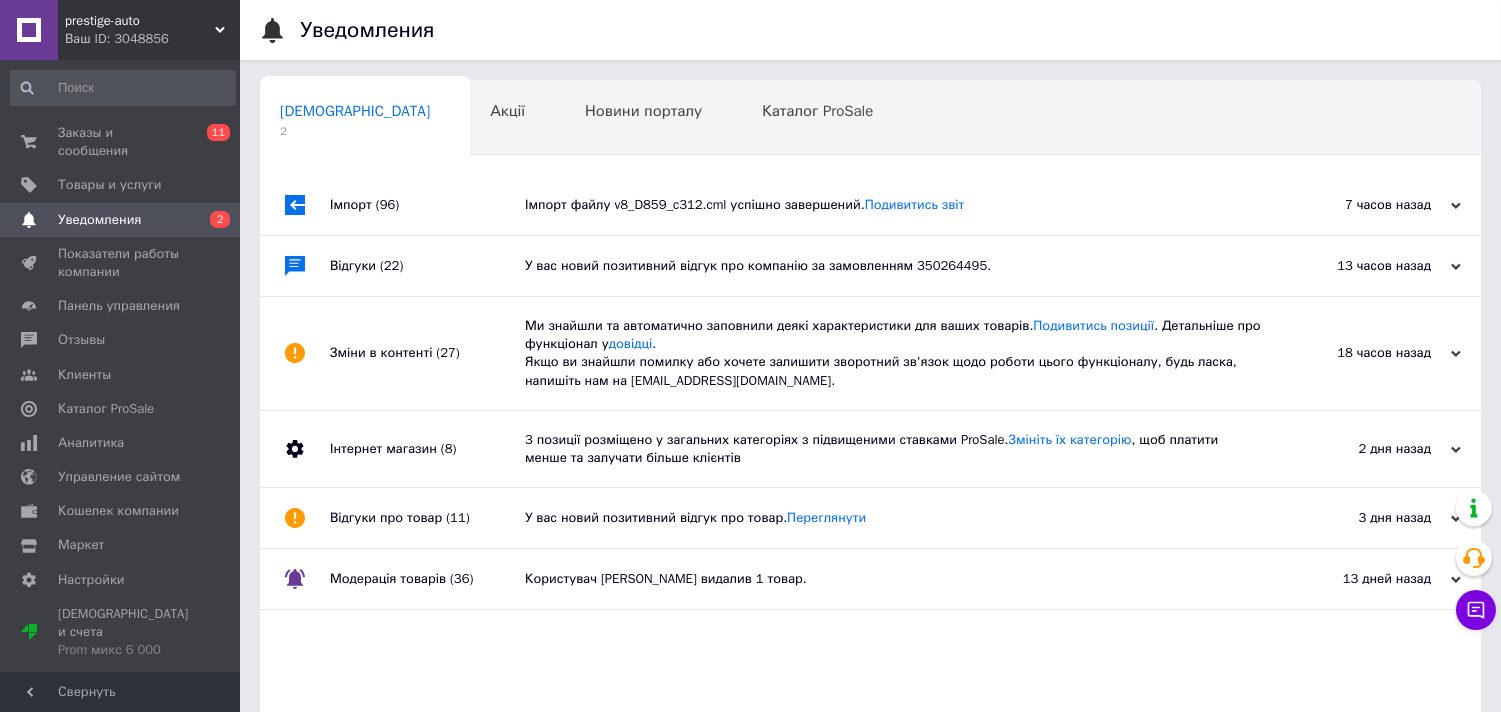 click on "Зміни в контенті   (27)" at bounding box center (427, 353) 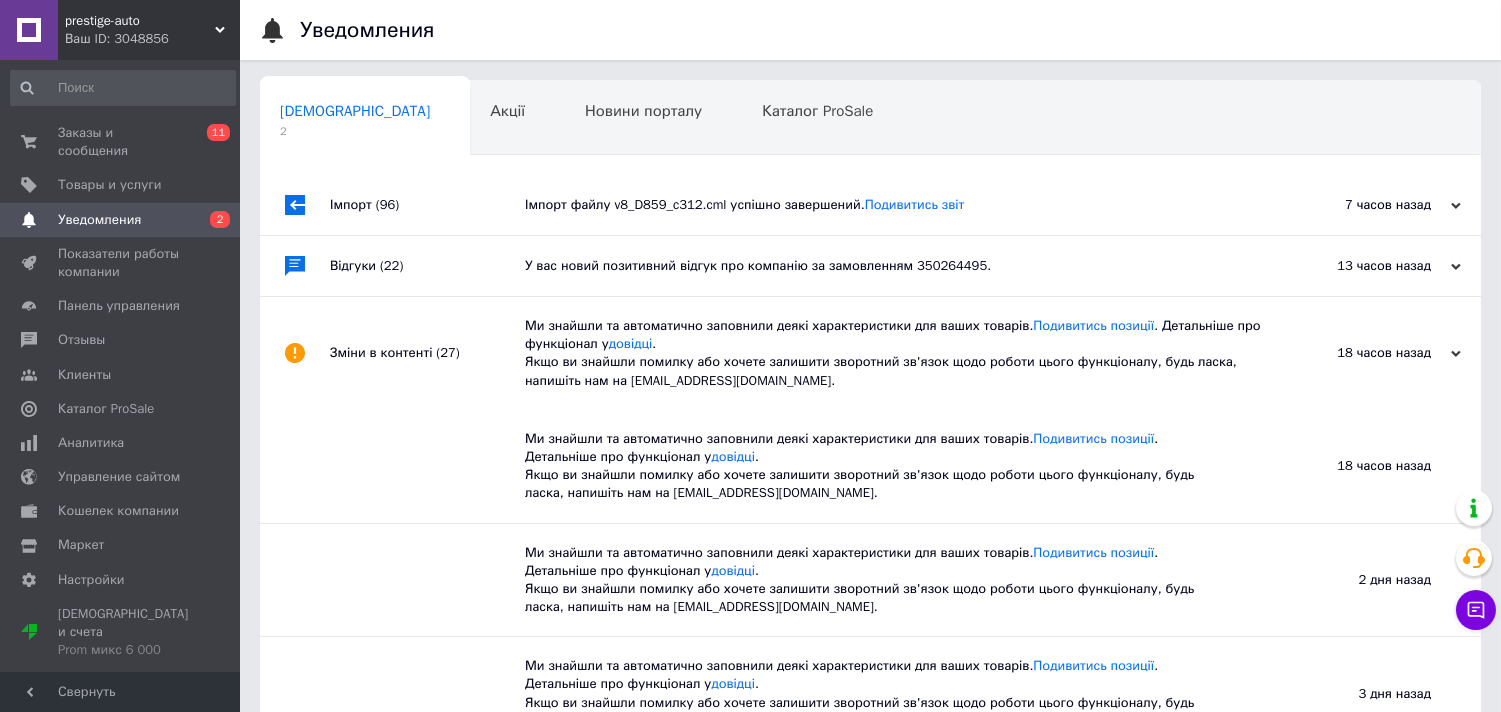 click on "Зміни в контенті   (27)" at bounding box center [427, 353] 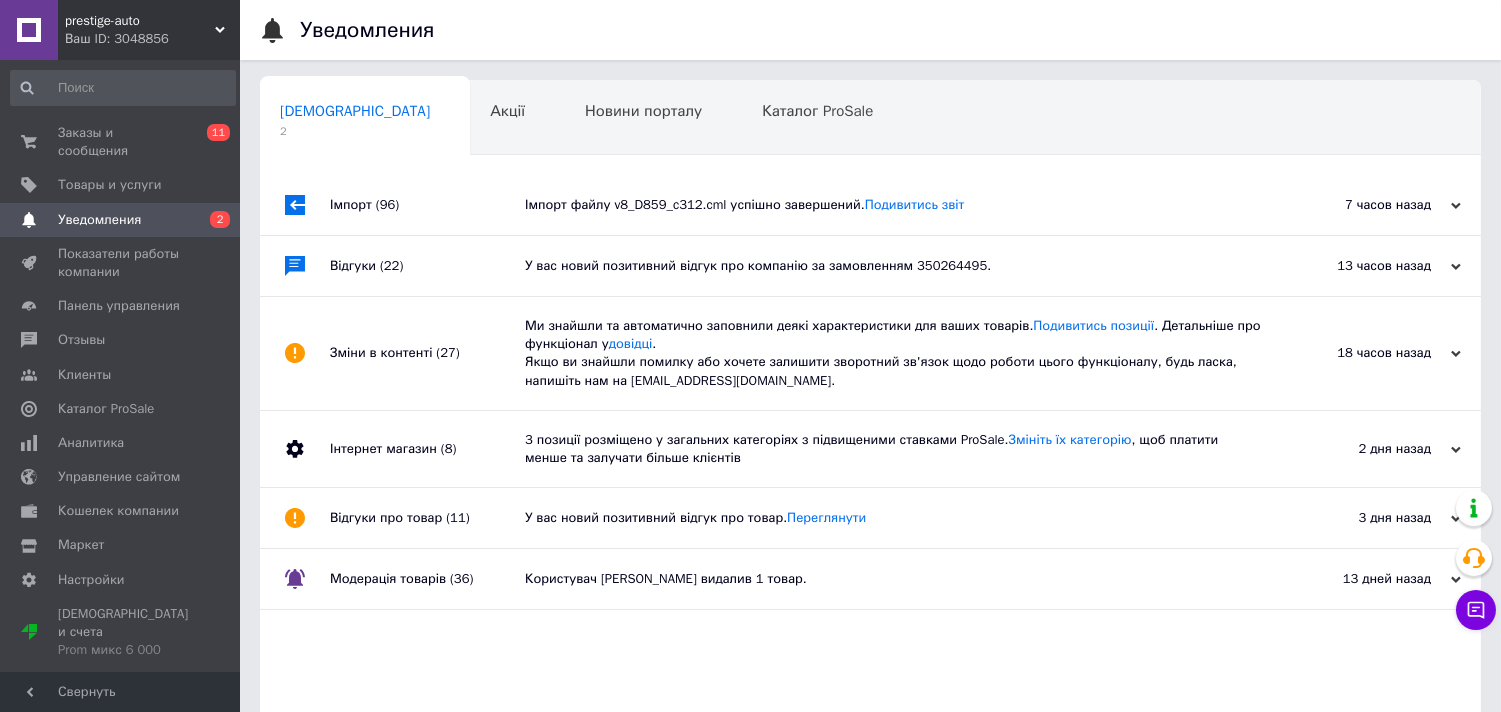 click on "Інтернет магазин   (8)" at bounding box center (427, 449) 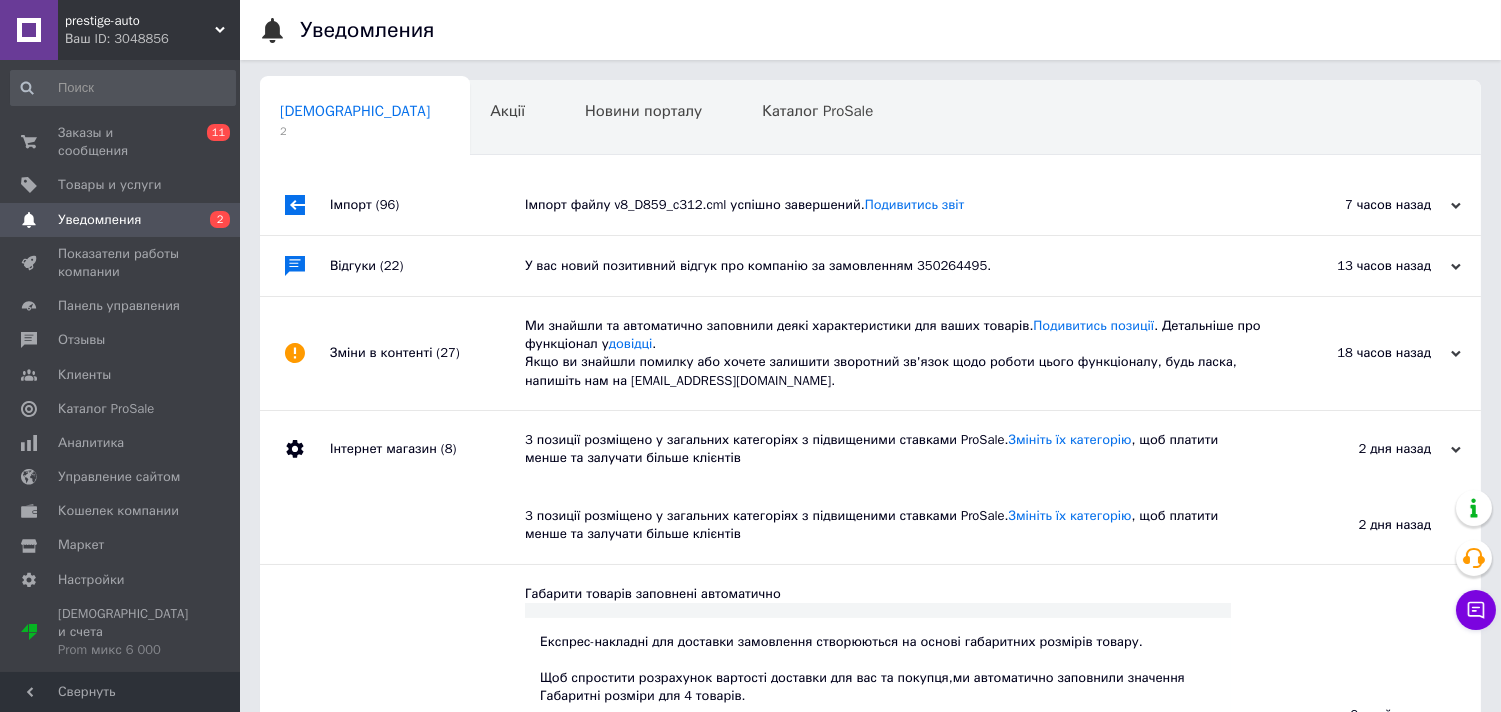click on "Інтернет магазин   (8)" at bounding box center [427, 449] 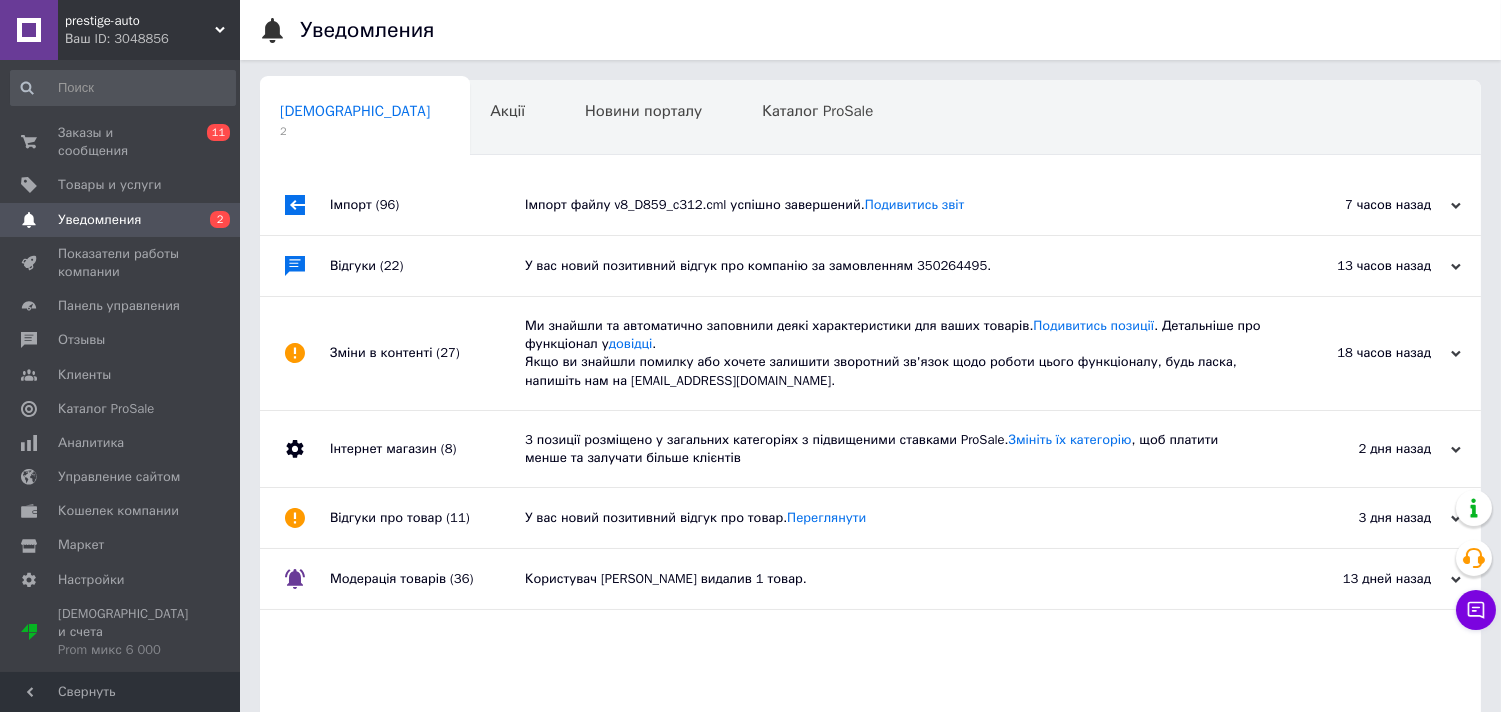 click on "Відгуки про товар   (11)" at bounding box center (427, 518) 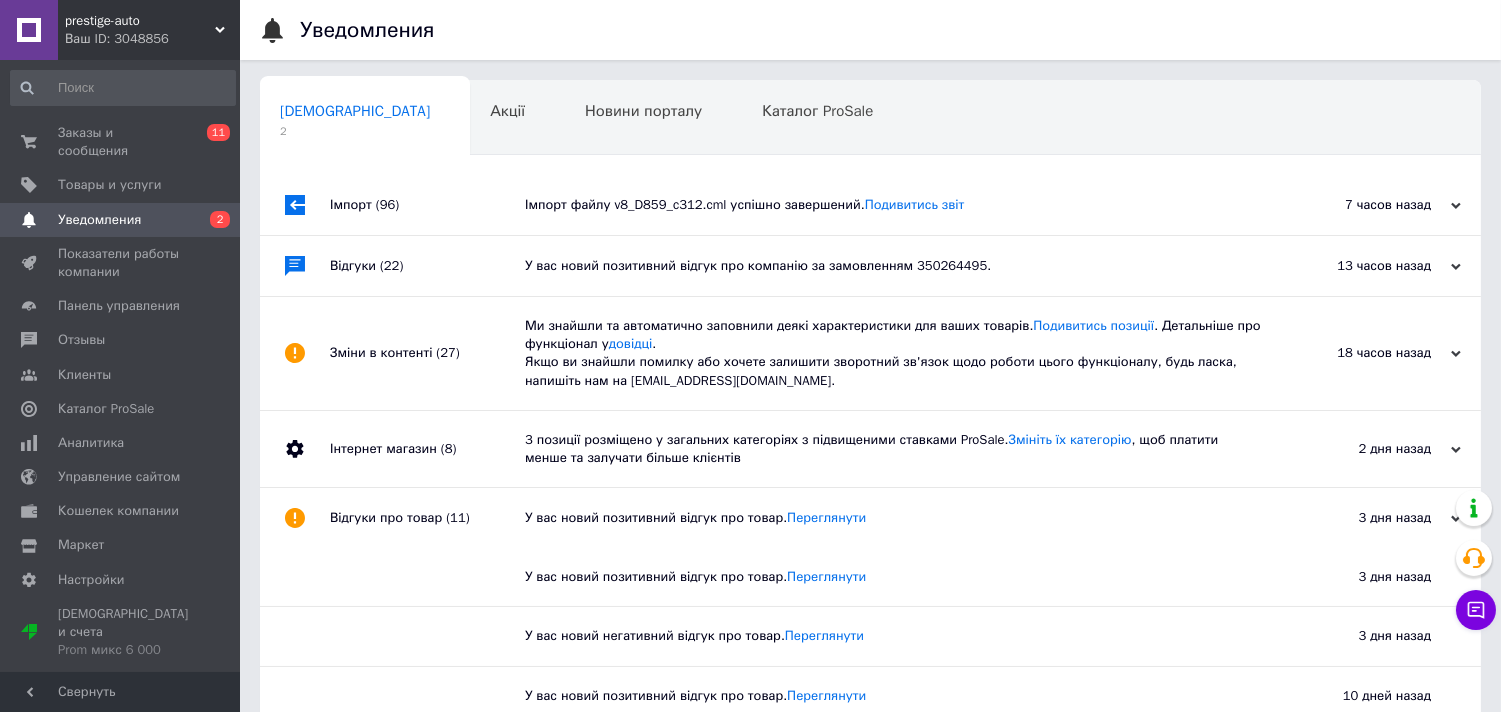 click on "Відгуки про товар   (11)" at bounding box center [427, 518] 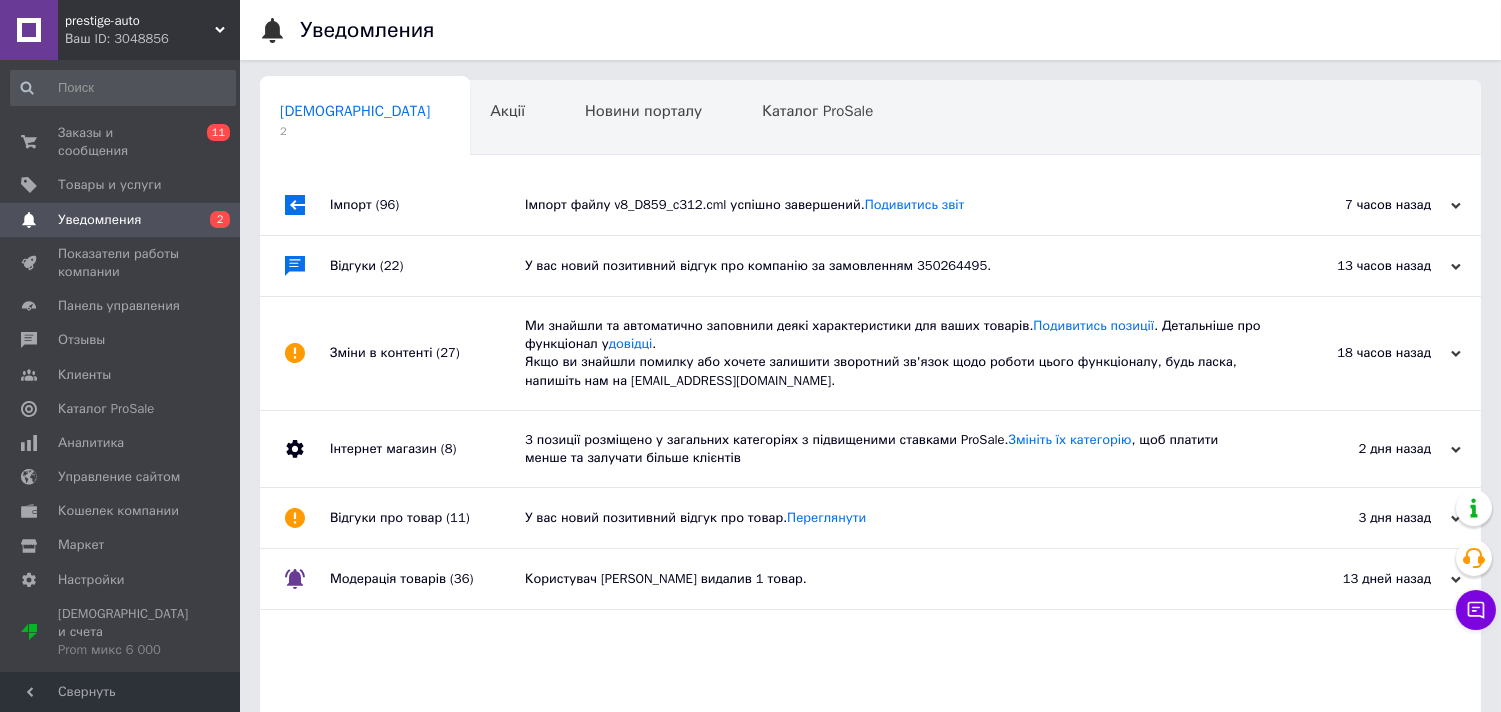 click on "Модерація товарів   (36)" at bounding box center (427, 579) 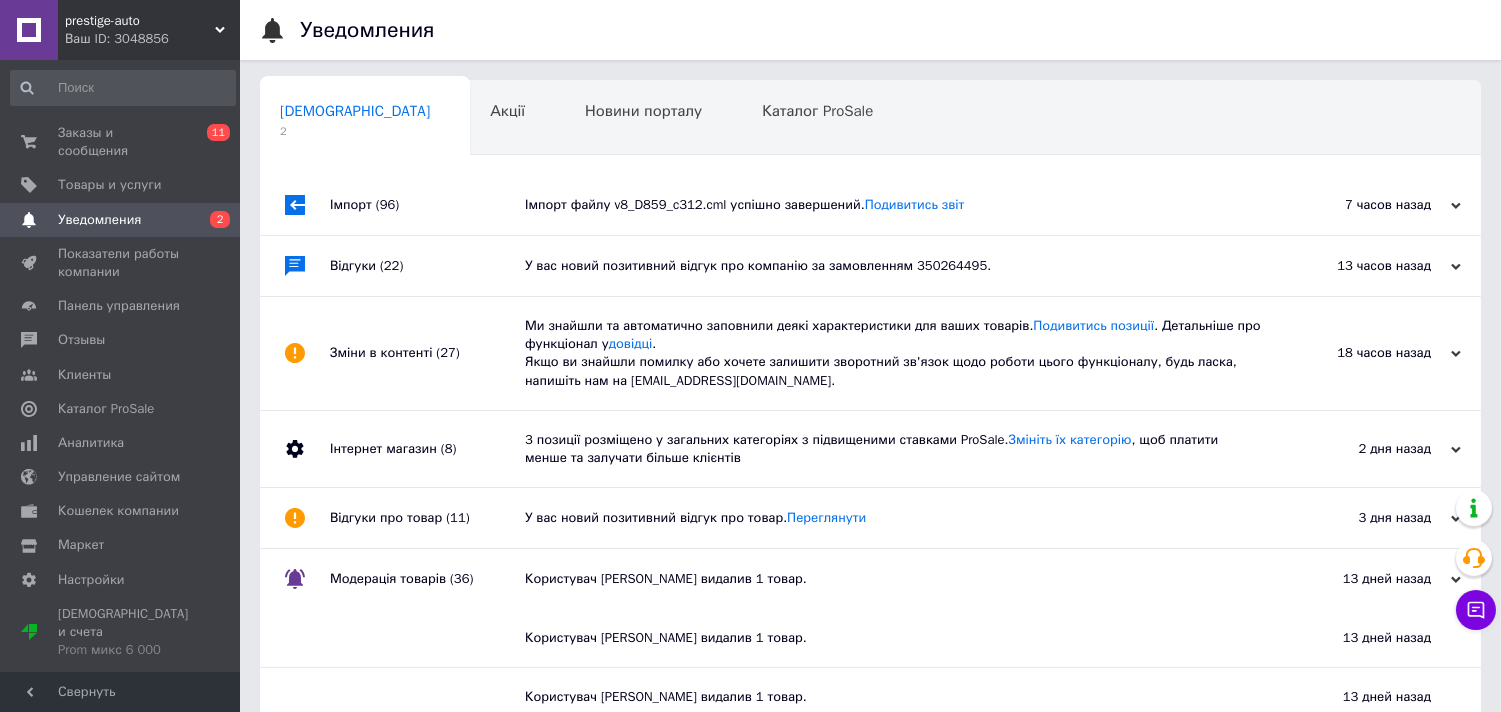 click on "Модерація товарів   (36)" at bounding box center (427, 579) 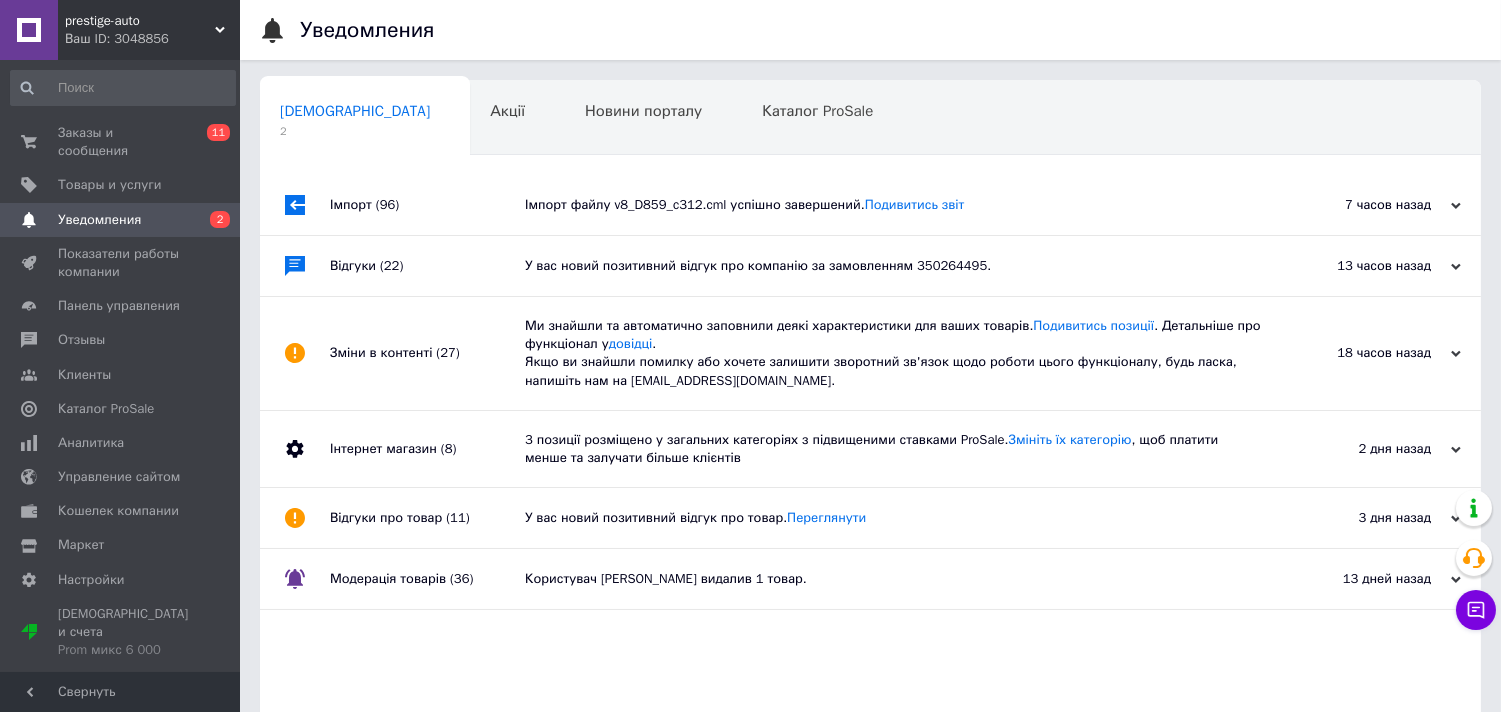 click on "Імпорт   (96)" at bounding box center (427, 205) 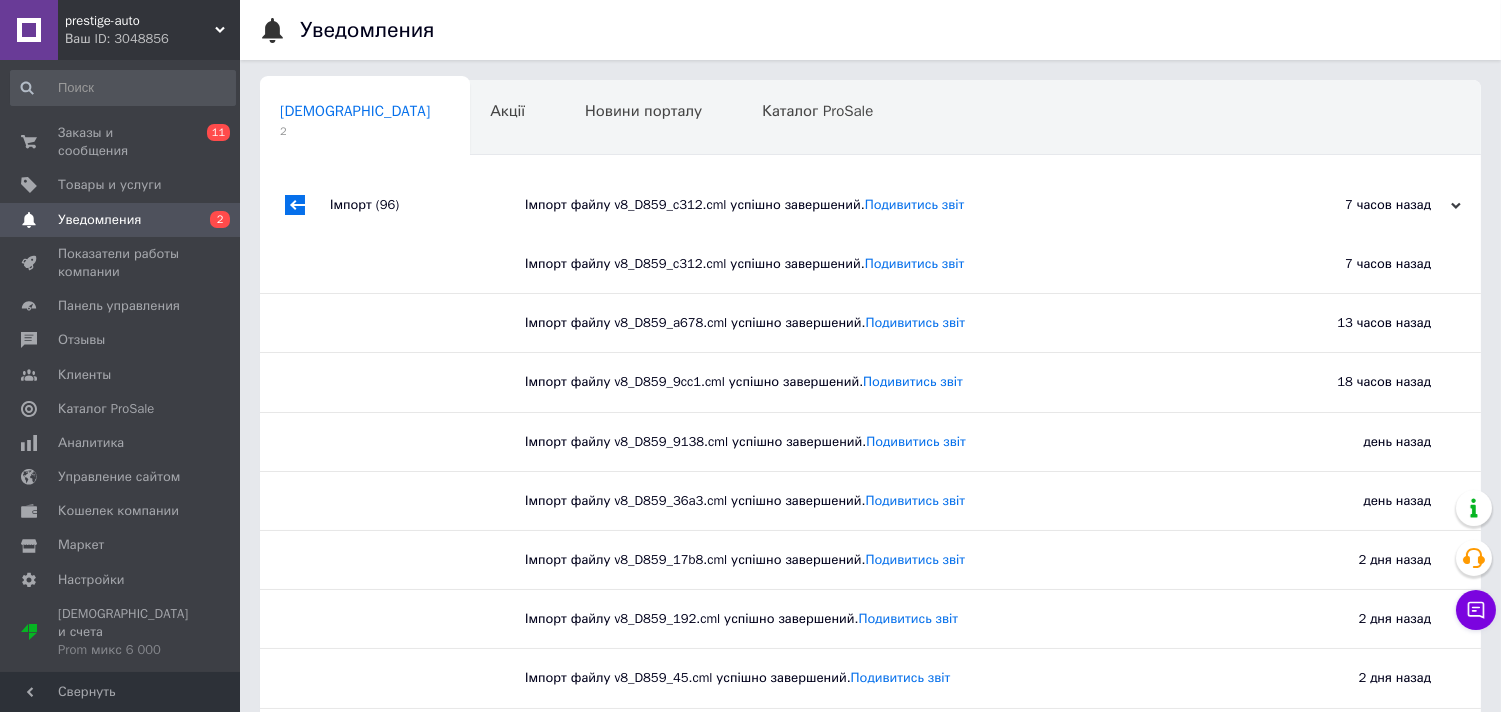 click on "Імпорт   (96)" at bounding box center [427, 205] 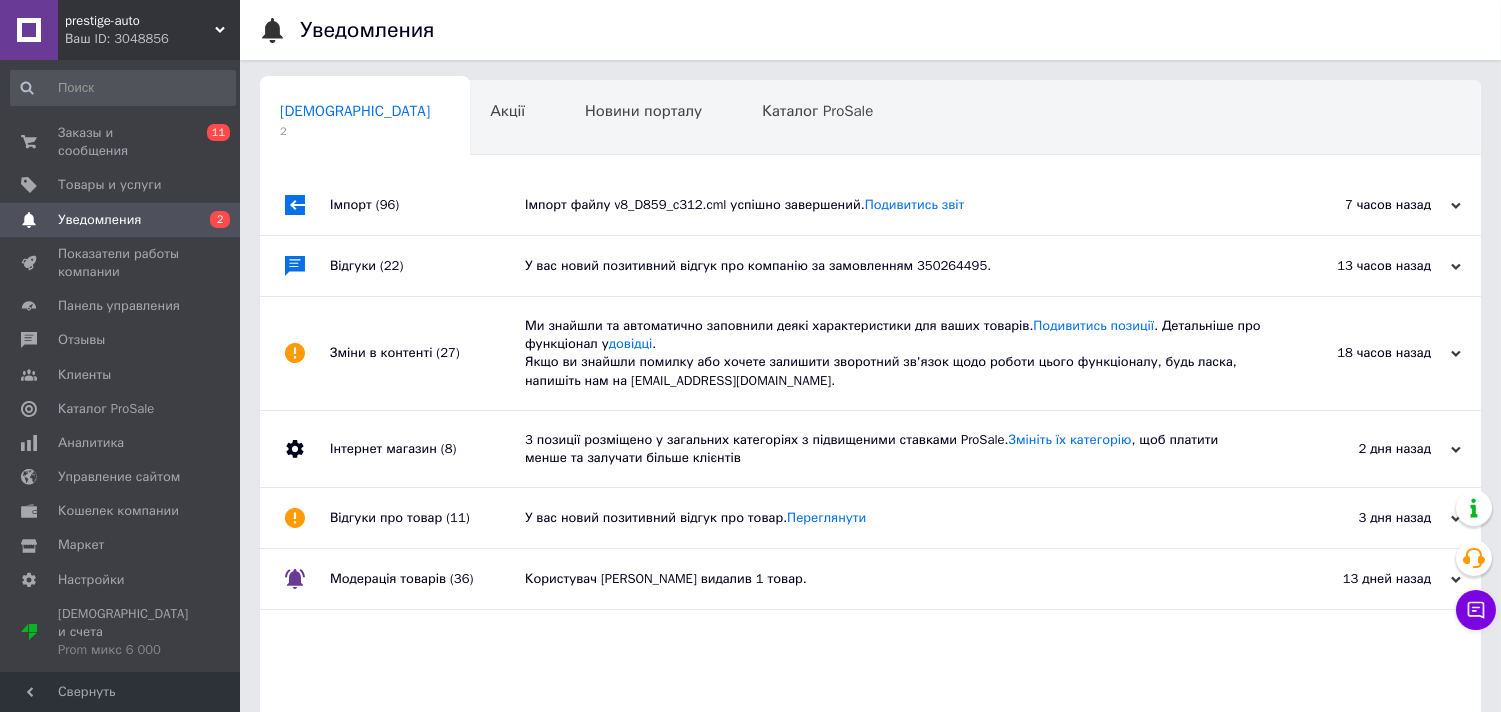click on "Навчання та заходи" at bounding box center (351, 187) 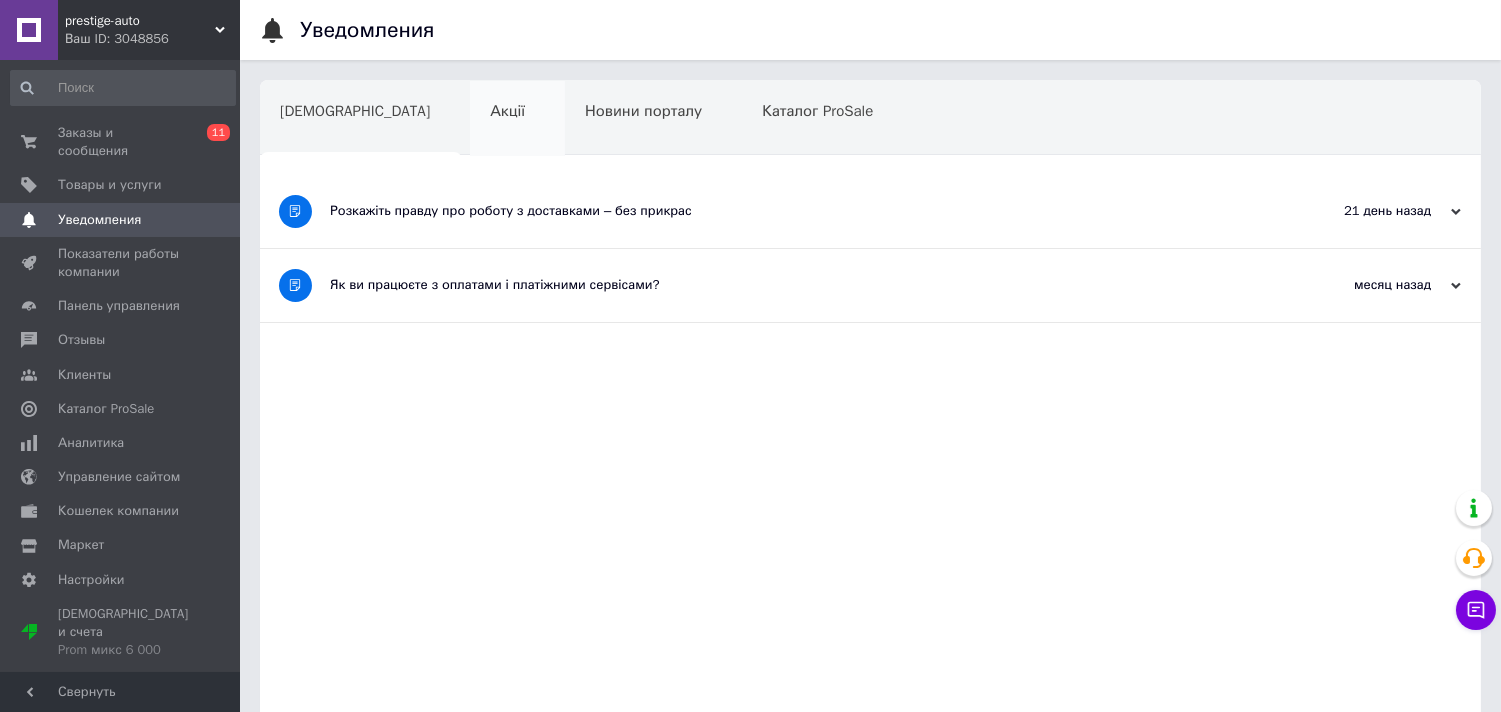 click on "Акції" at bounding box center (507, 111) 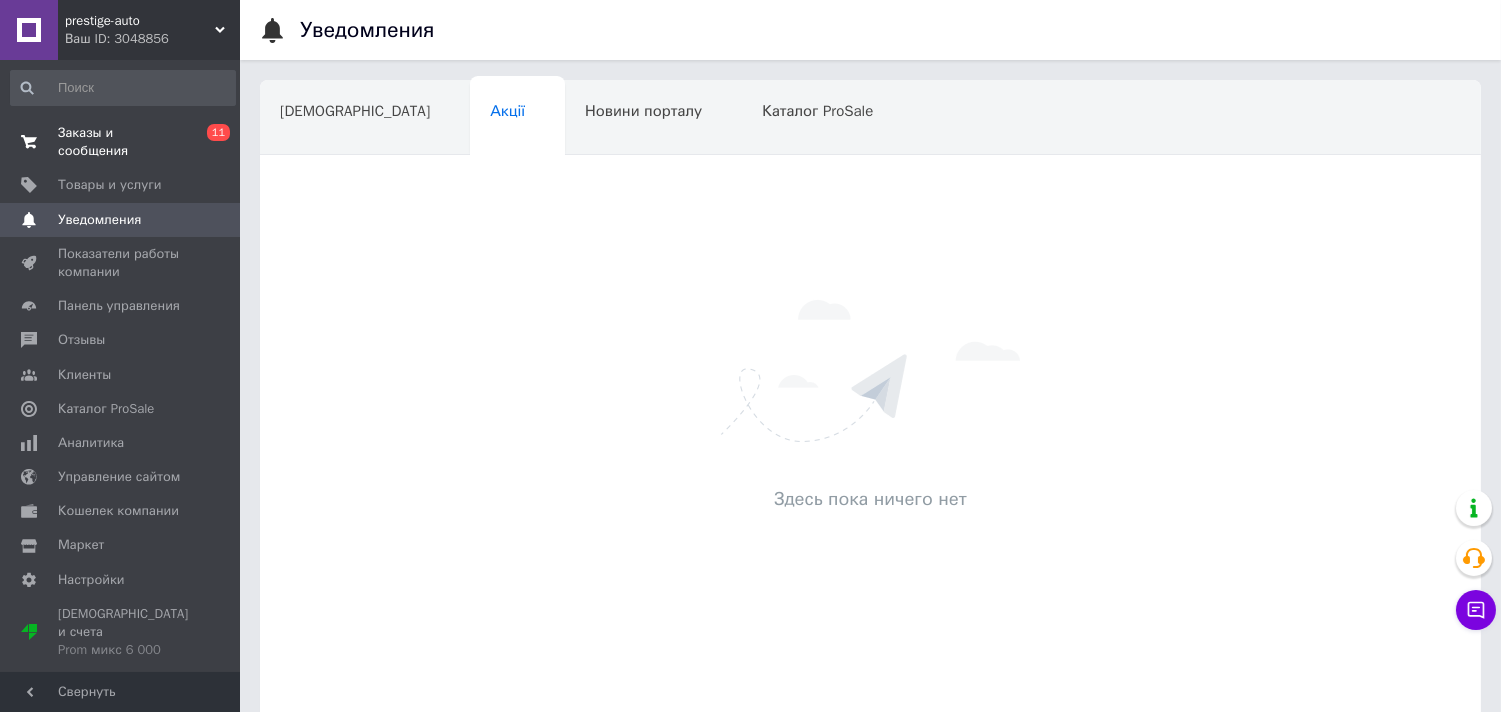 click on "Заказы и сообщения 0 11" at bounding box center (123, 142) 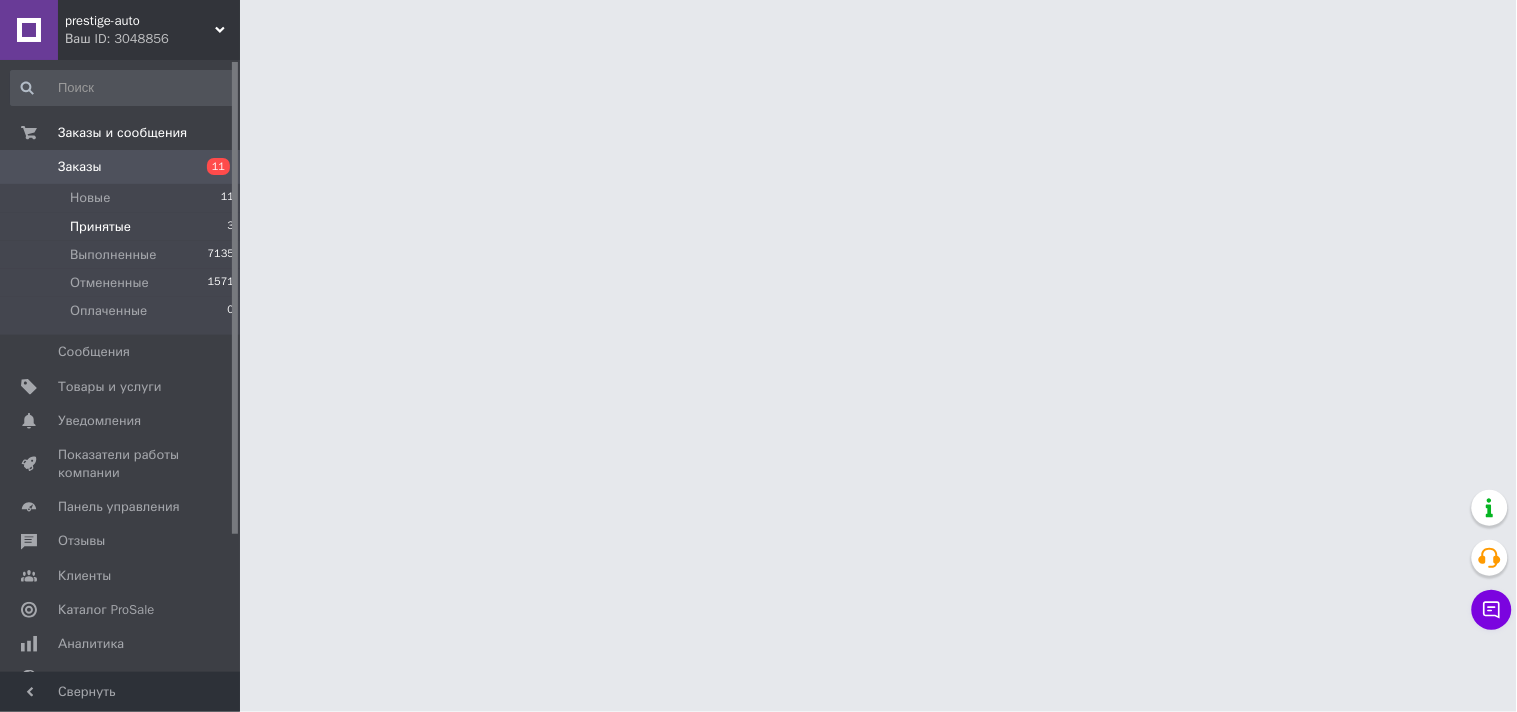 click on "Принятые" at bounding box center [100, 227] 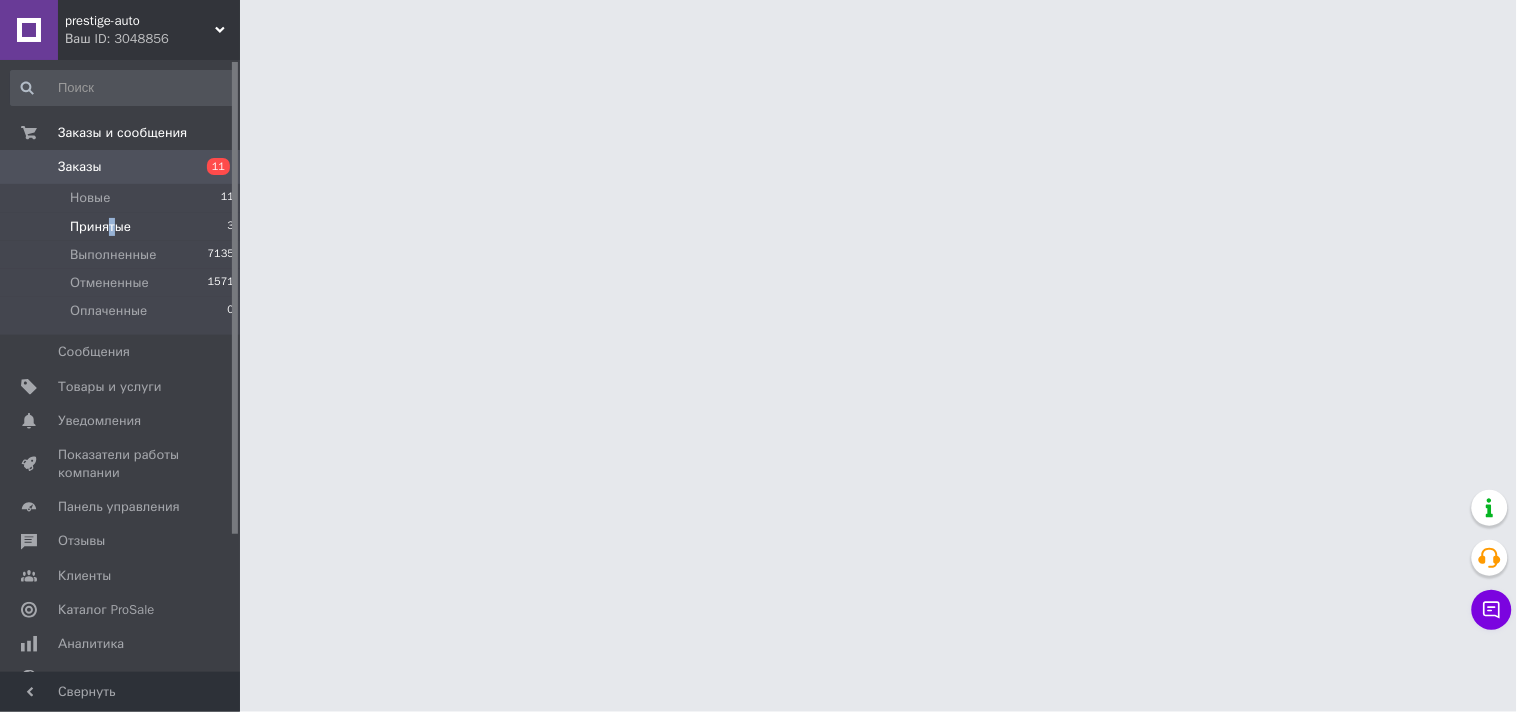 click on "Принятые" at bounding box center (100, 227) 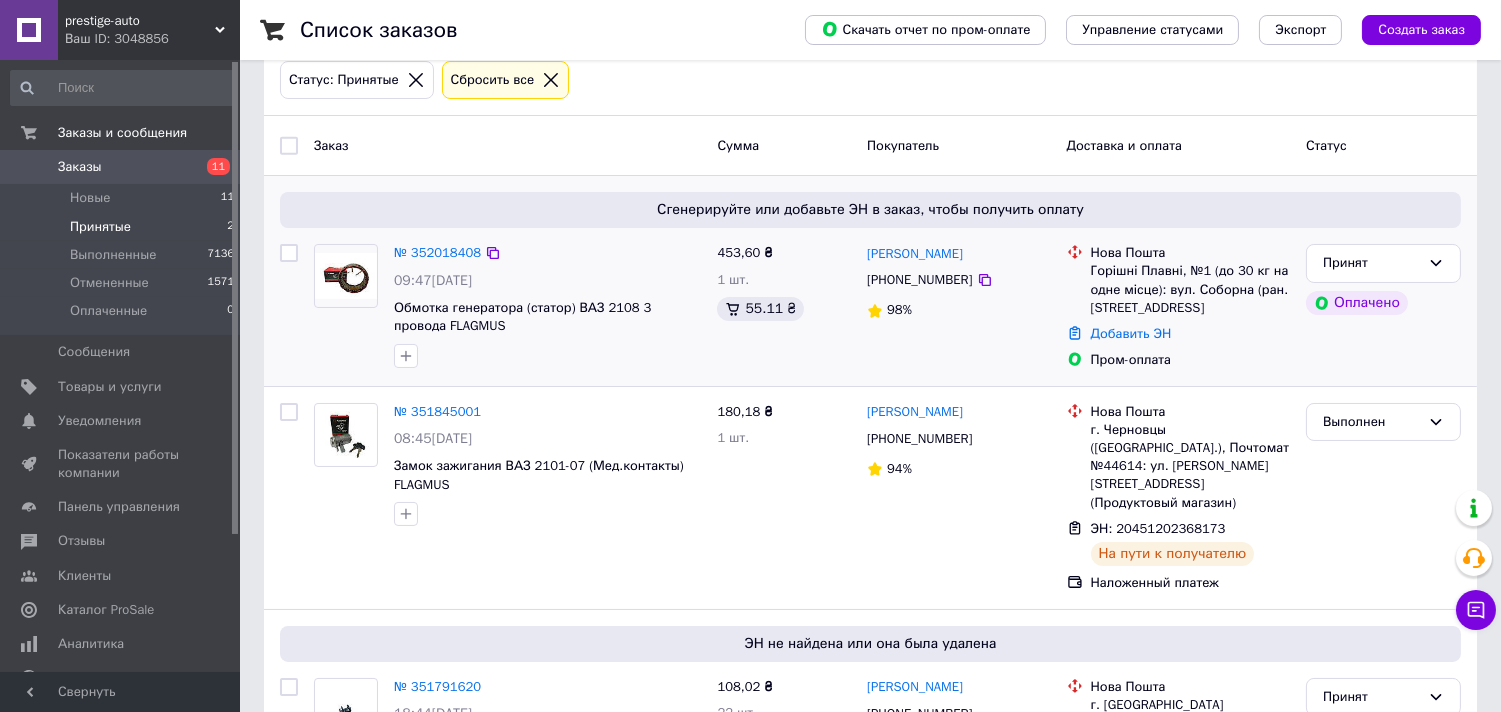 scroll, scrollTop: 284, scrollLeft: 0, axis: vertical 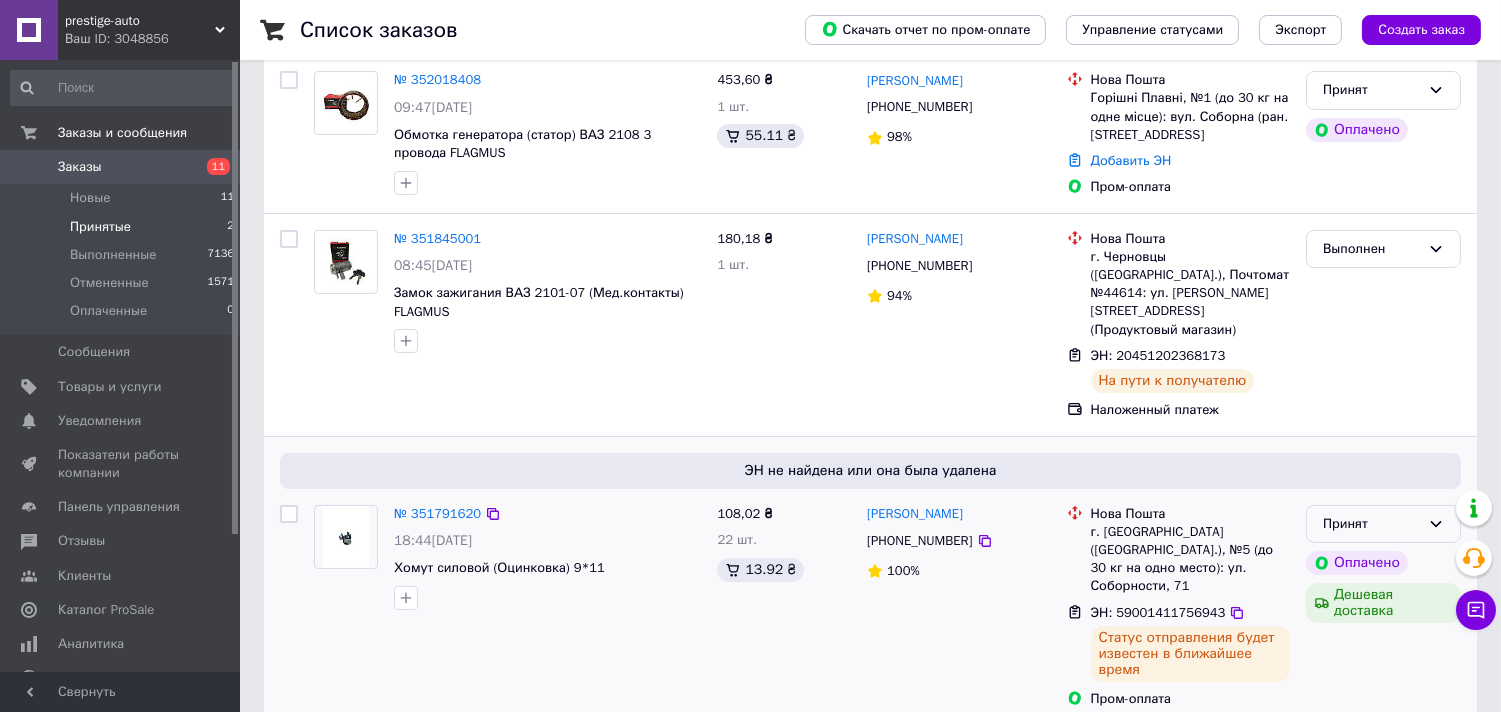 click on "Принят" at bounding box center (1371, 524) 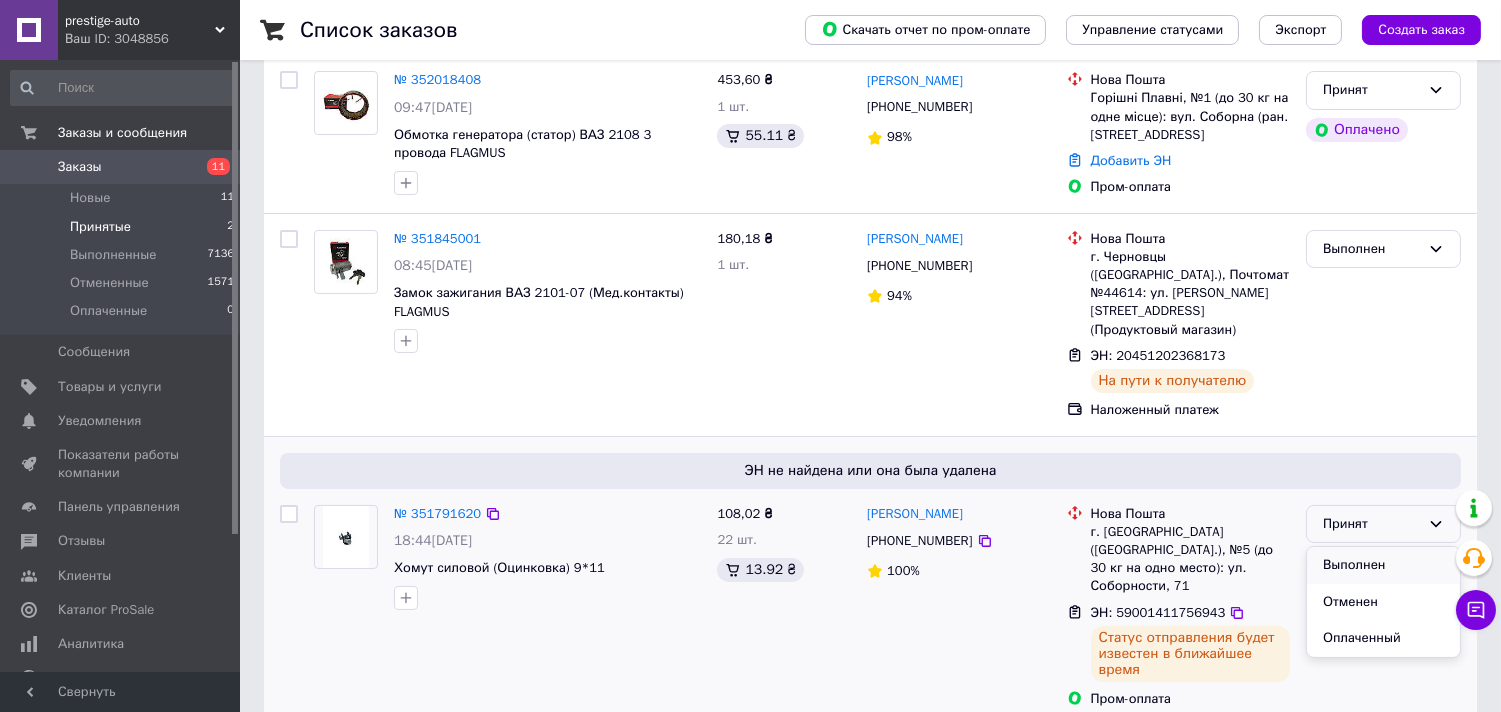 drag, startPoint x: 1335, startPoint y: 543, endPoint x: 1204, endPoint y: 531, distance: 131.54848 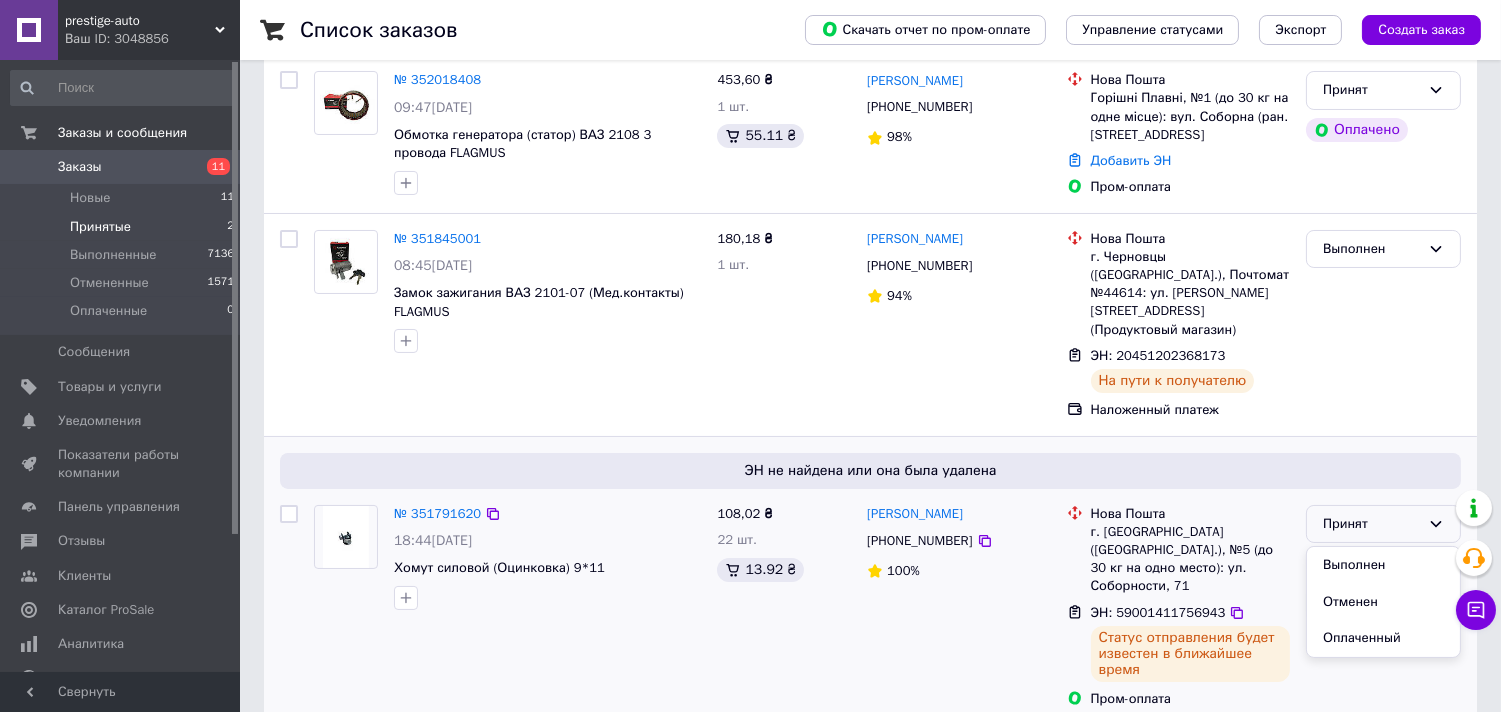 click on "Выполнен" at bounding box center (1383, 565) 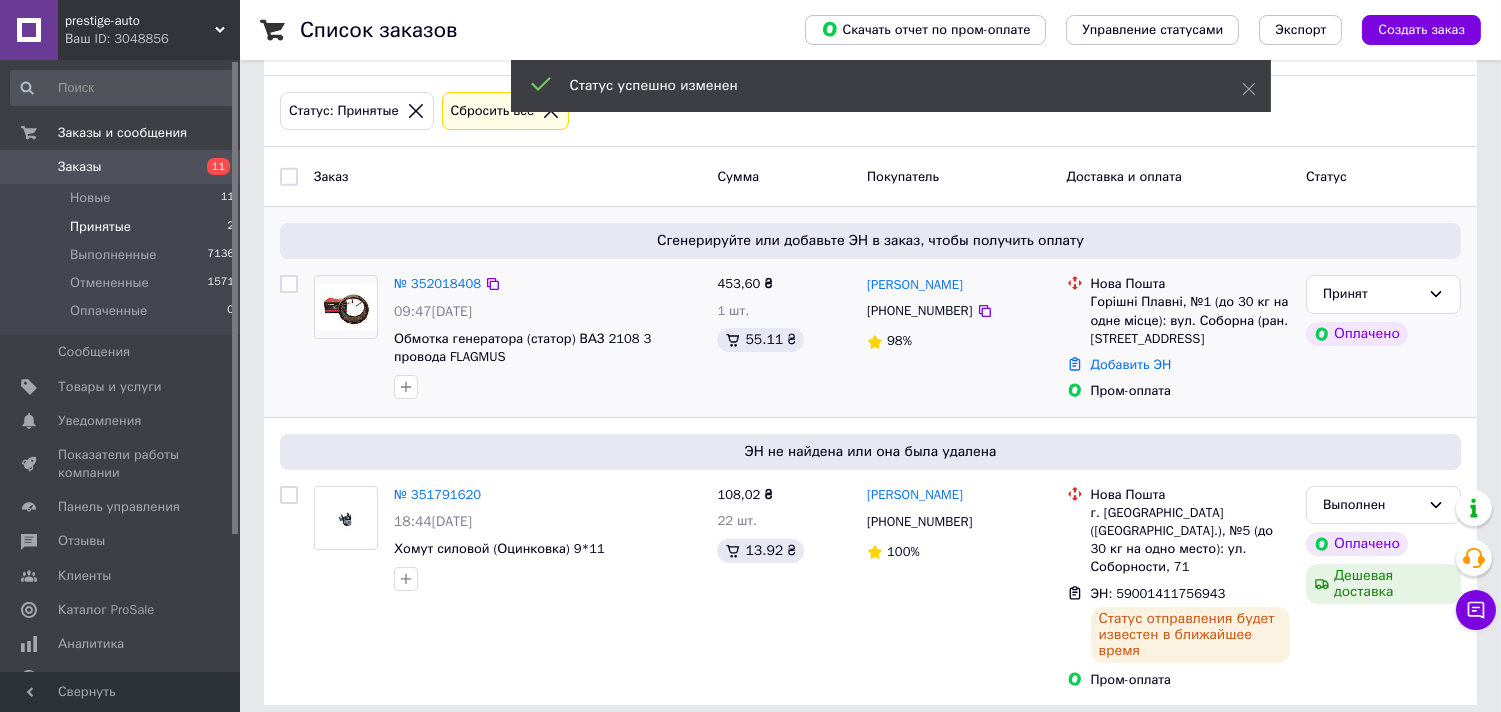 scroll, scrollTop: 0, scrollLeft: 0, axis: both 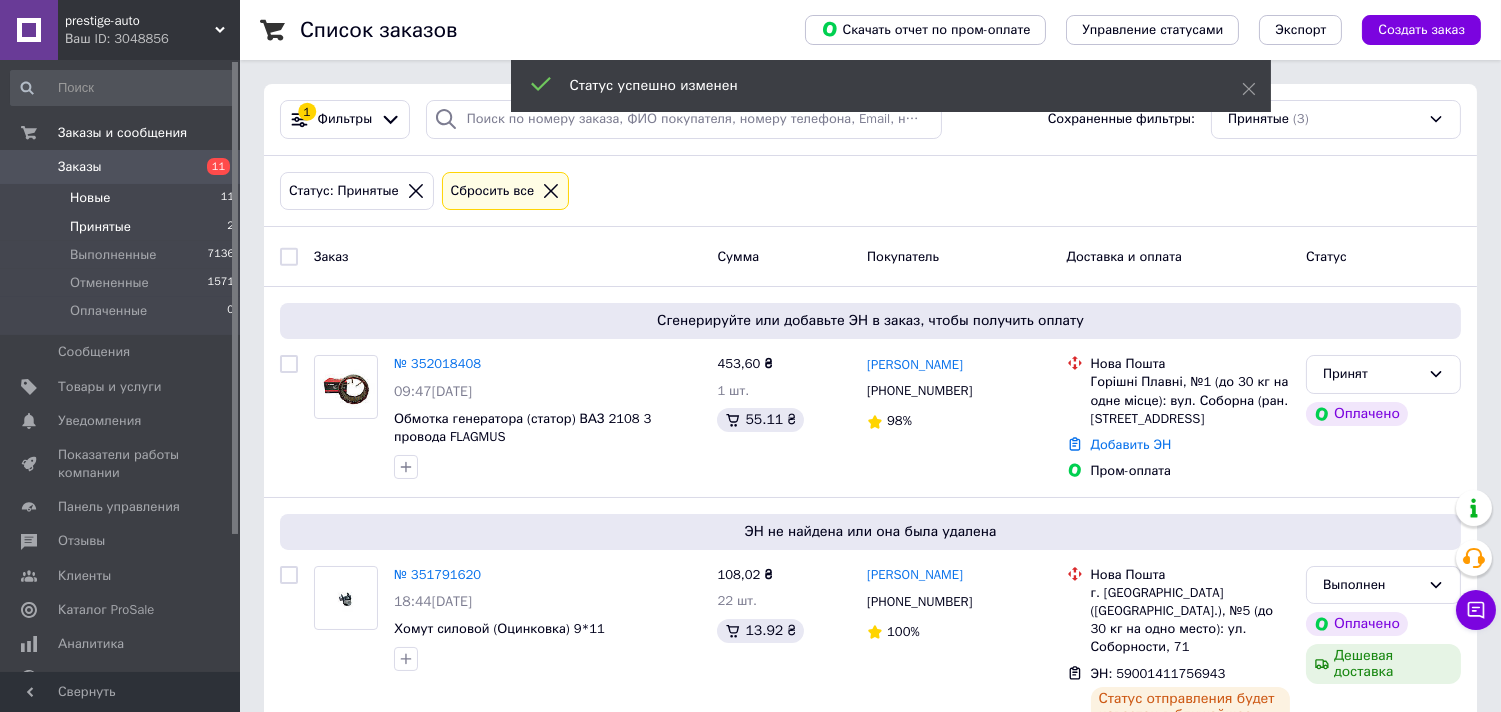 click on "Новые 11" at bounding box center (123, 198) 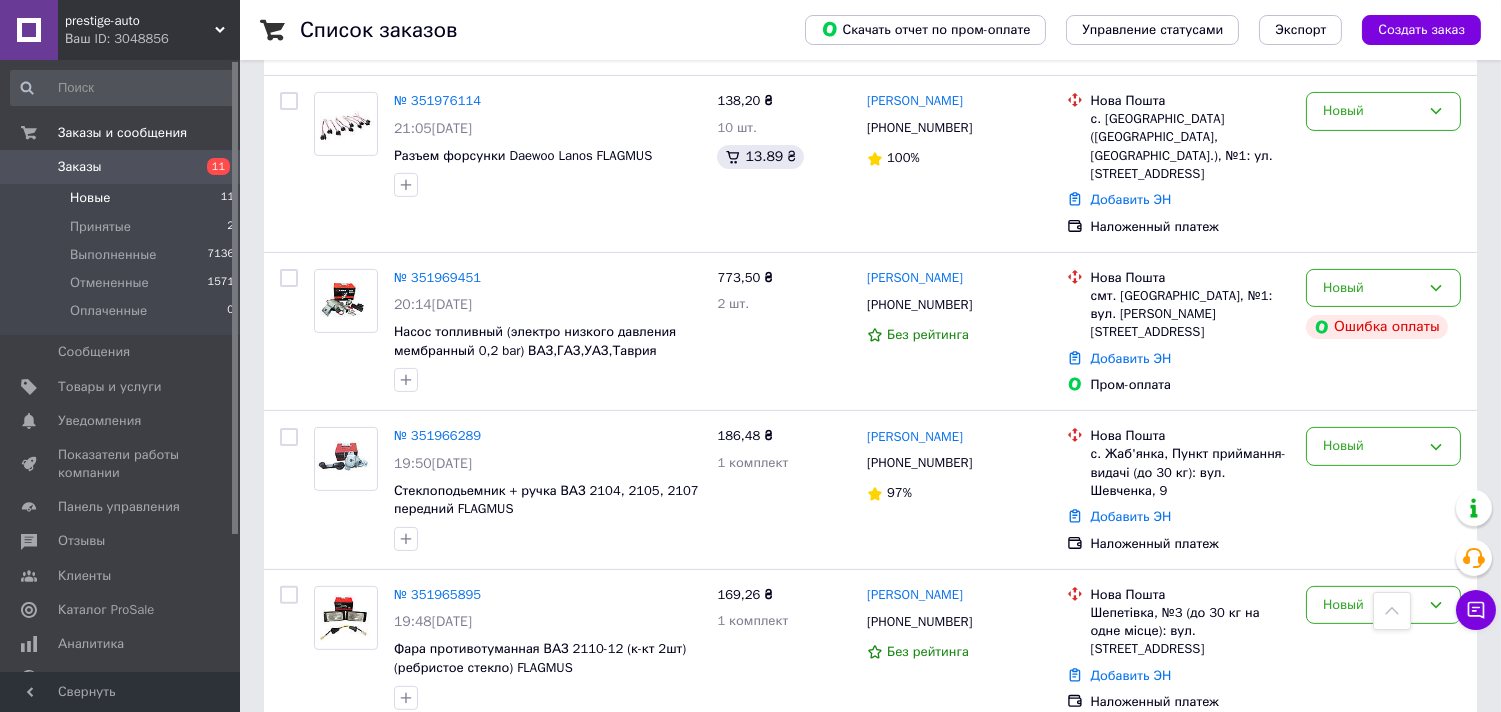 scroll, scrollTop: 1412, scrollLeft: 0, axis: vertical 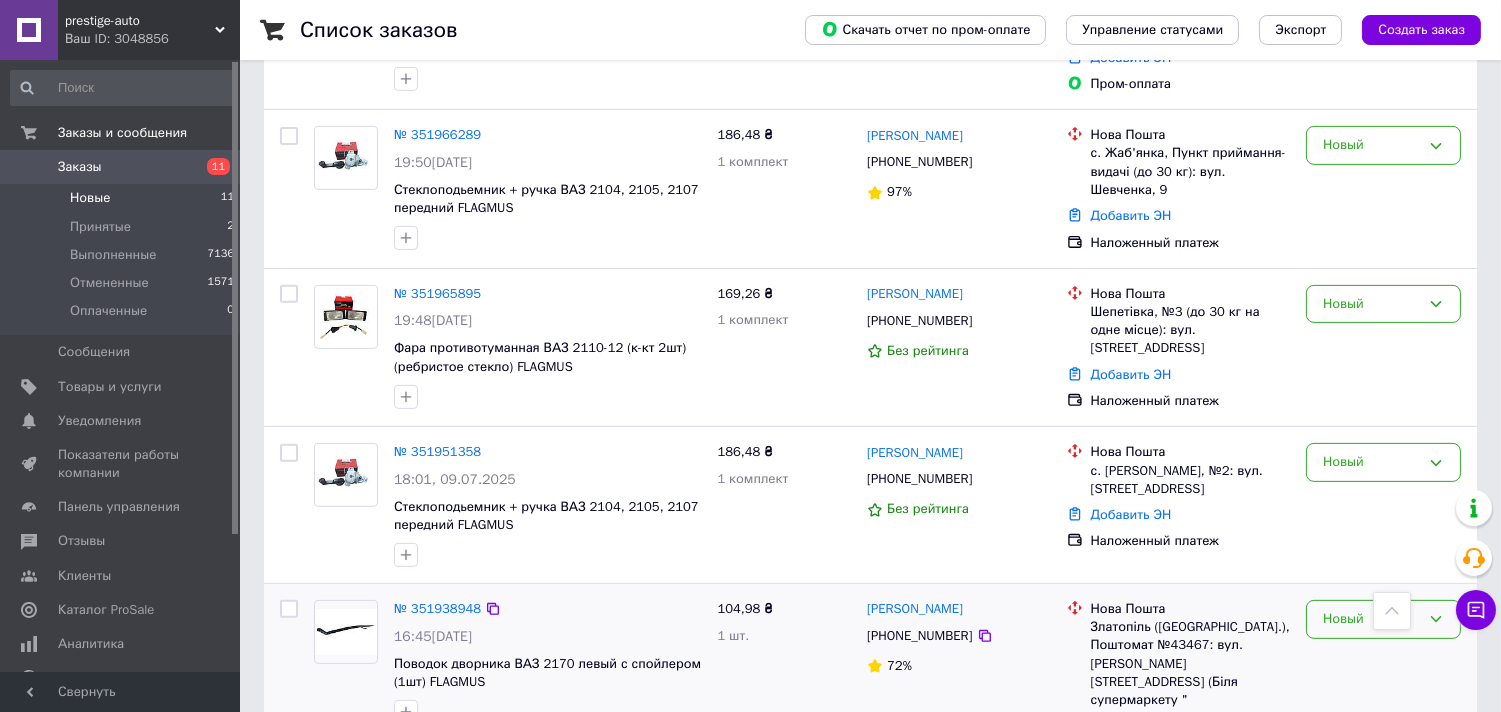 click on "Новый" at bounding box center (1371, 619) 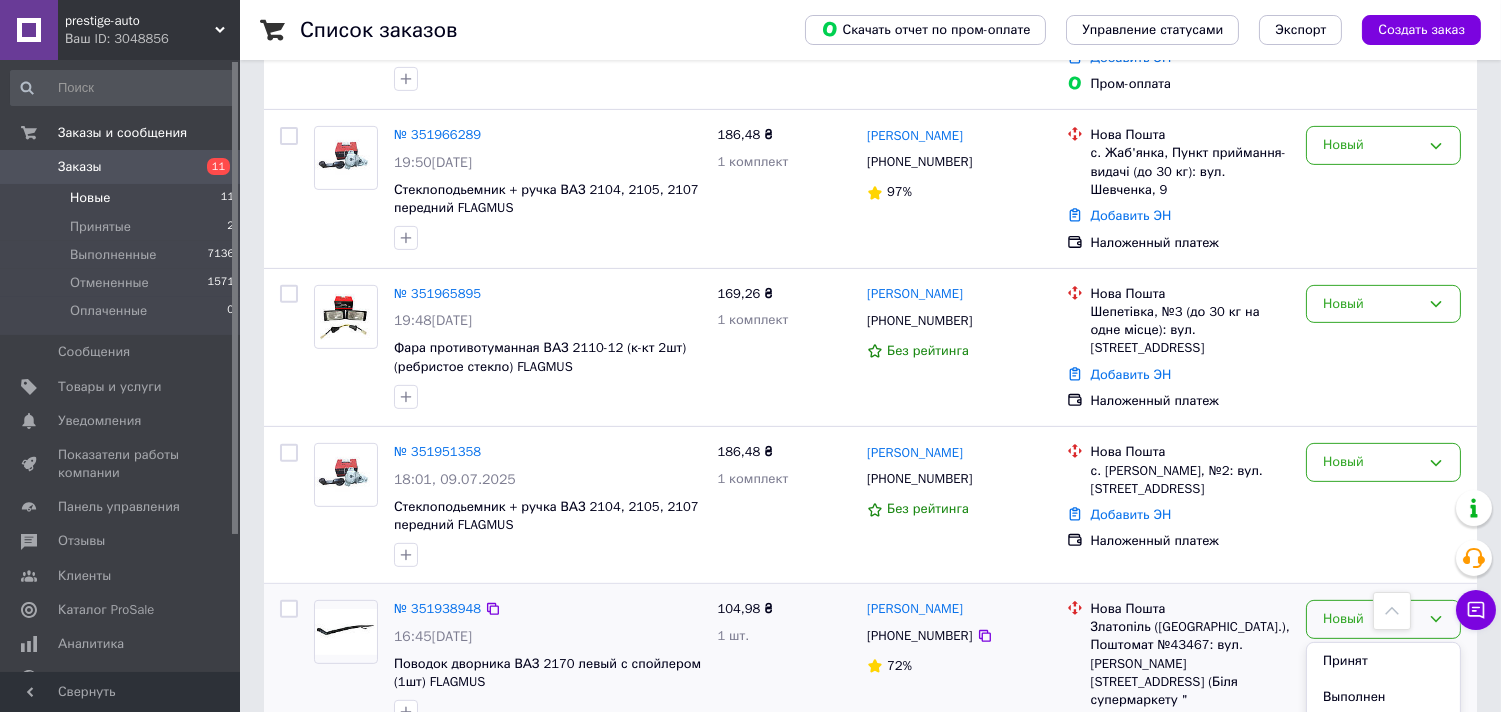 click on "104,98 ₴ 1 шт." at bounding box center [784, 690] 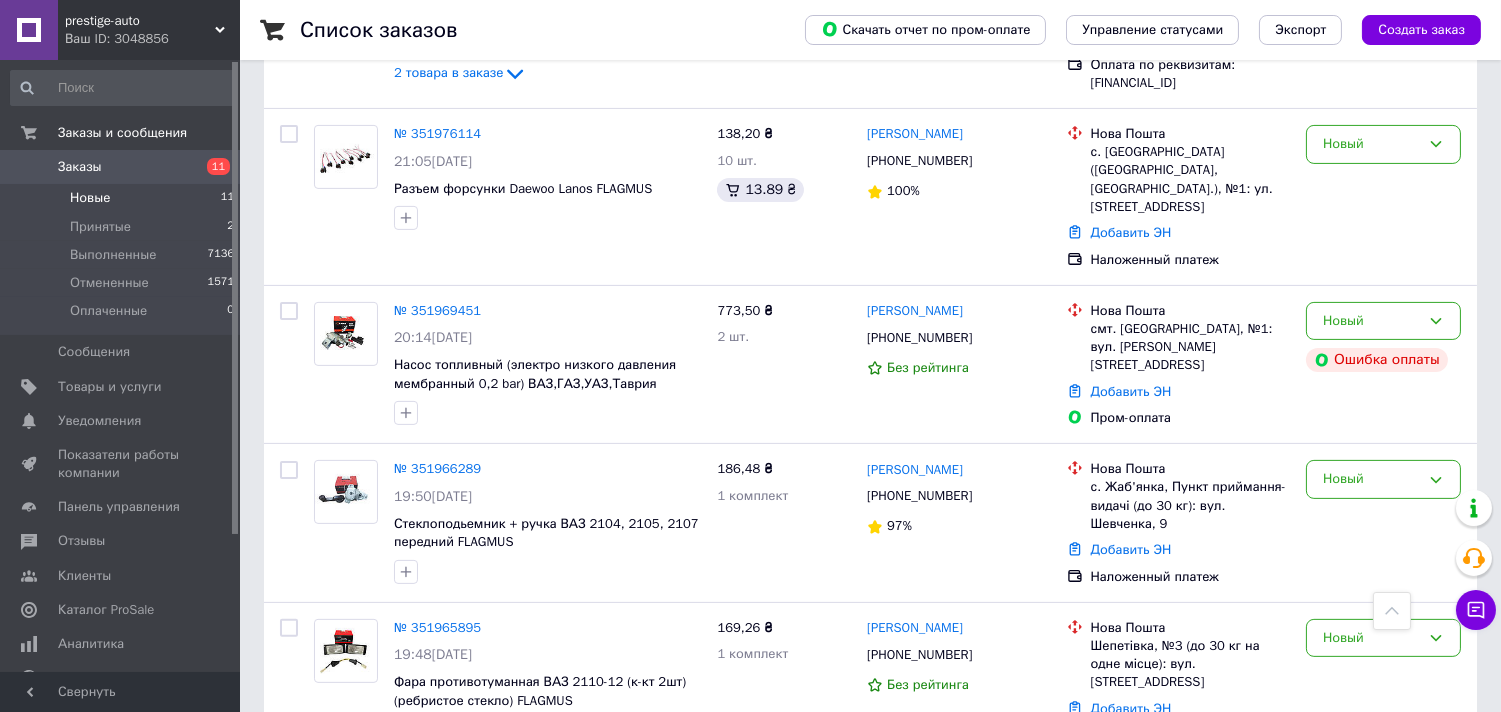 scroll, scrollTop: 967, scrollLeft: 0, axis: vertical 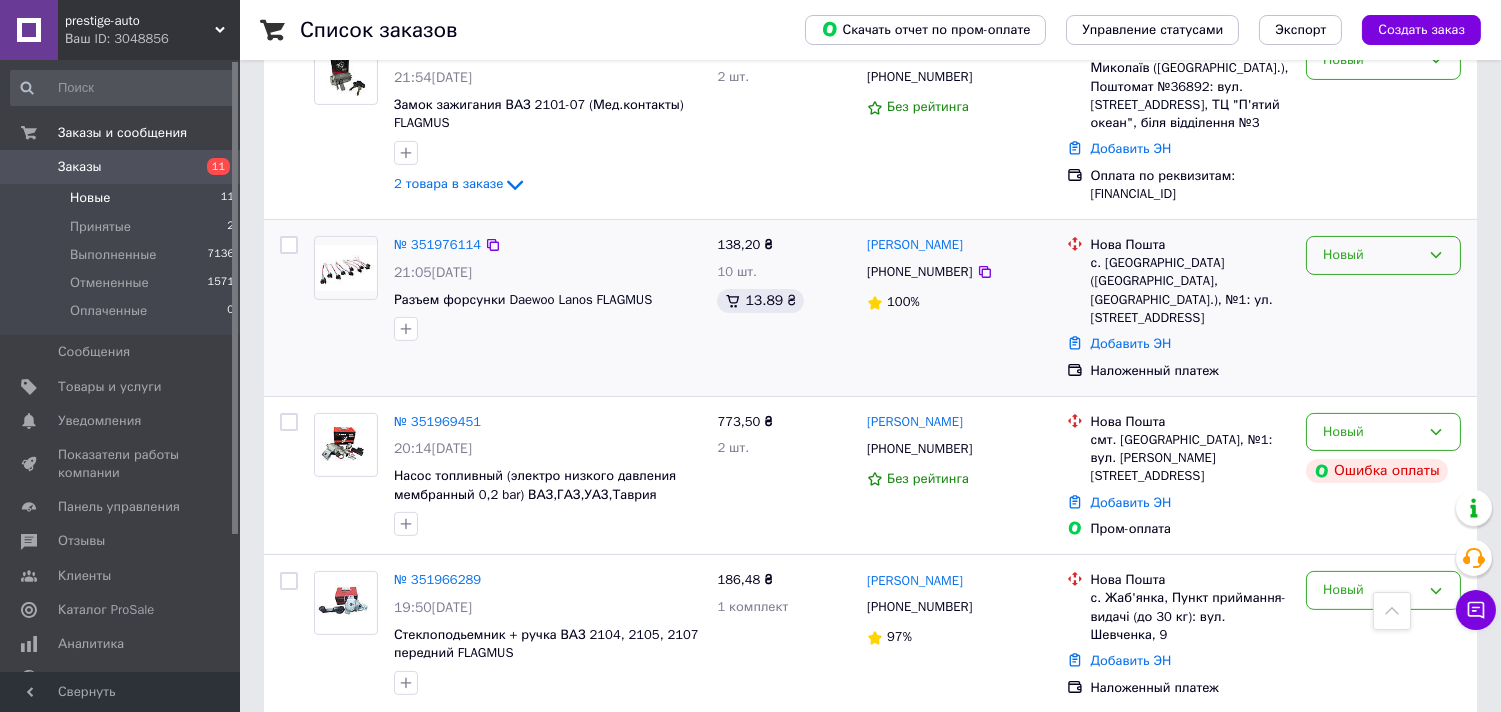 click on "Новый" at bounding box center [1371, 255] 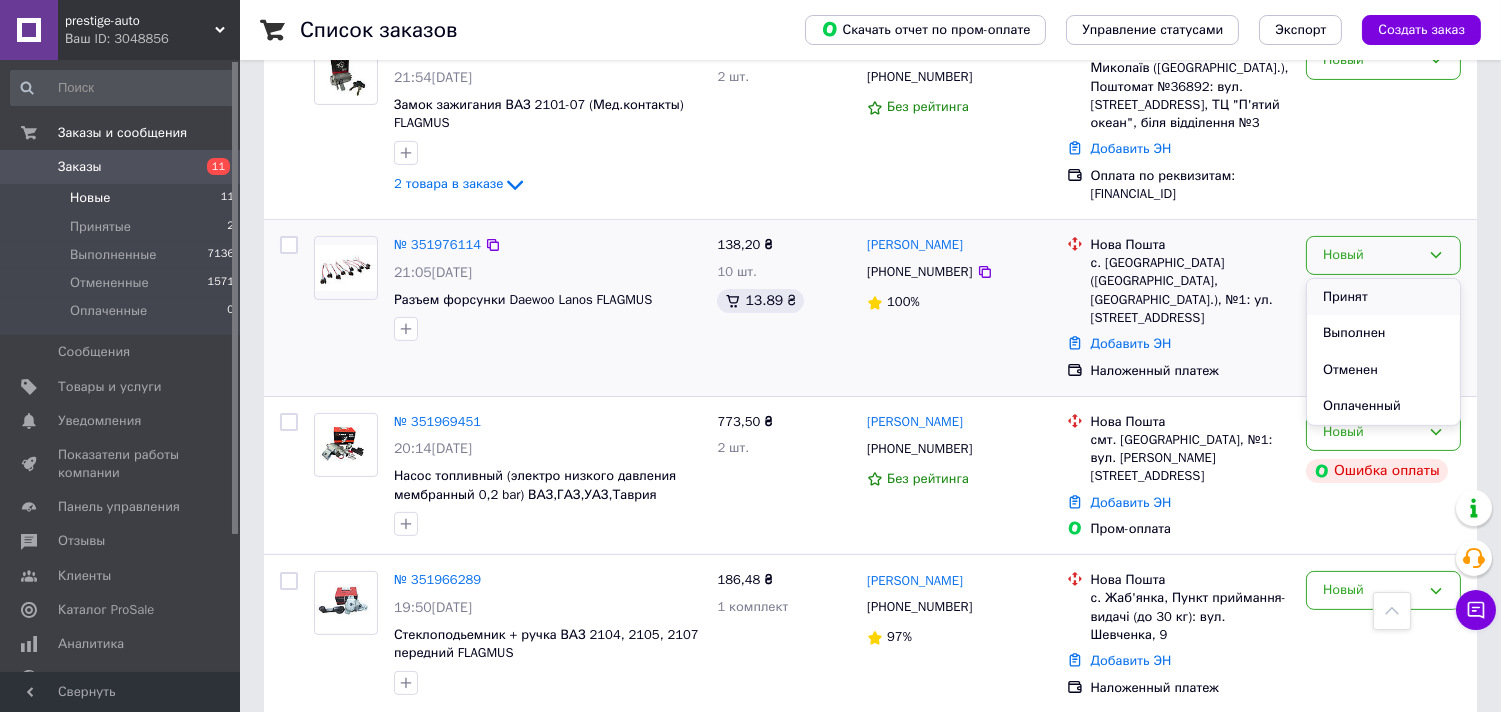click on "Принят" at bounding box center [1383, 297] 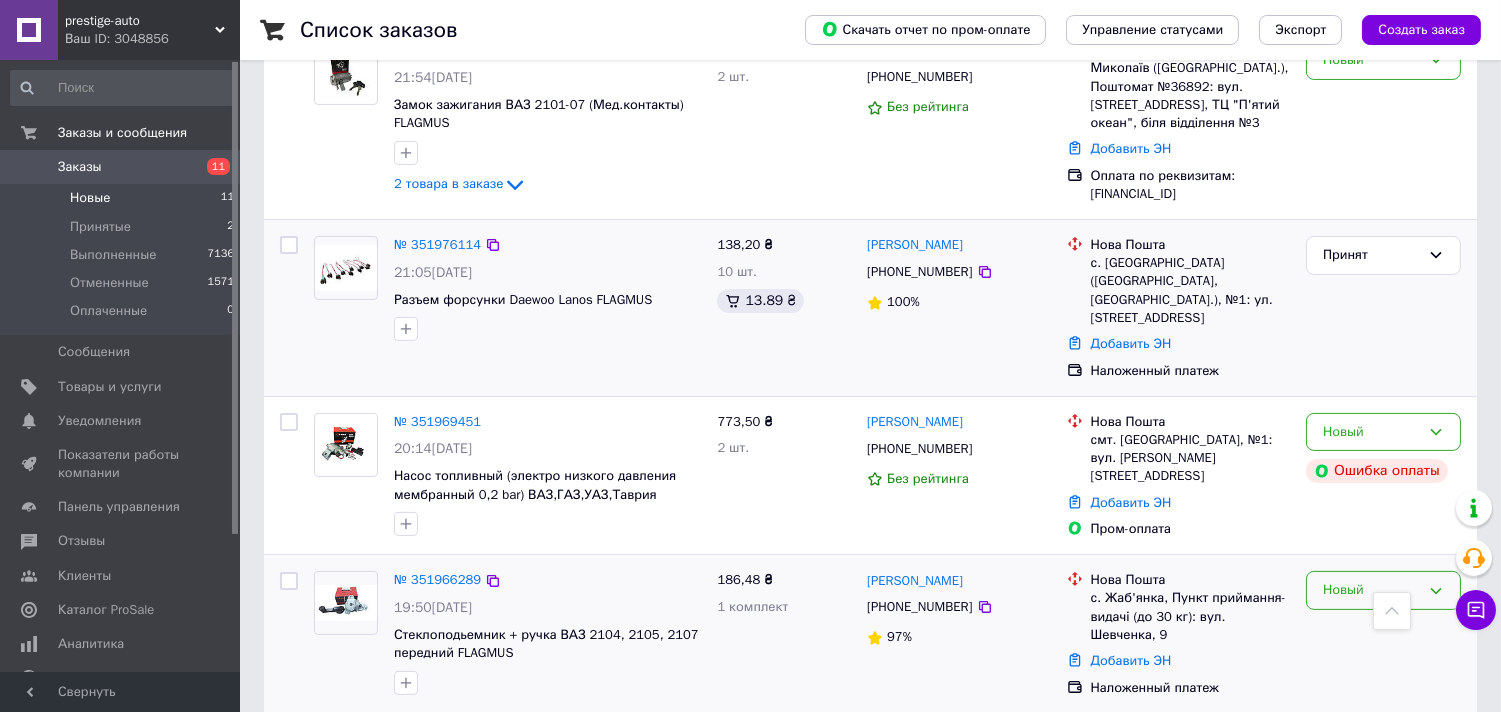 click on "Новый" at bounding box center (1371, 590) 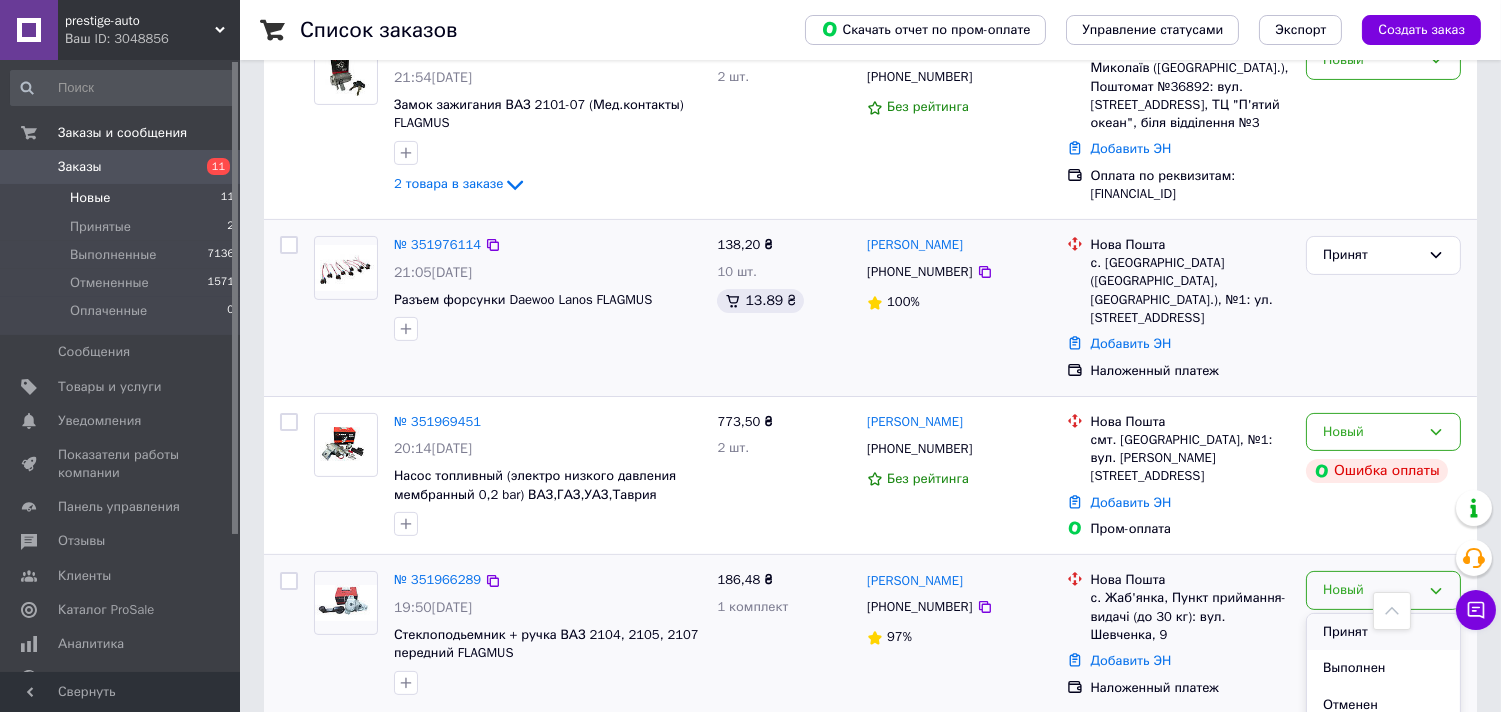 click on "Принят" at bounding box center [1383, 632] 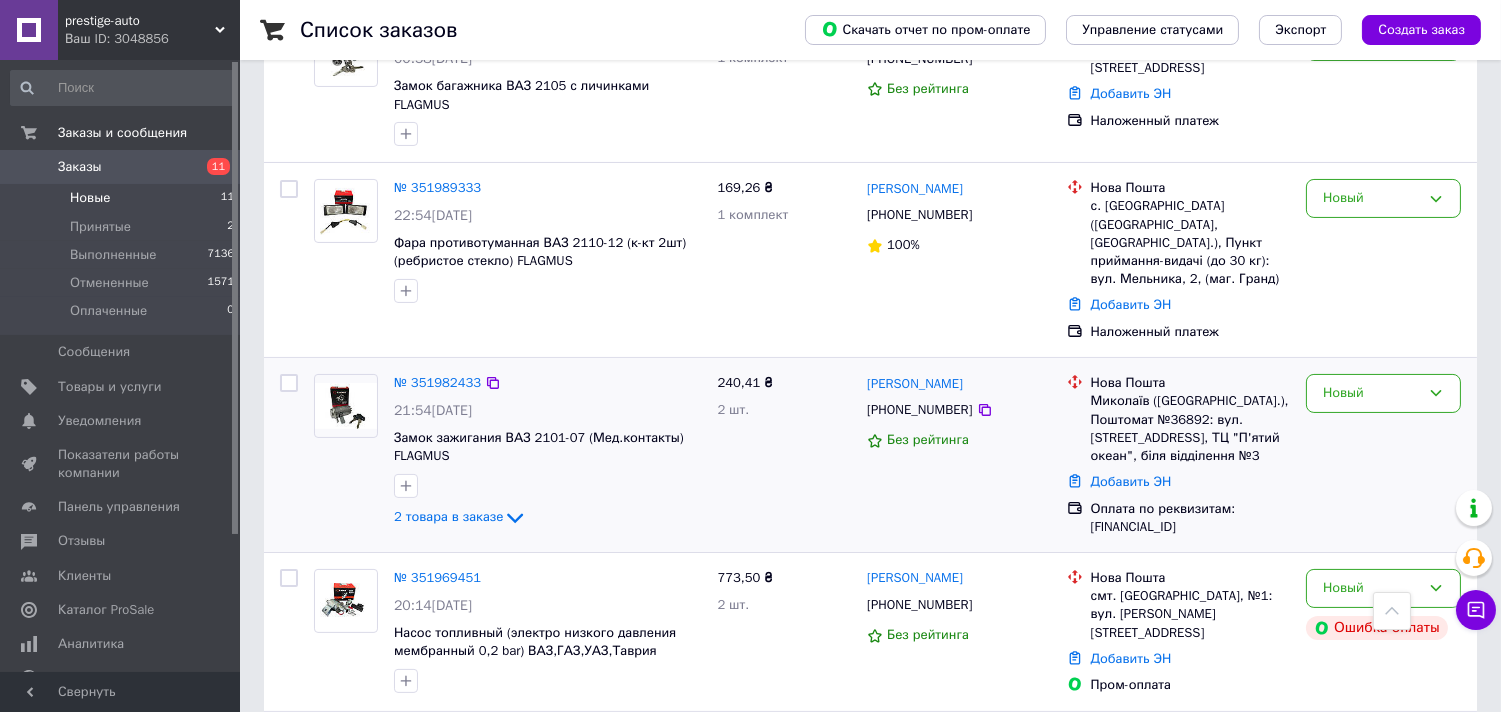 scroll, scrollTop: 523, scrollLeft: 0, axis: vertical 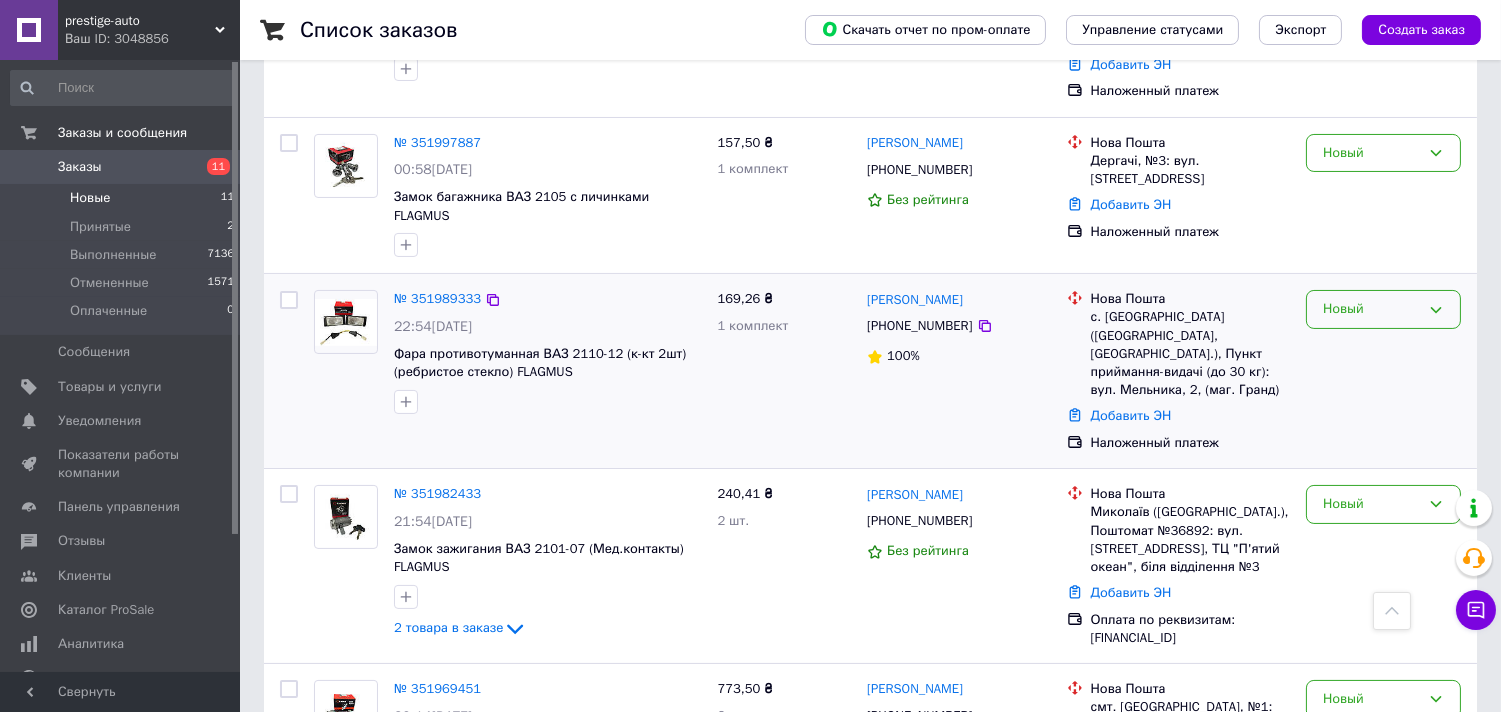 click on "Новый" at bounding box center (1371, 309) 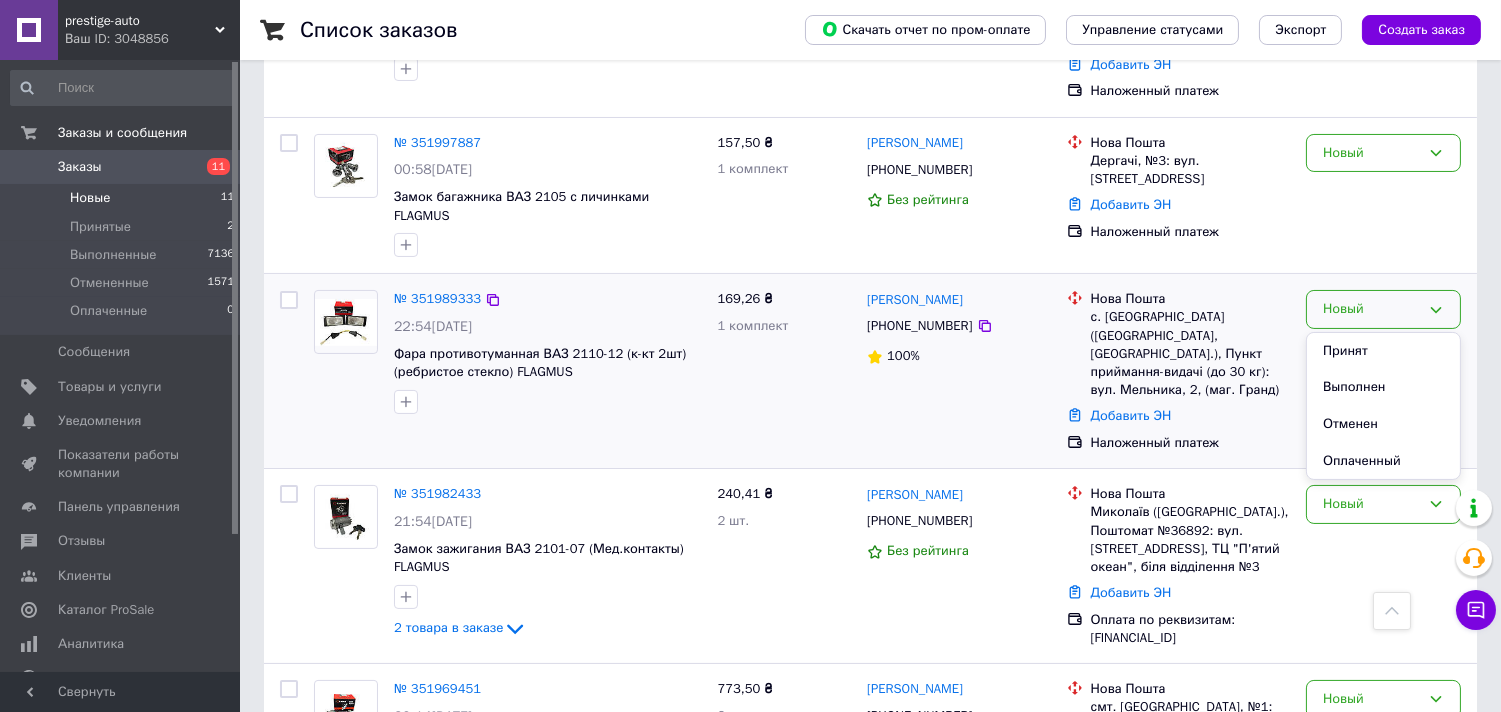 click on "Принят" at bounding box center (1383, 351) 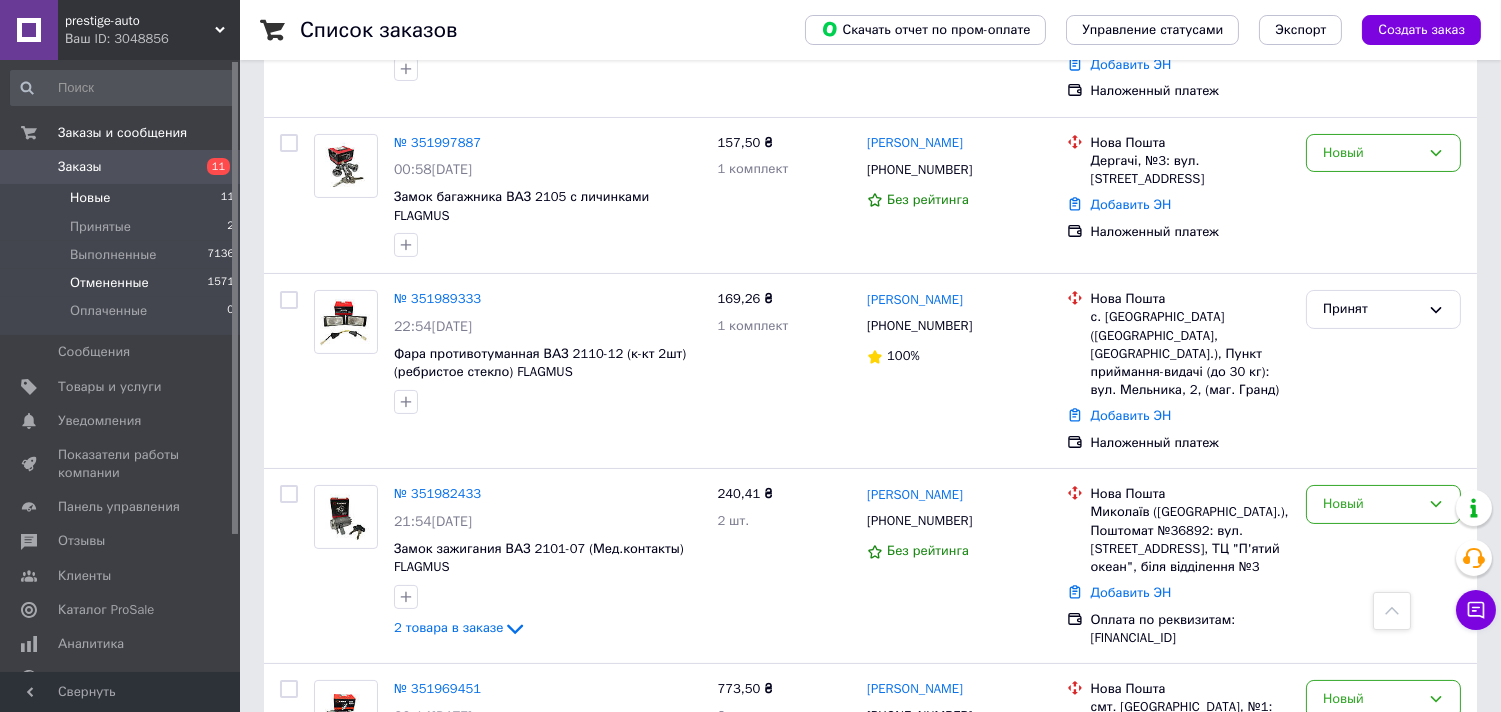 click on "Отмененные" at bounding box center [109, 283] 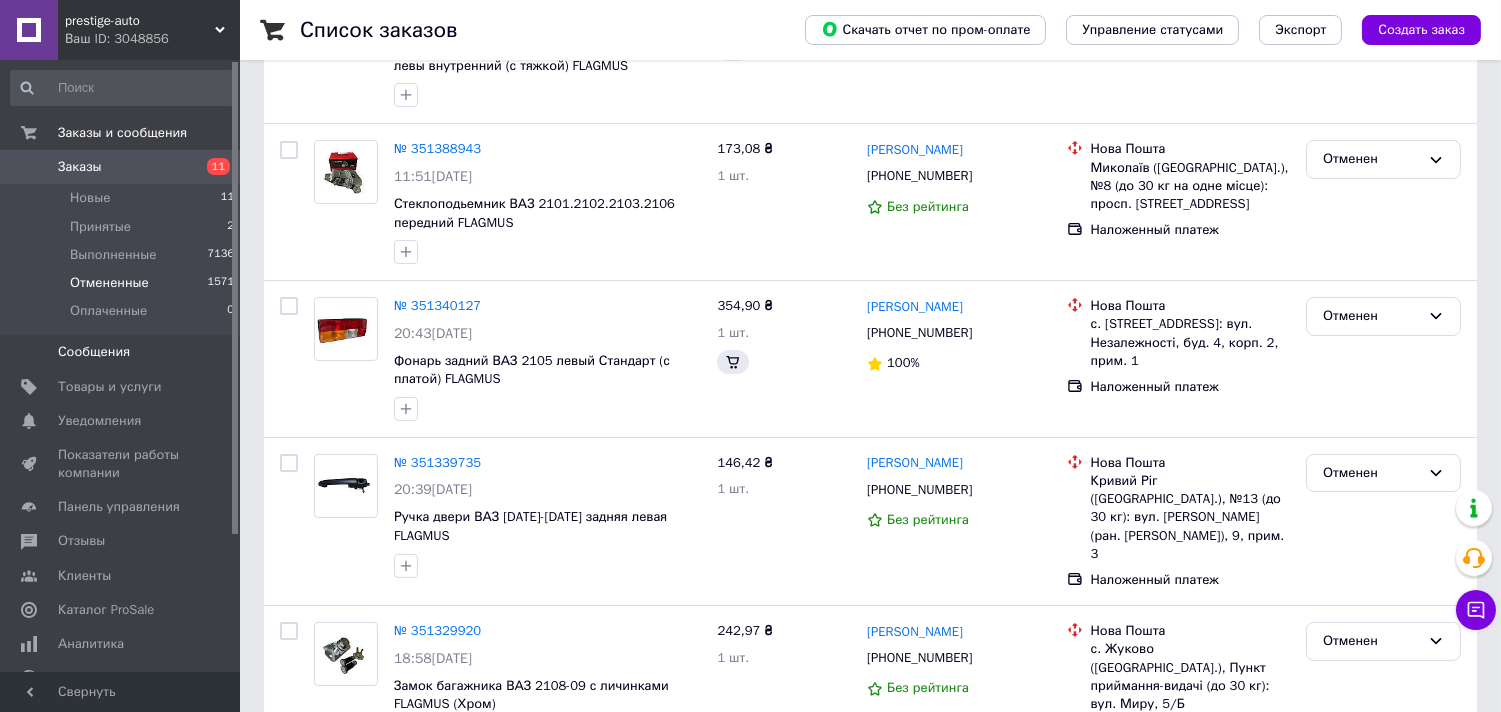 scroll, scrollTop: 0, scrollLeft: 0, axis: both 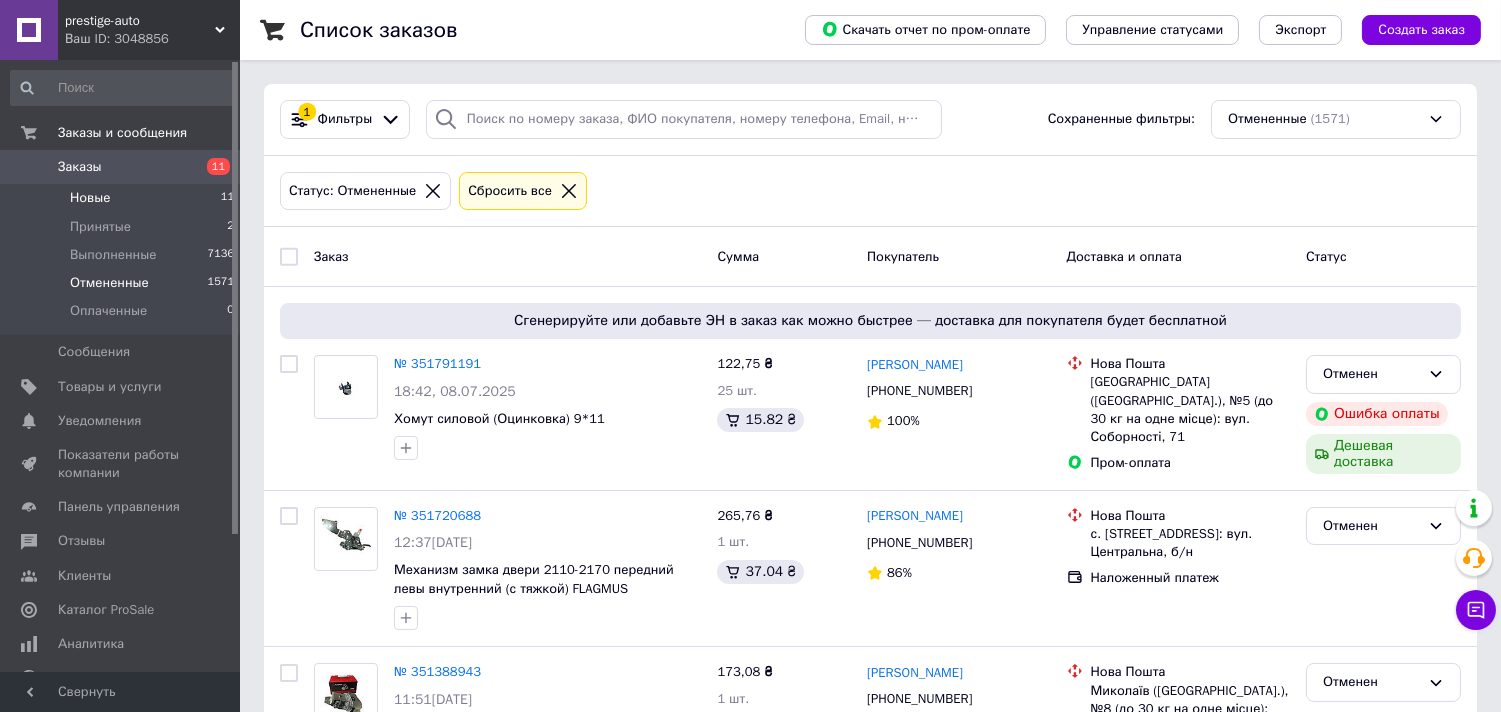 click on "Новые" at bounding box center [90, 198] 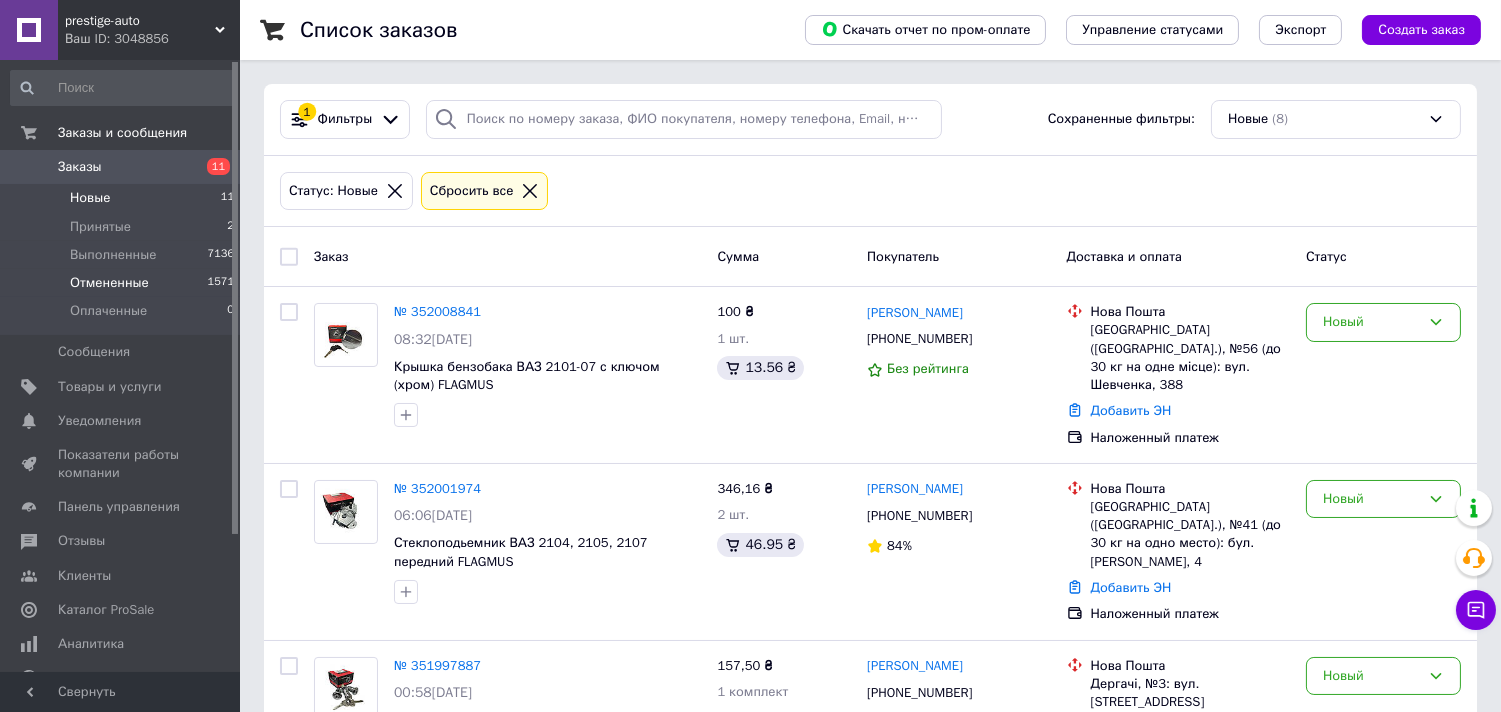 click on "Отмененные" at bounding box center (109, 283) 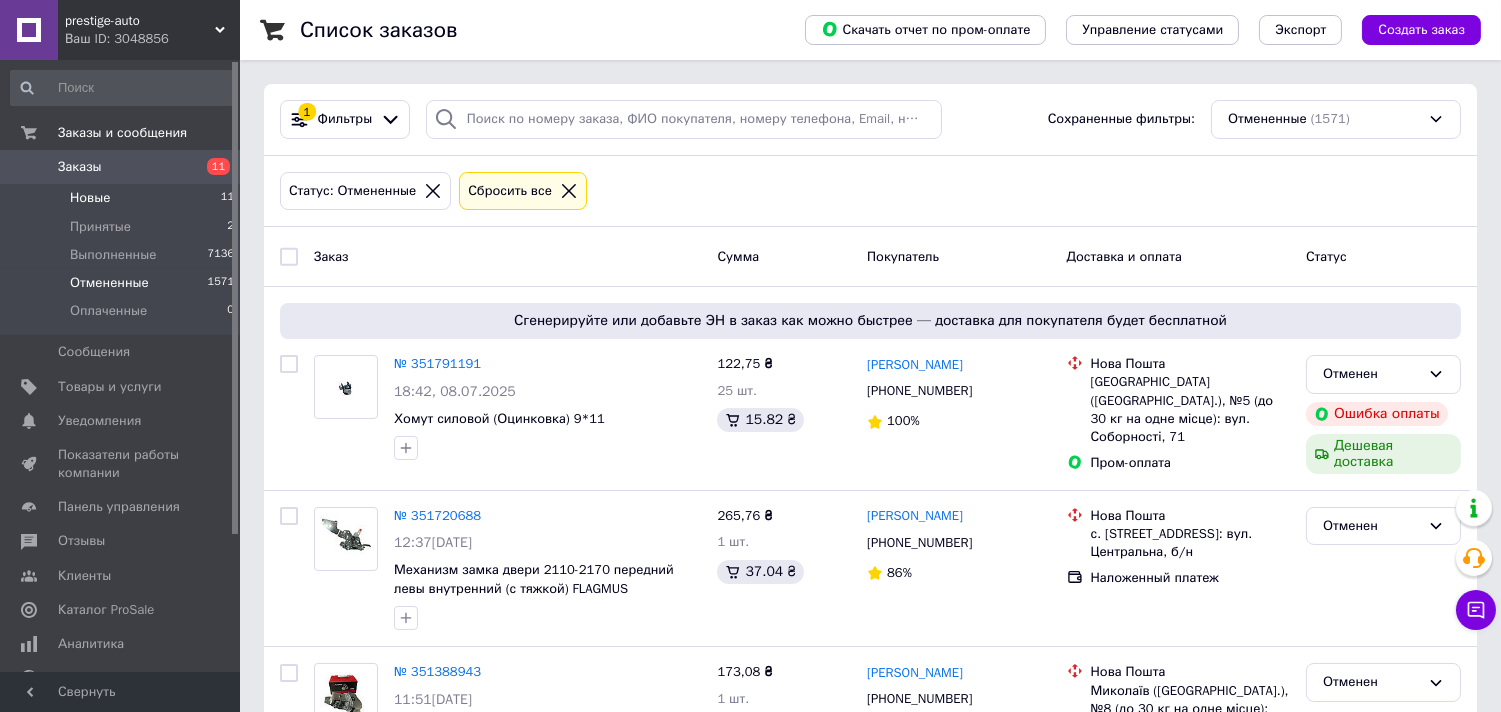 click on "Новые" at bounding box center [90, 198] 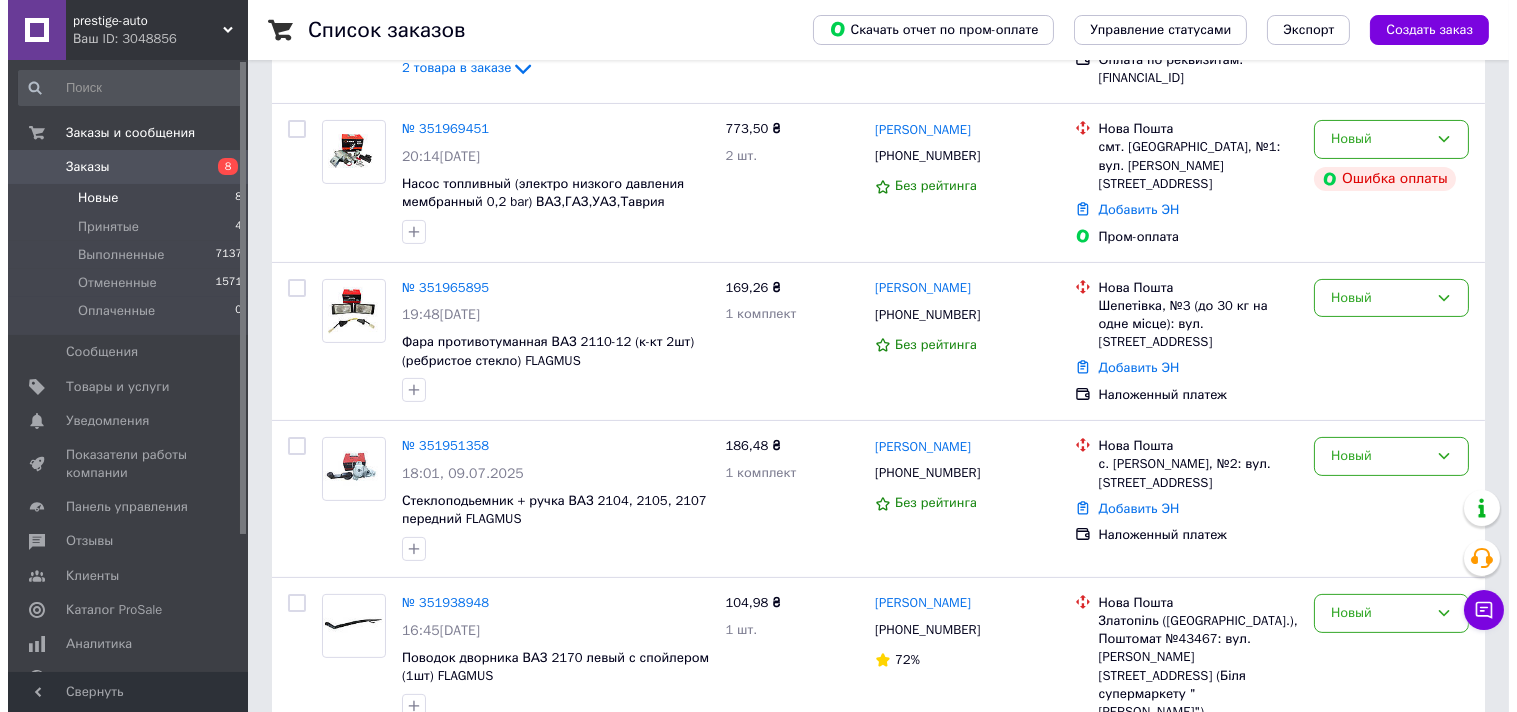 scroll, scrollTop: 900, scrollLeft: 0, axis: vertical 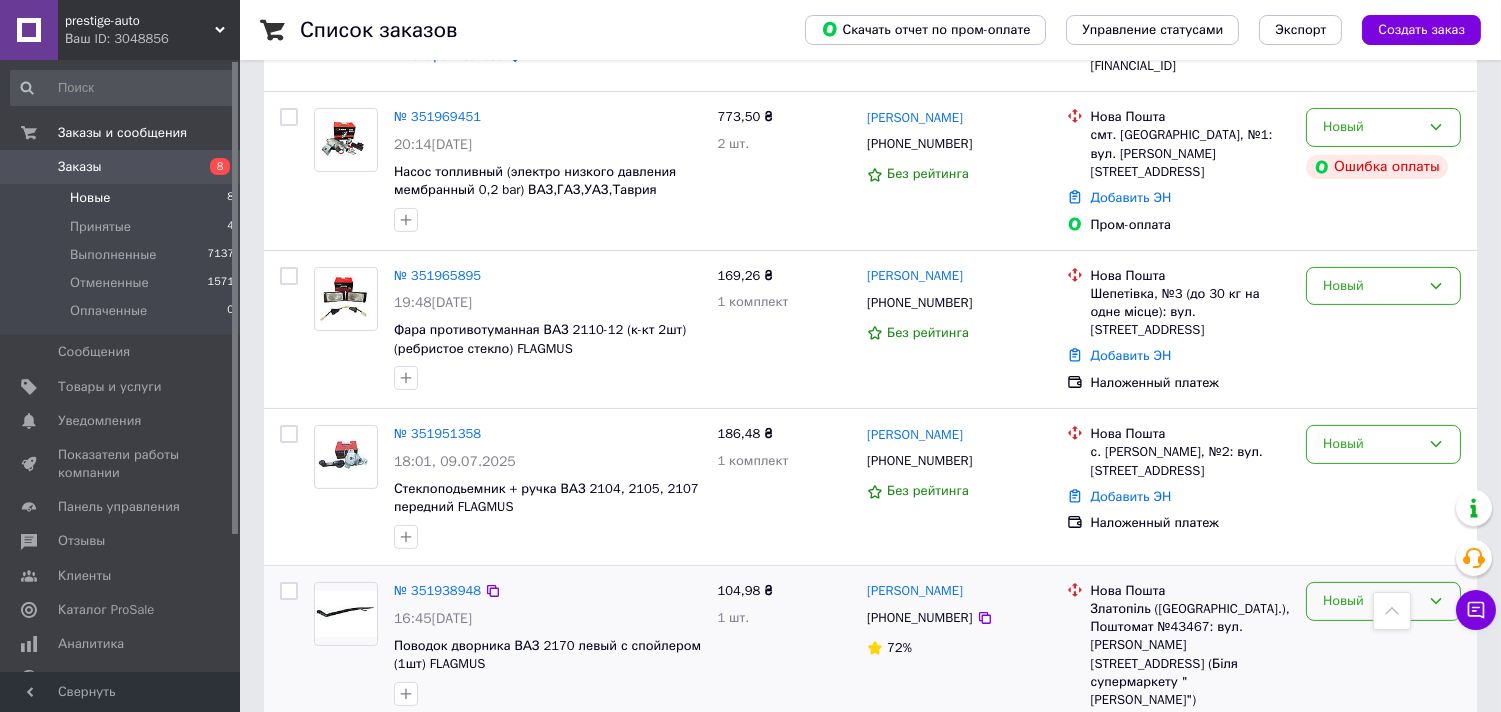 click on "Новый" at bounding box center (1371, 601) 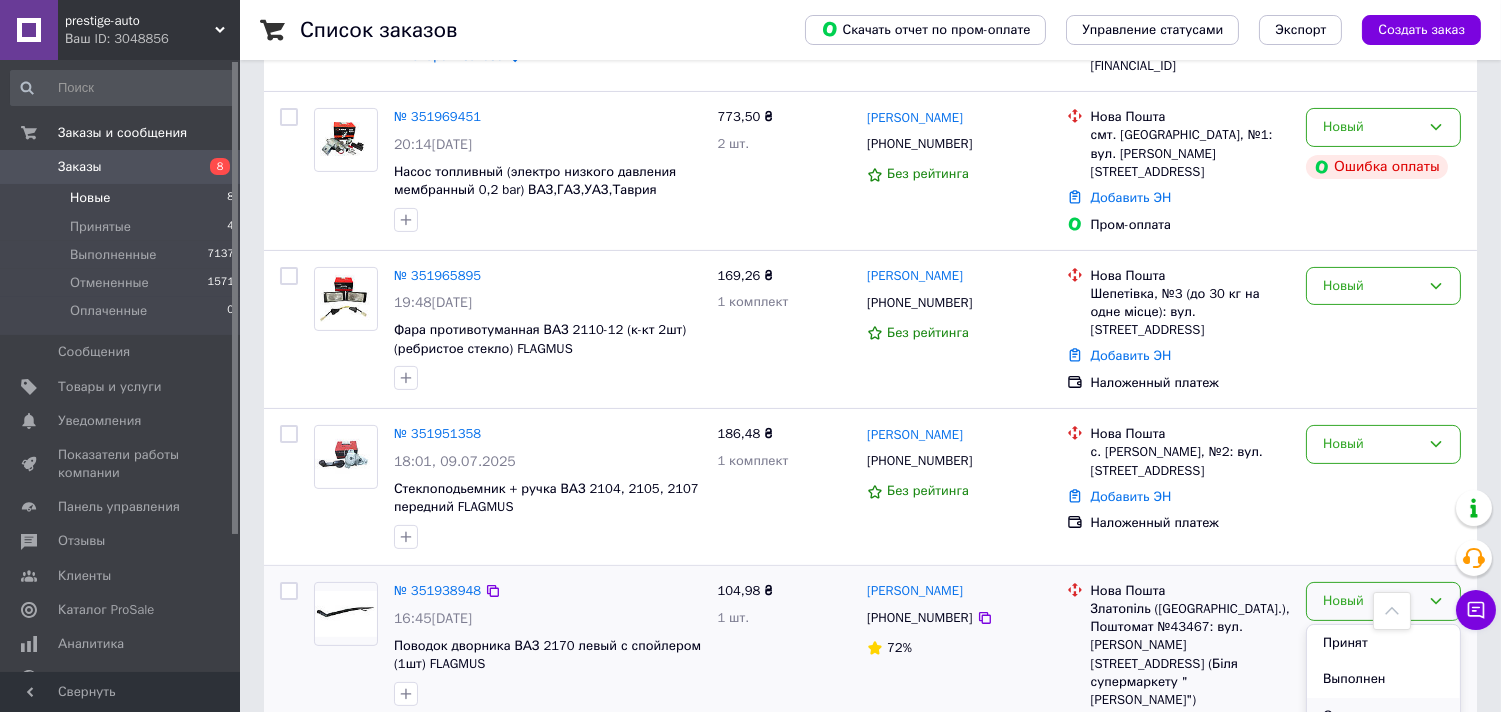 click on "Отменен" at bounding box center [1383, 716] 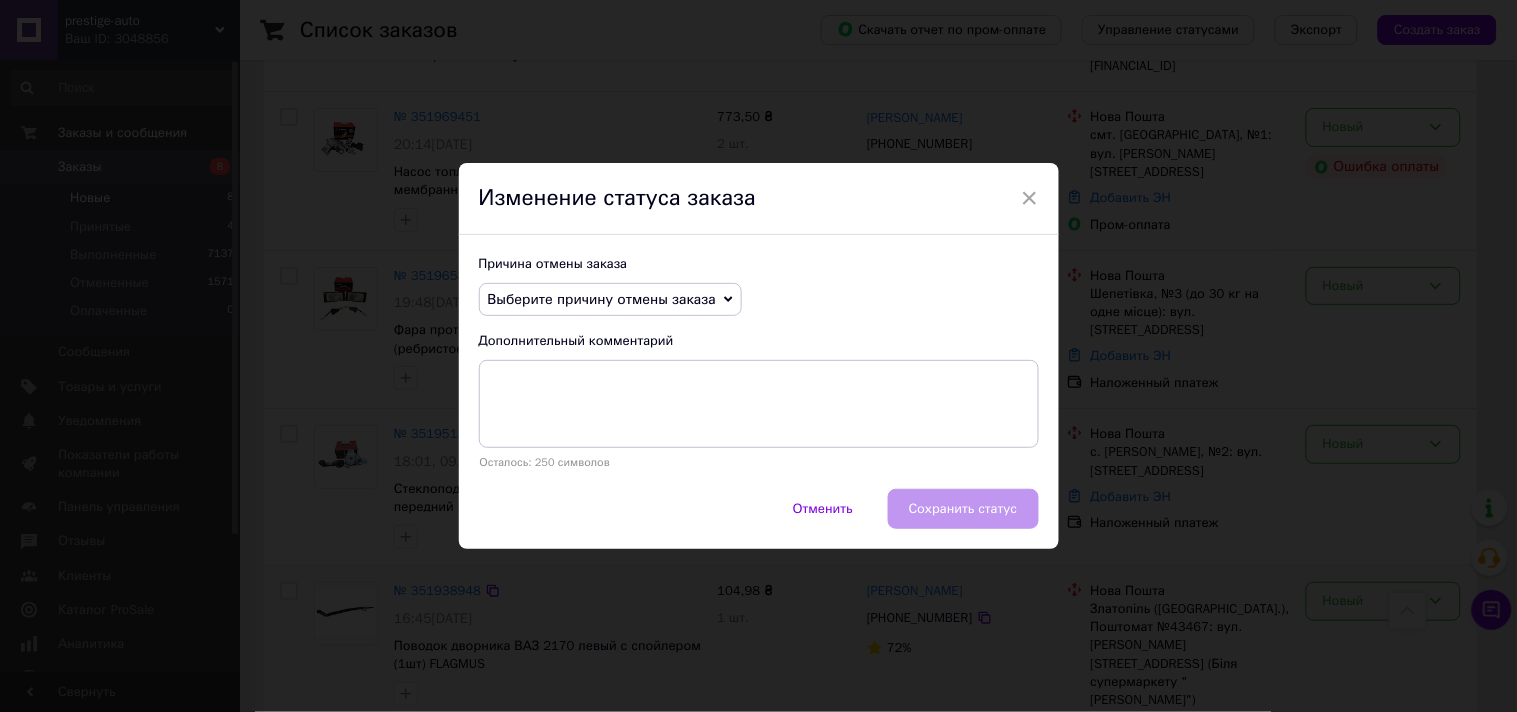 click on "Выберите причину отмены заказа" at bounding box center (602, 299) 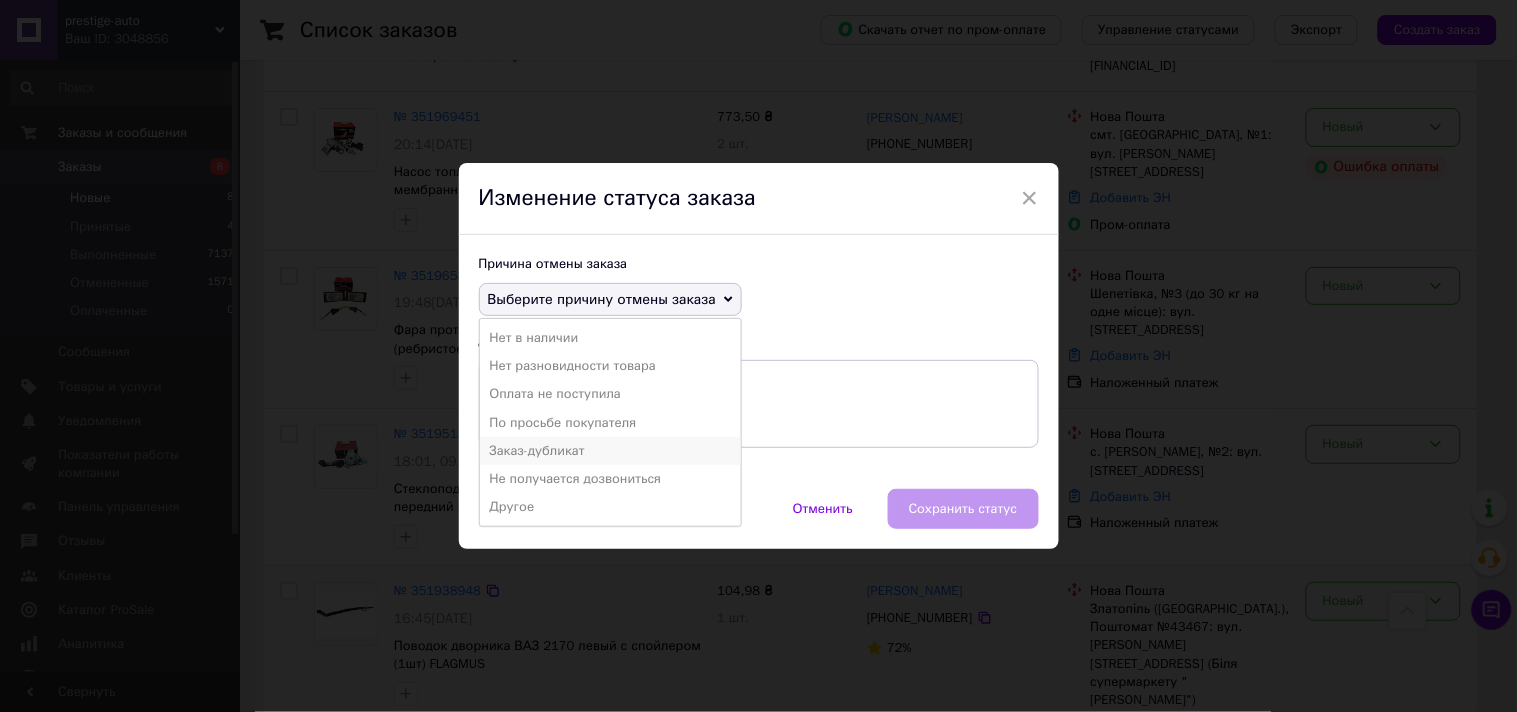 click on "Заказ-дубликат" at bounding box center (610, 451) 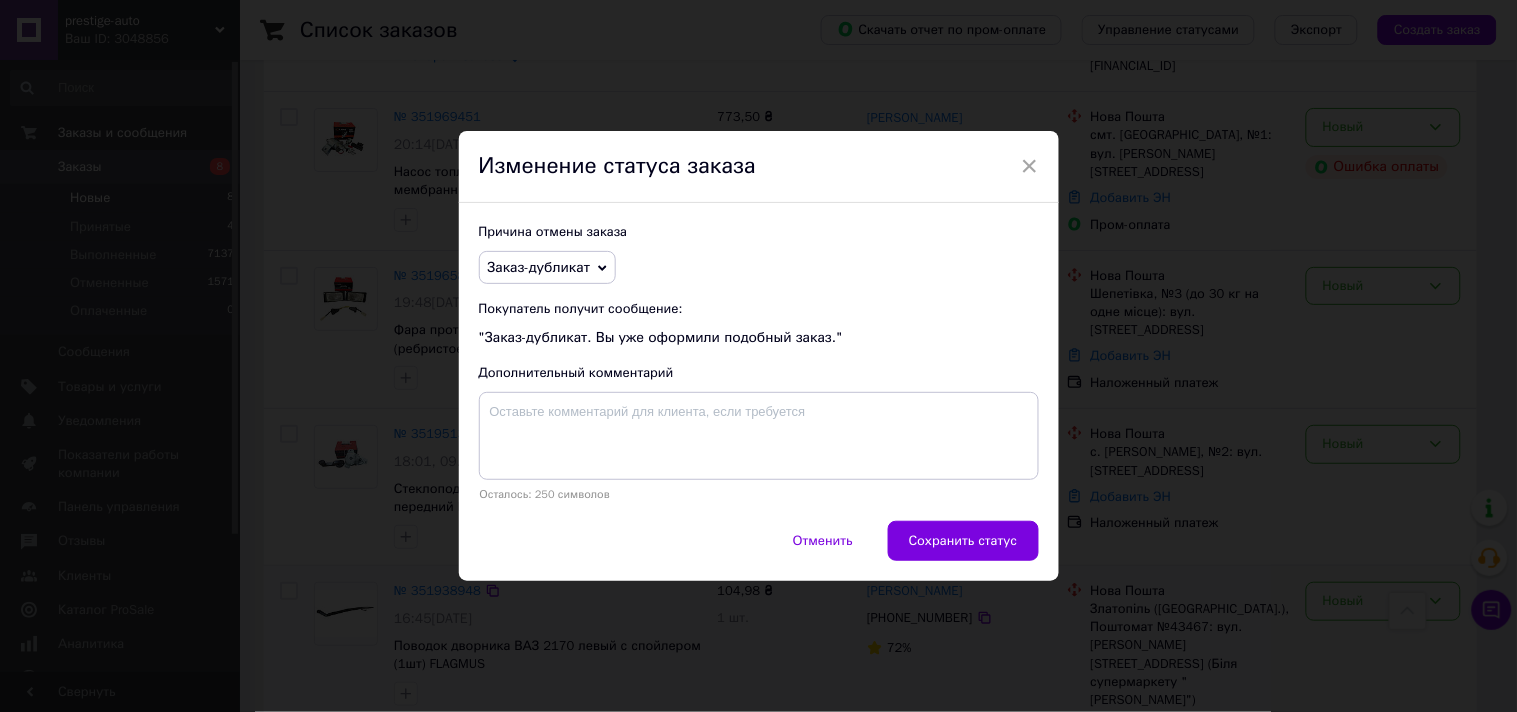click on "Сохранить статус" at bounding box center [963, 541] 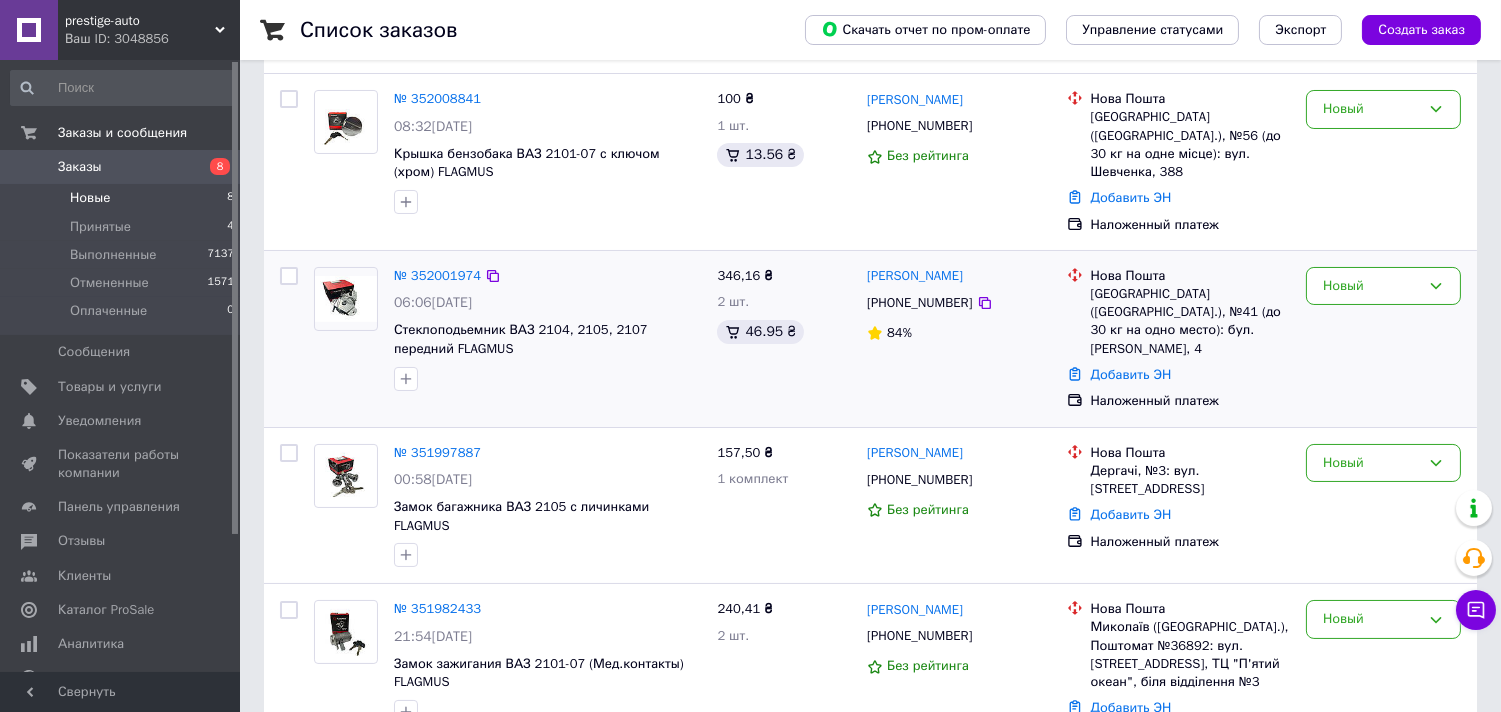 scroll, scrollTop: 102, scrollLeft: 0, axis: vertical 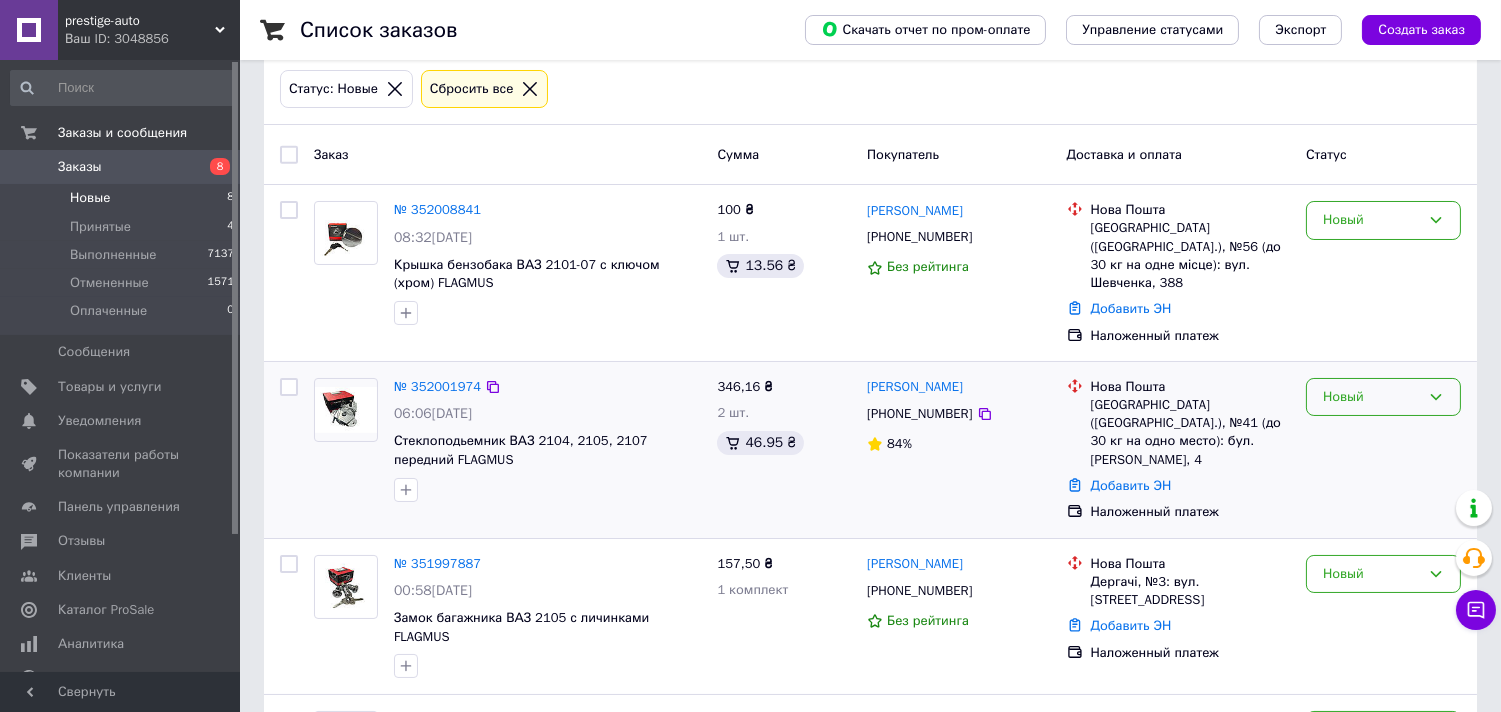 click on "Новый" at bounding box center [1371, 397] 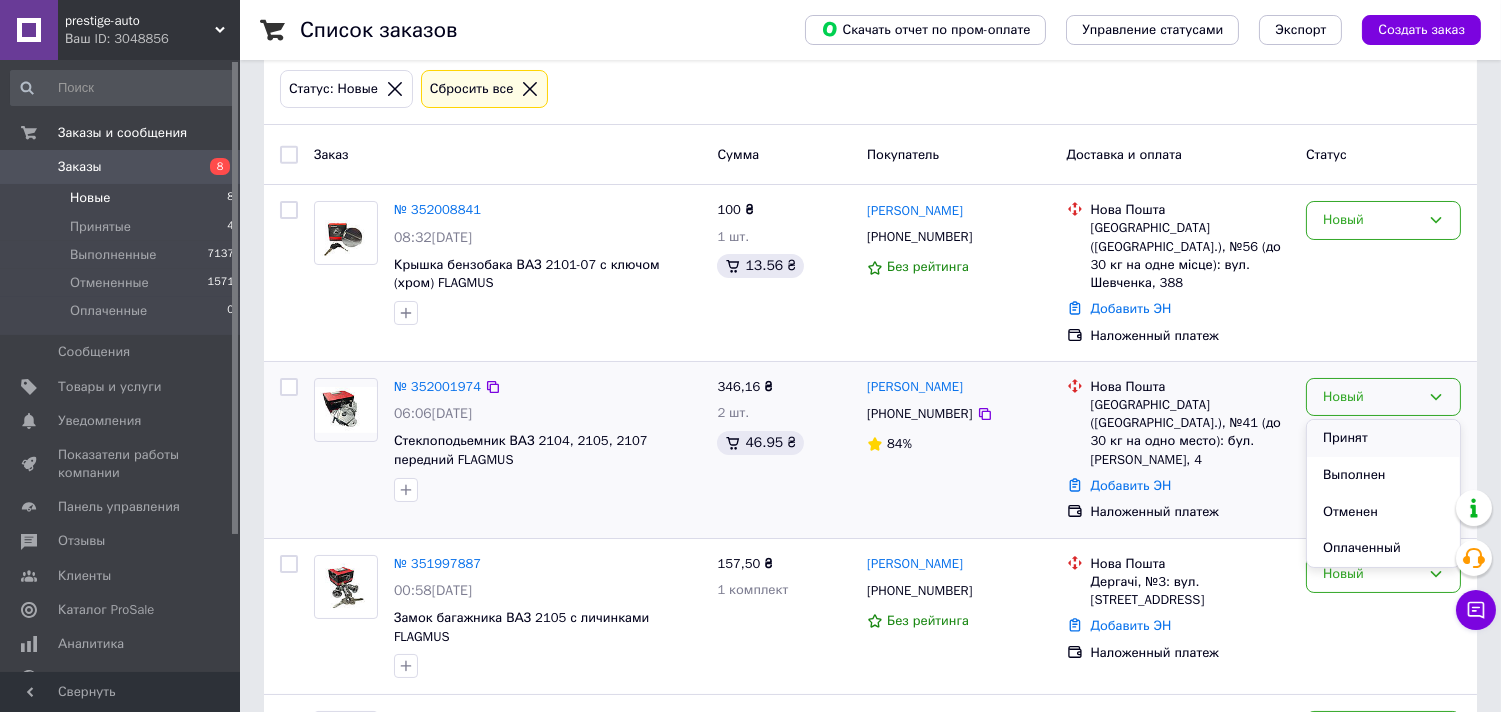 click on "Принят" at bounding box center (1383, 438) 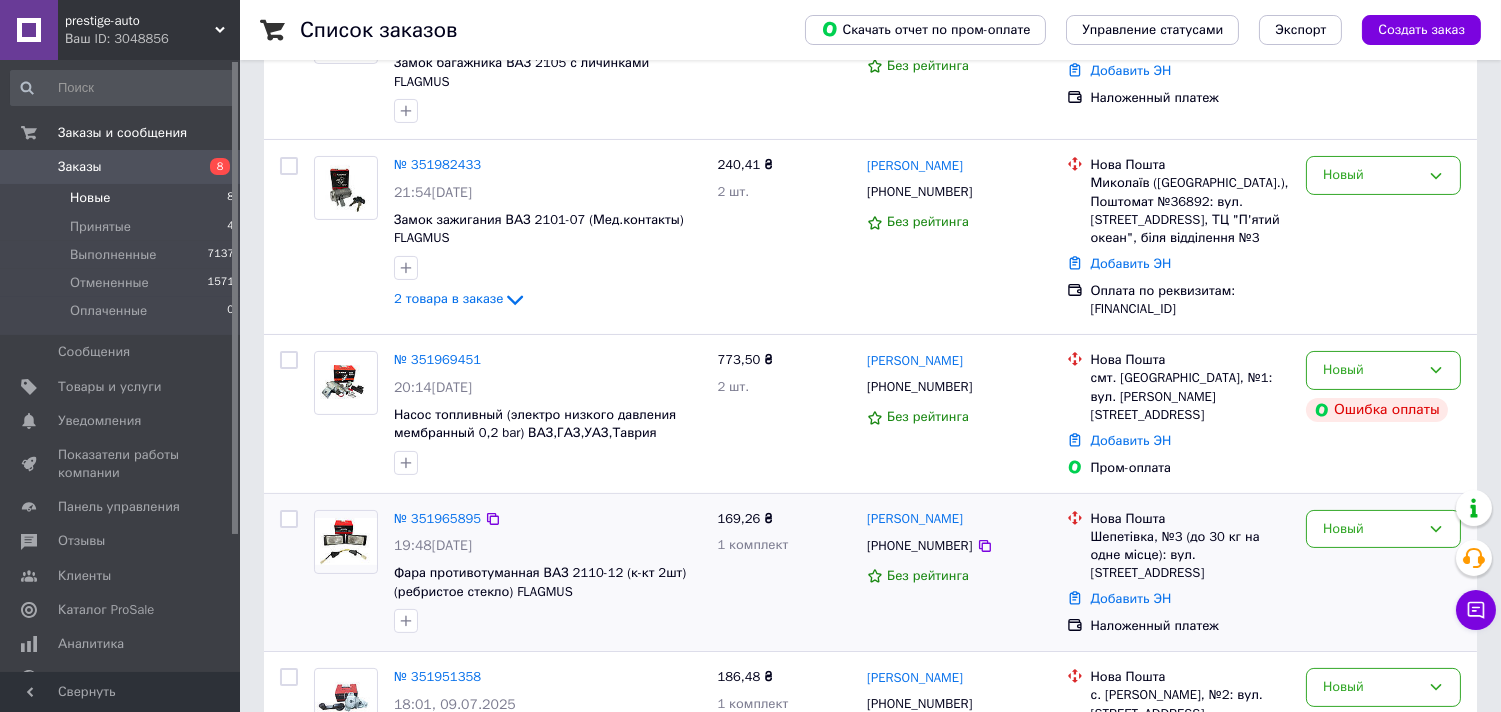 scroll, scrollTop: 880, scrollLeft: 0, axis: vertical 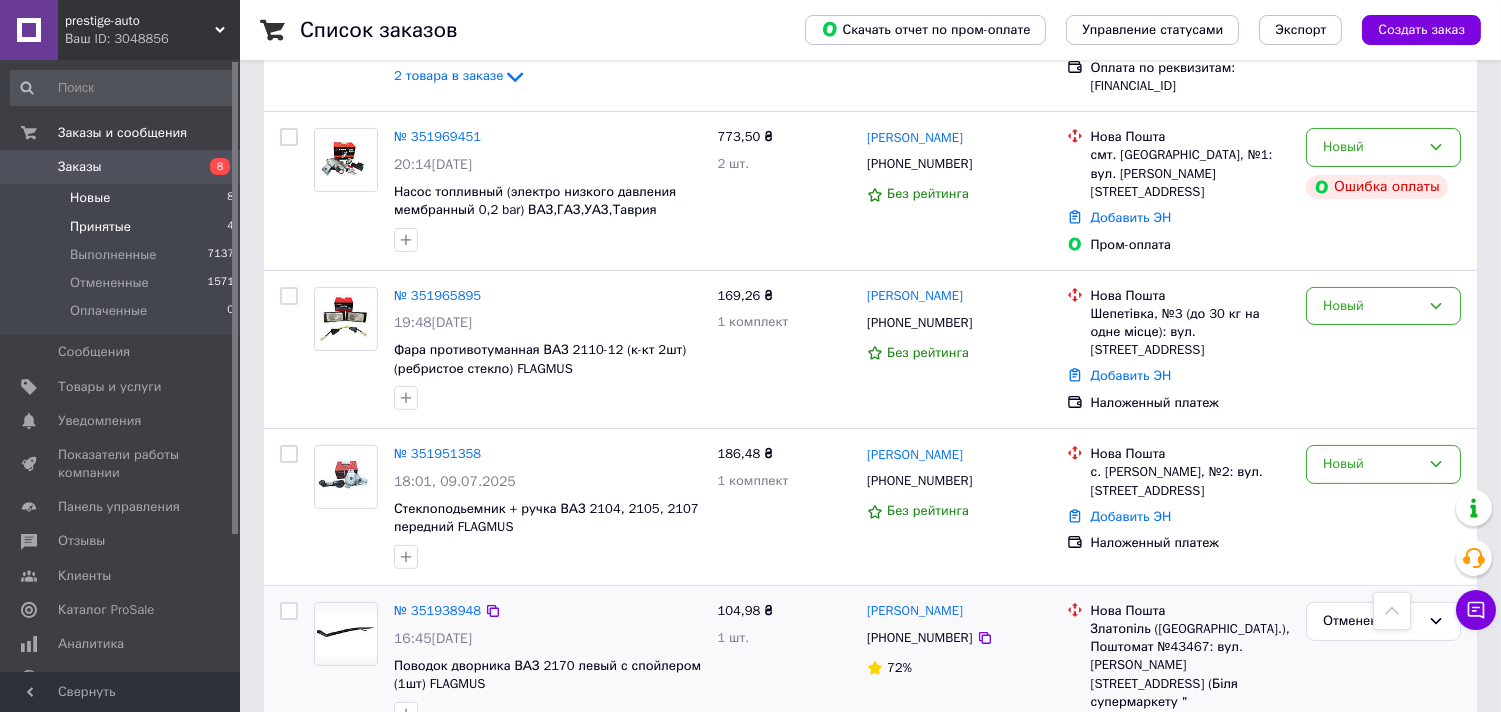 click on "Принятые" at bounding box center [100, 227] 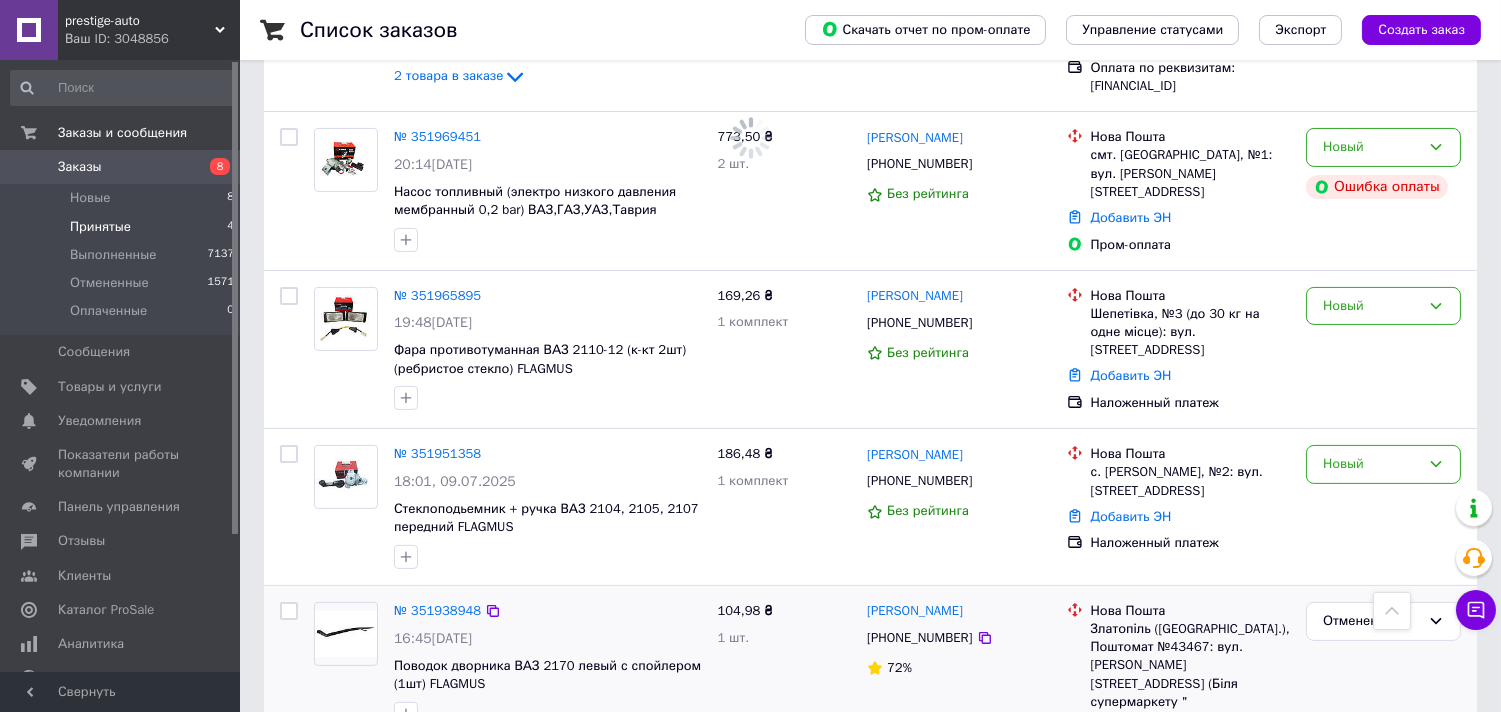 scroll, scrollTop: 0, scrollLeft: 0, axis: both 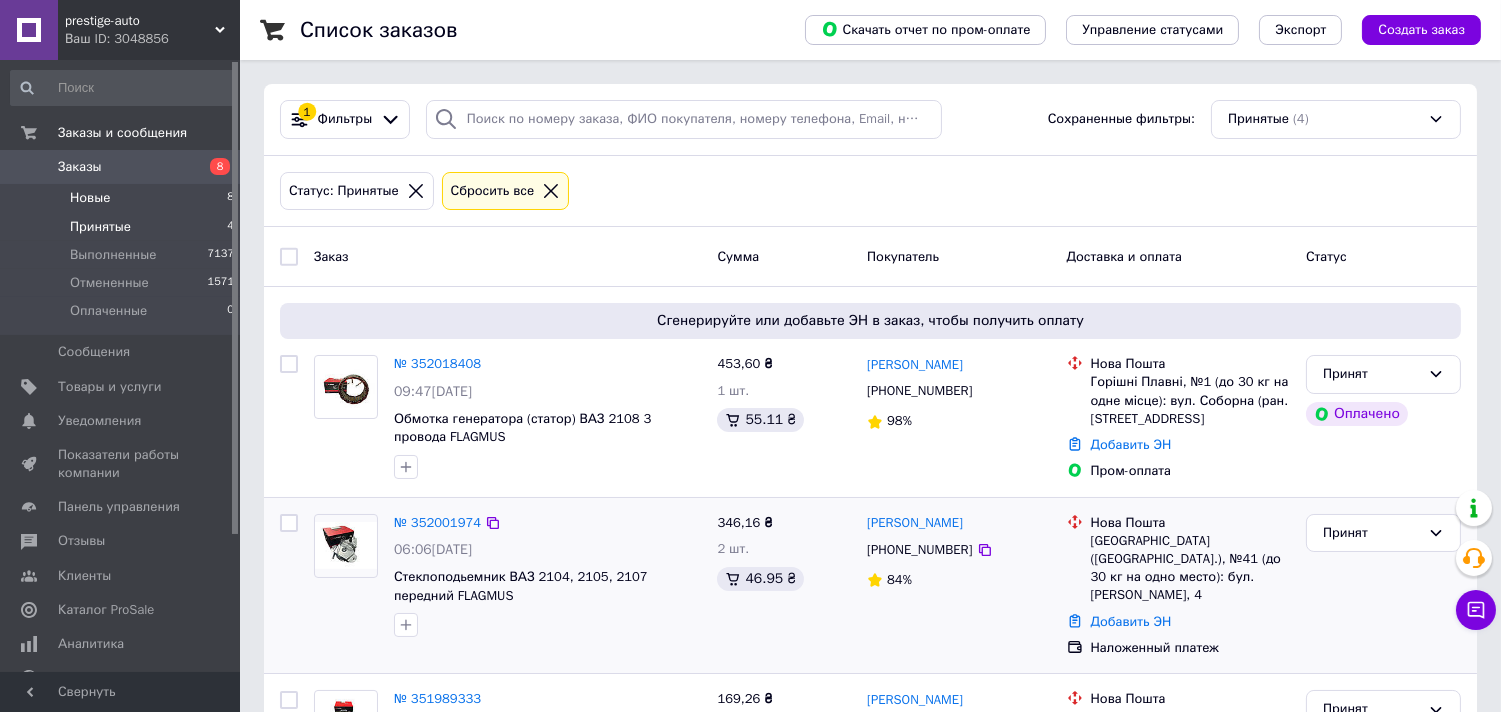 click on "Новые 8" at bounding box center (123, 198) 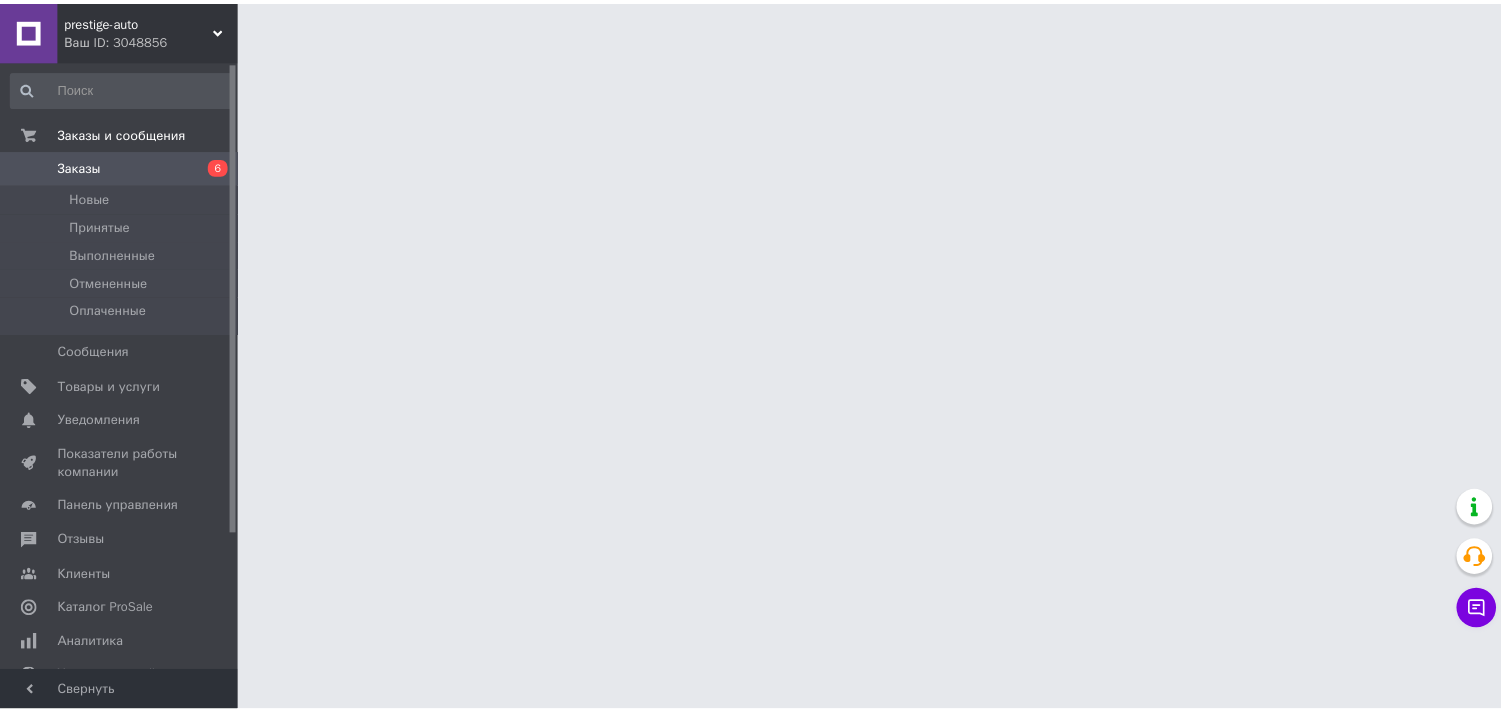 scroll, scrollTop: 0, scrollLeft: 0, axis: both 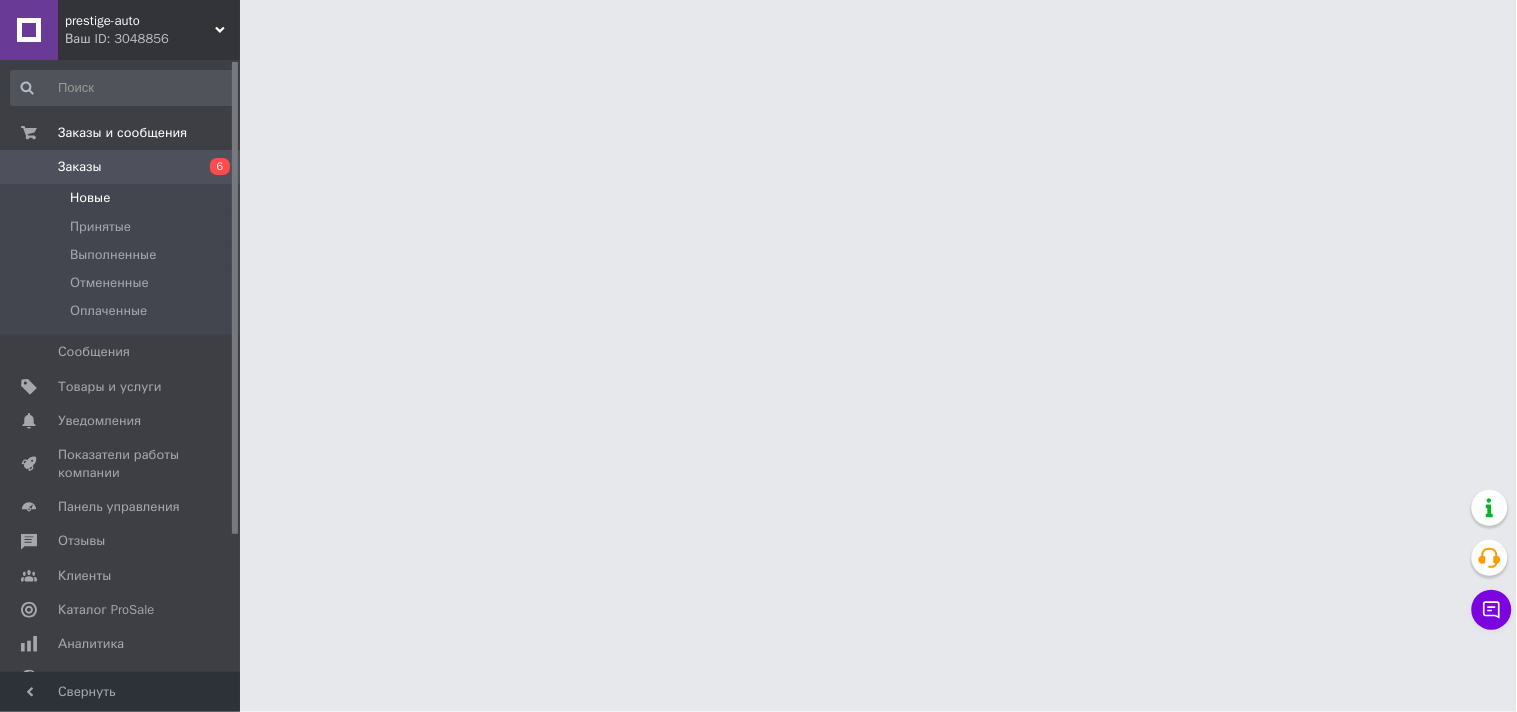 click on "Новые" at bounding box center (90, 198) 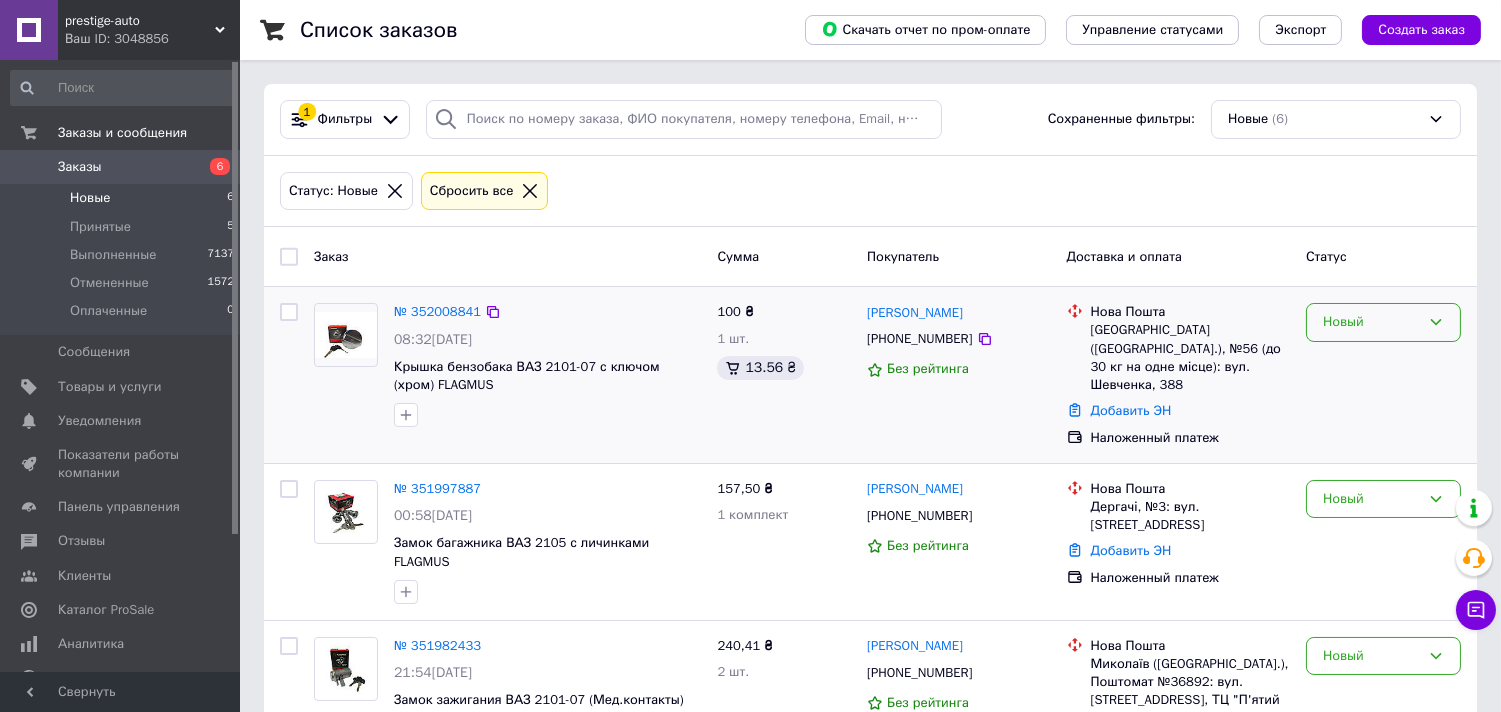 click on "Новый" at bounding box center [1371, 322] 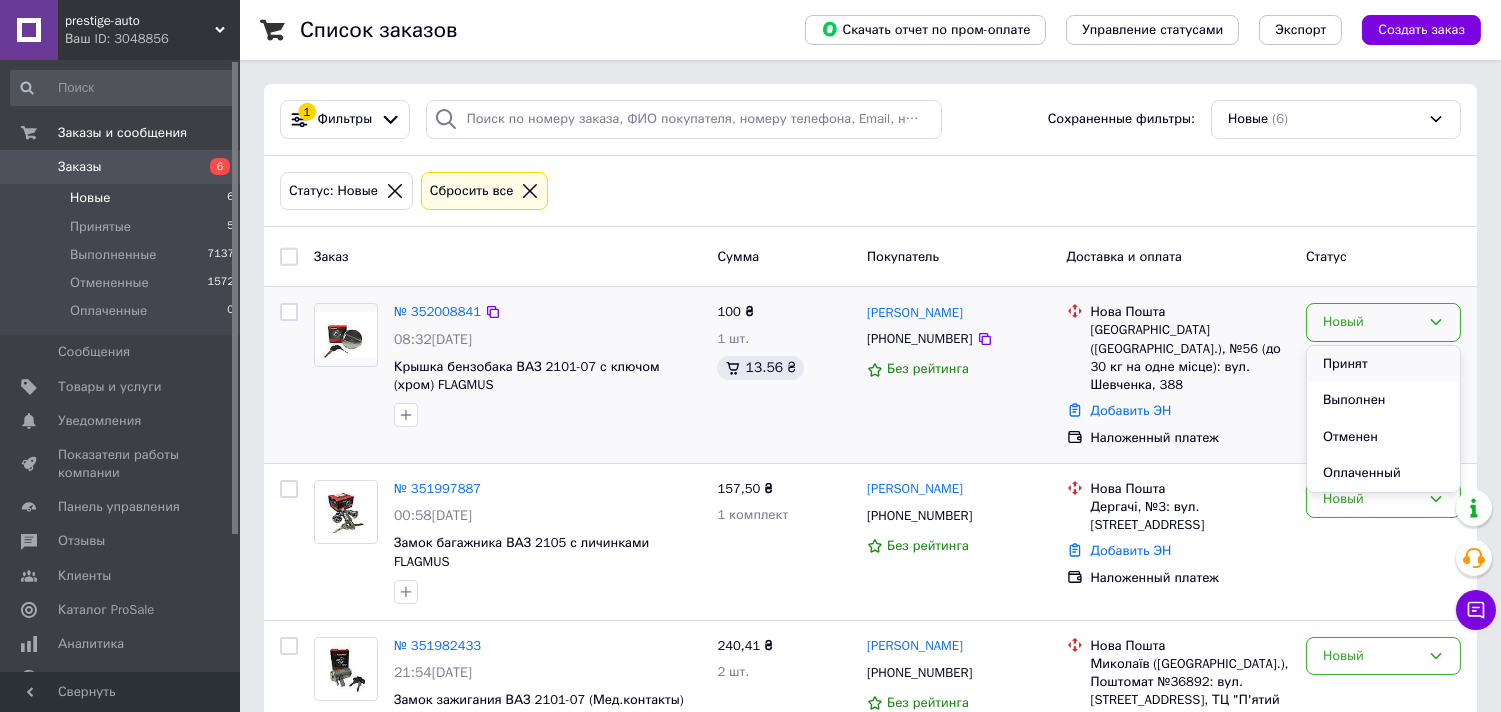 click on "Принят" at bounding box center (1383, 364) 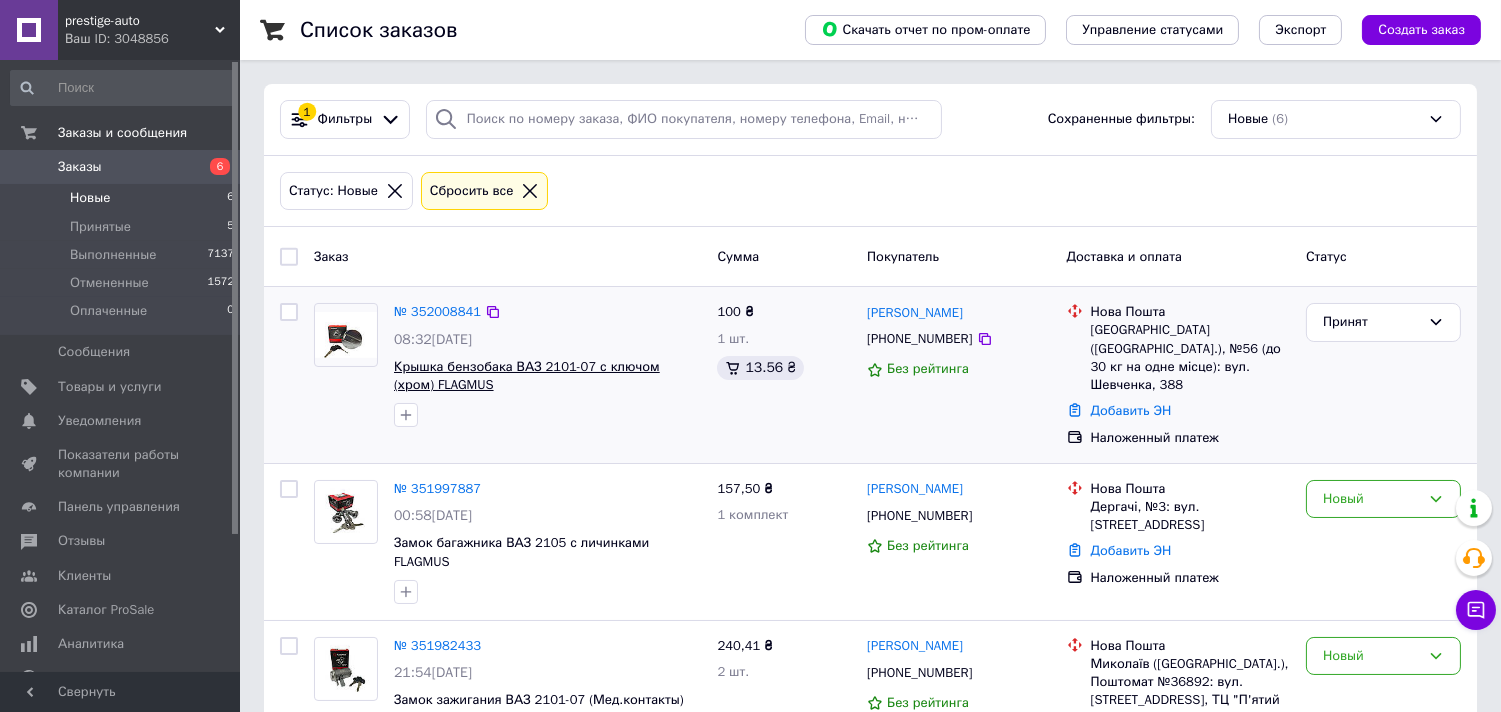 scroll, scrollTop: 222, scrollLeft: 0, axis: vertical 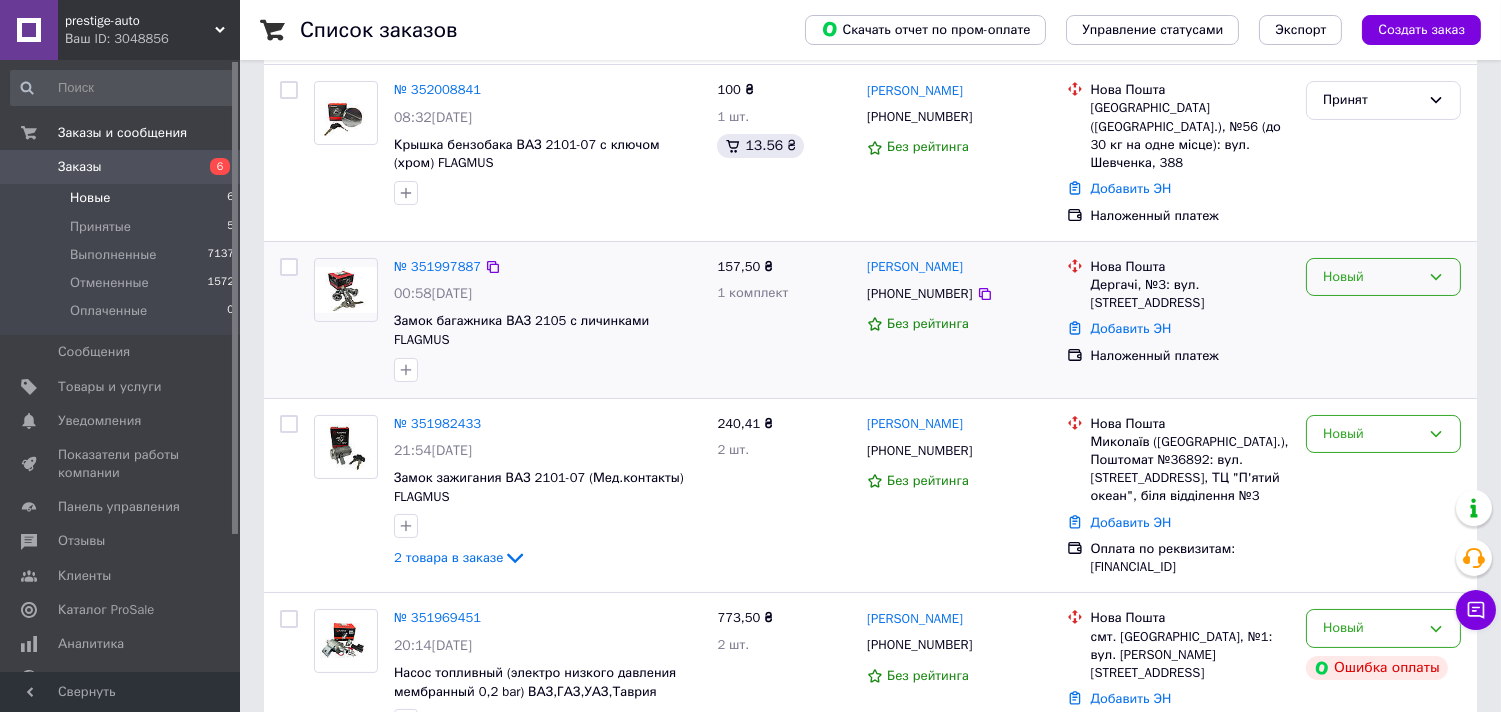 click on "Новый" at bounding box center [1371, 277] 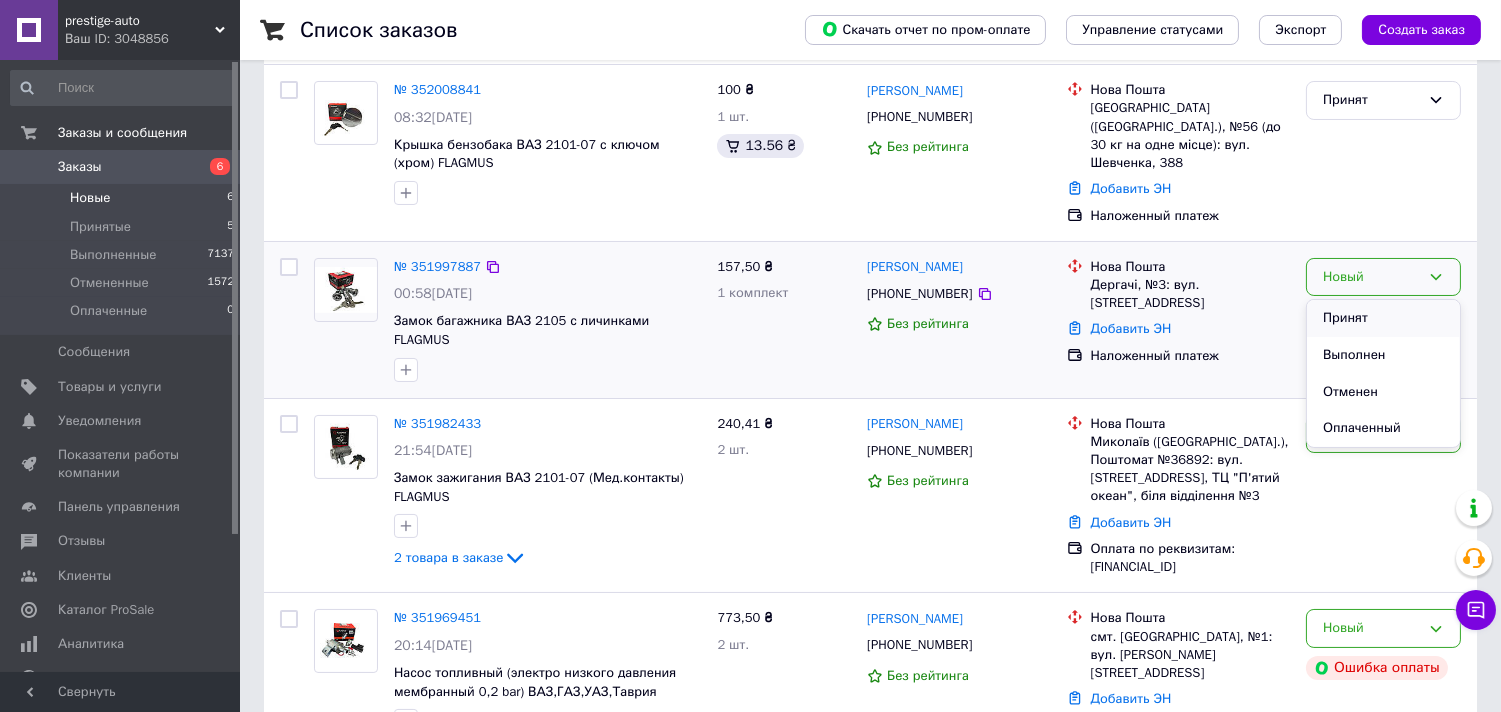 click on "Принят" at bounding box center (1383, 318) 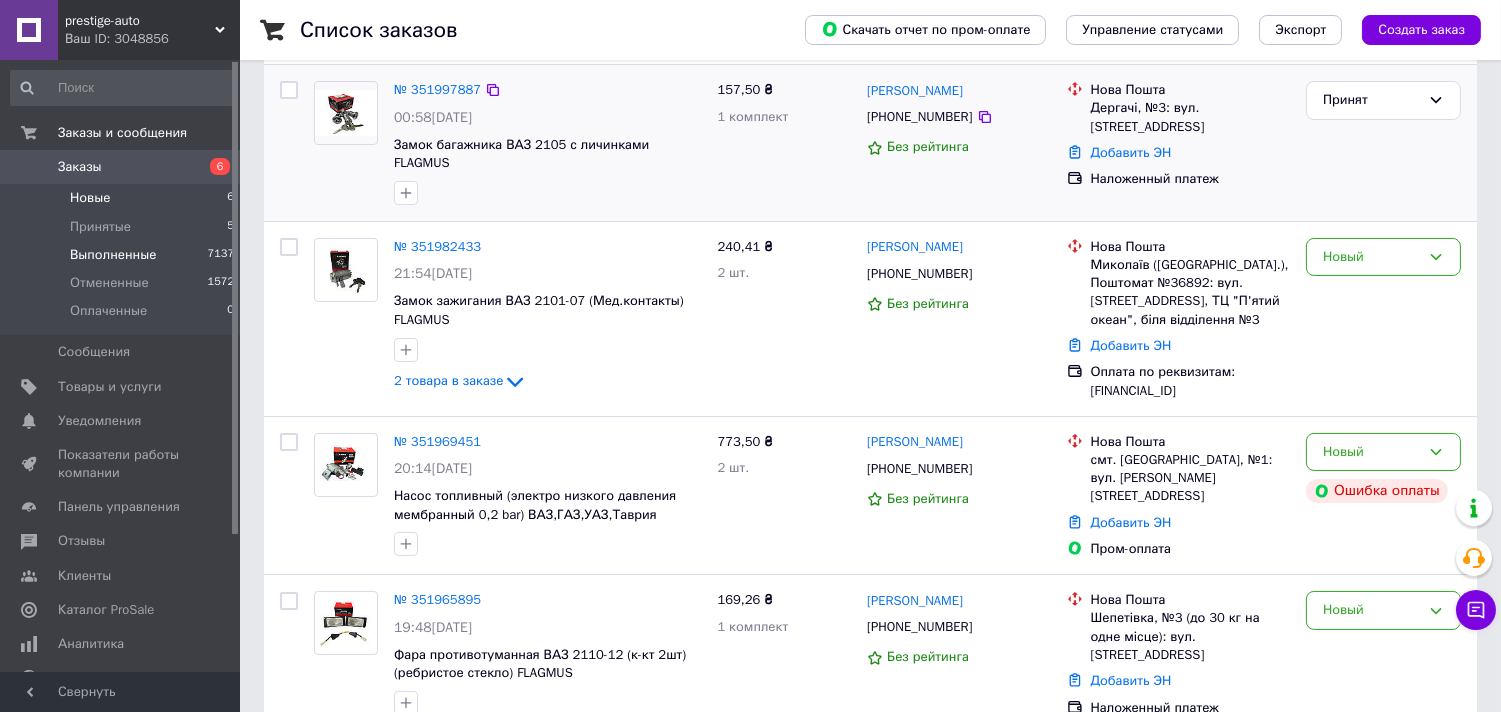 click on "Выполненные" at bounding box center [113, 255] 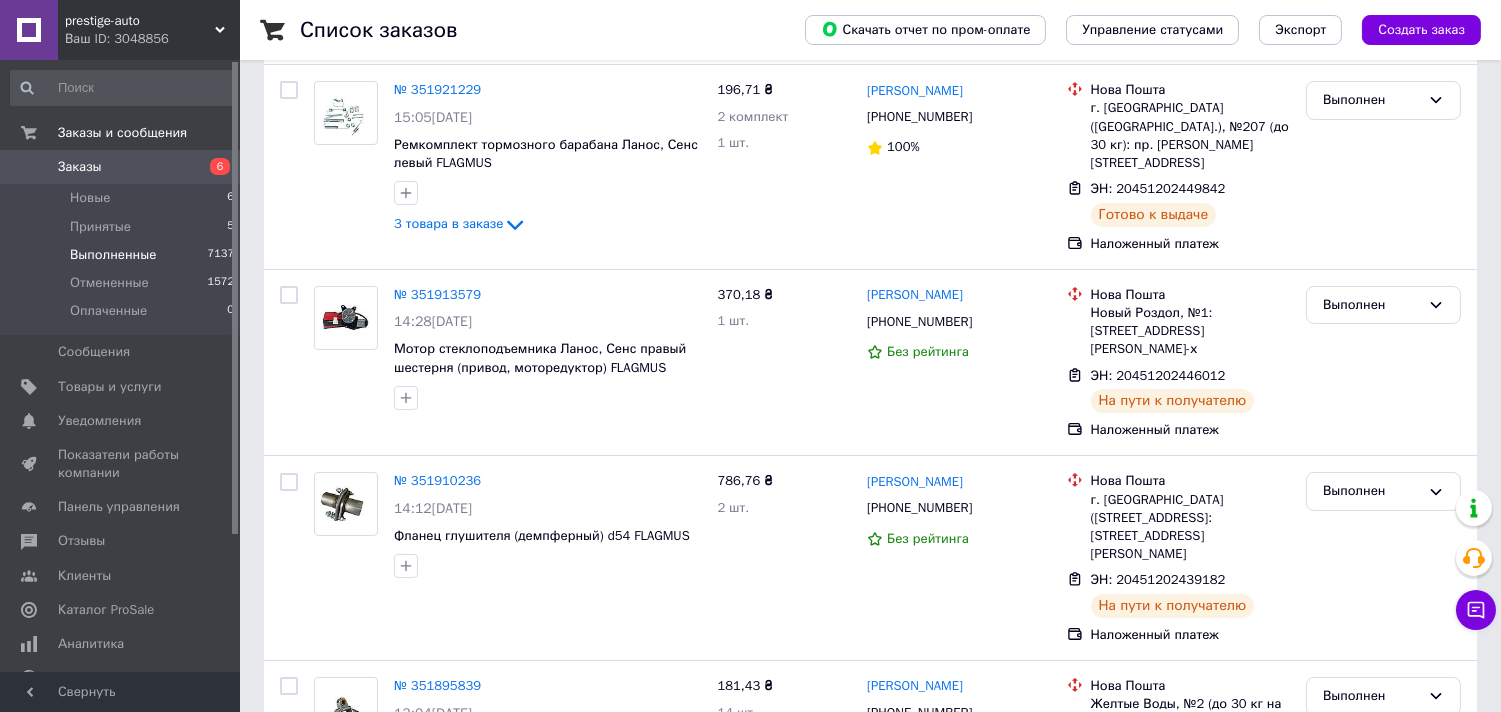 scroll, scrollTop: 0, scrollLeft: 0, axis: both 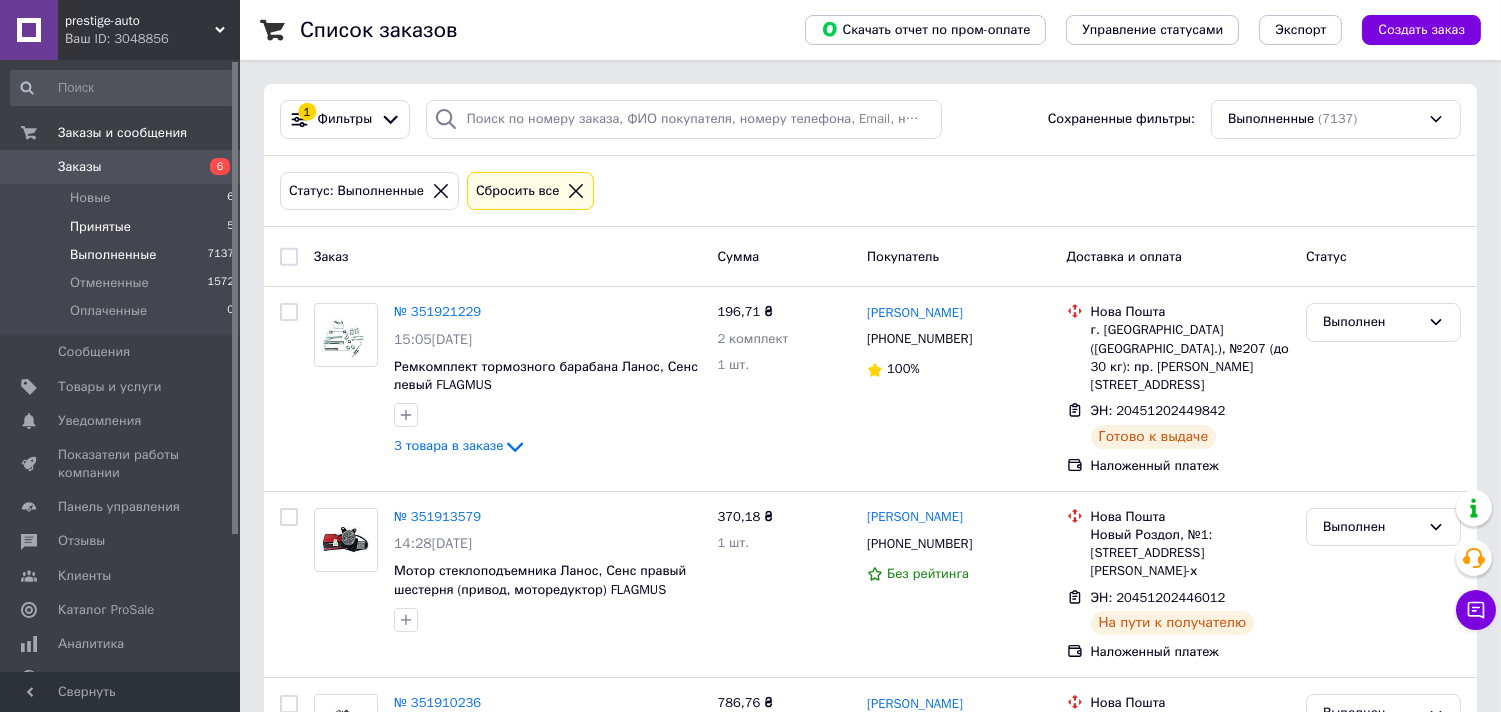 click on "Принятые" at bounding box center (100, 227) 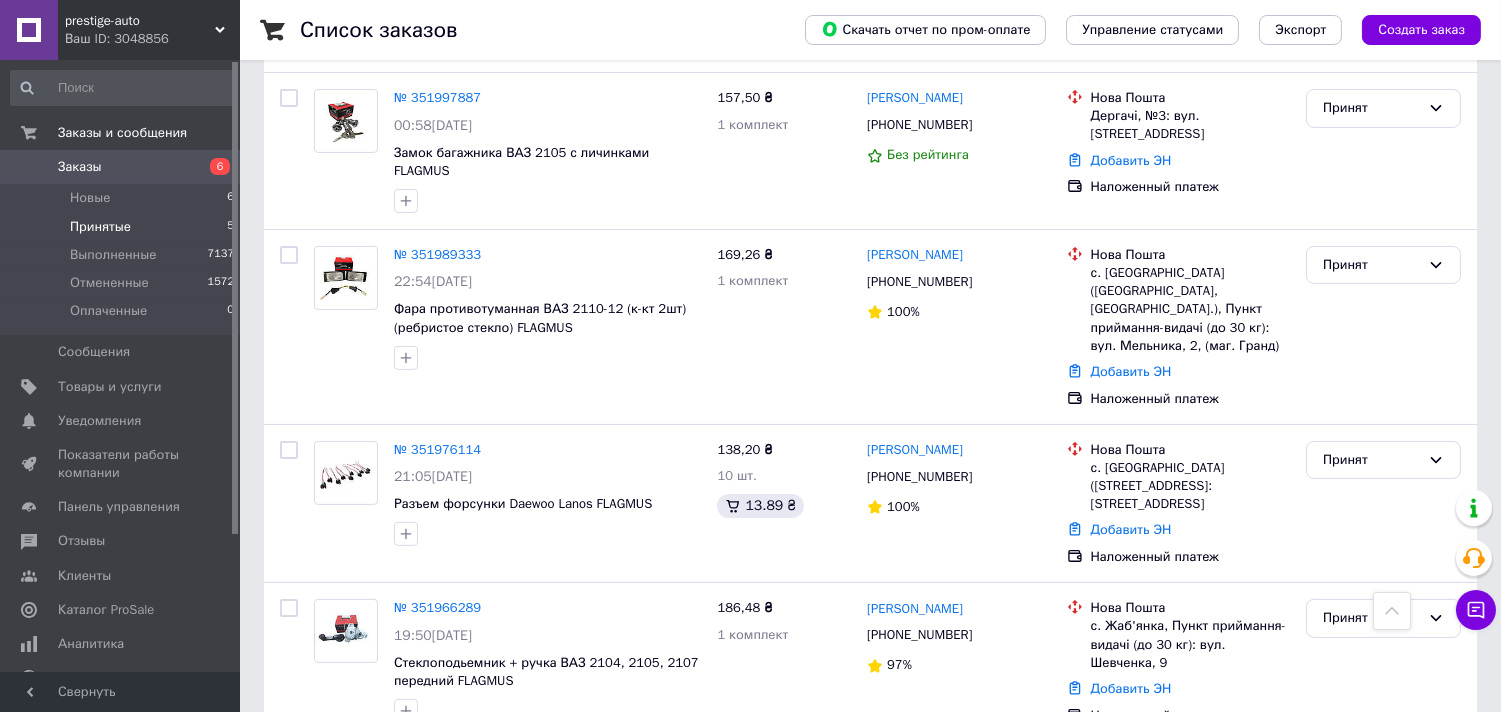 scroll, scrollTop: 112, scrollLeft: 0, axis: vertical 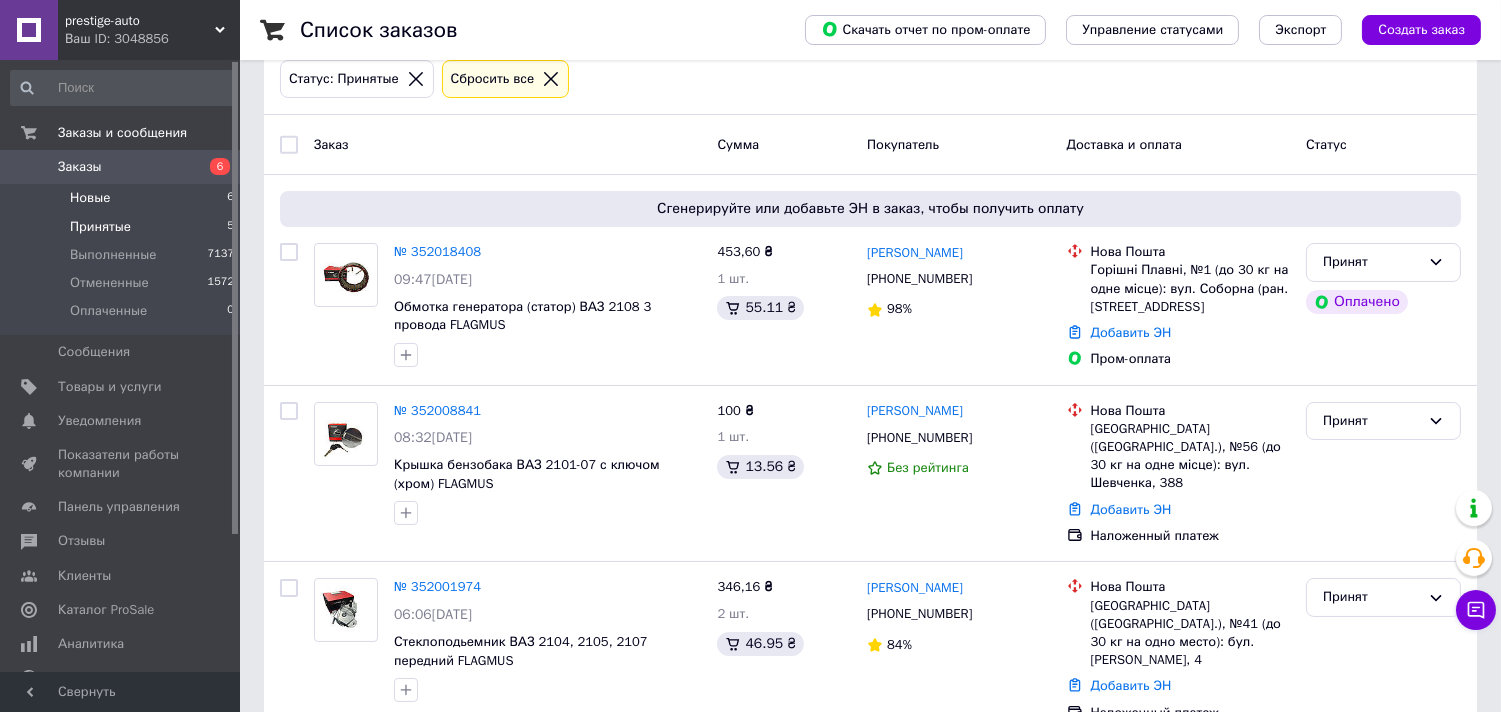 click on "Новые" at bounding box center [90, 198] 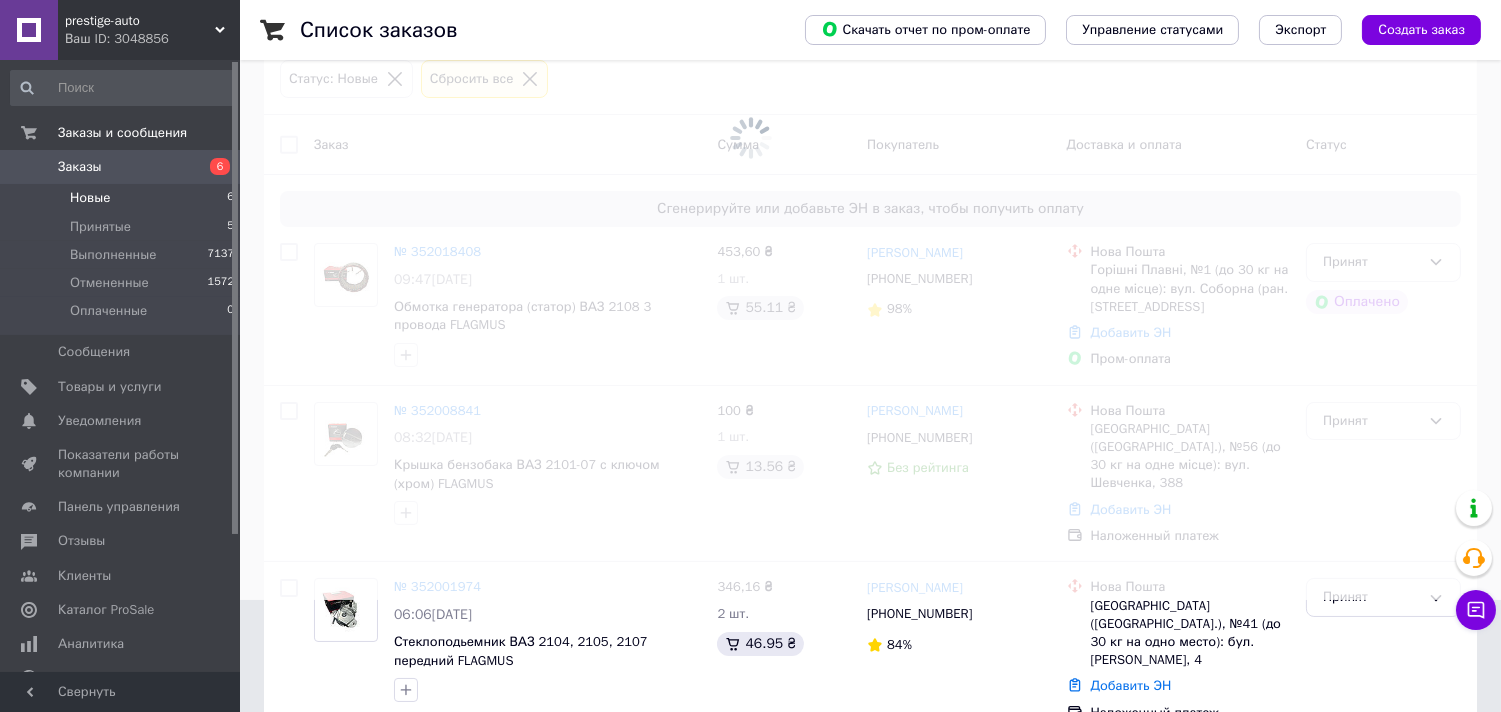 scroll, scrollTop: 0, scrollLeft: 0, axis: both 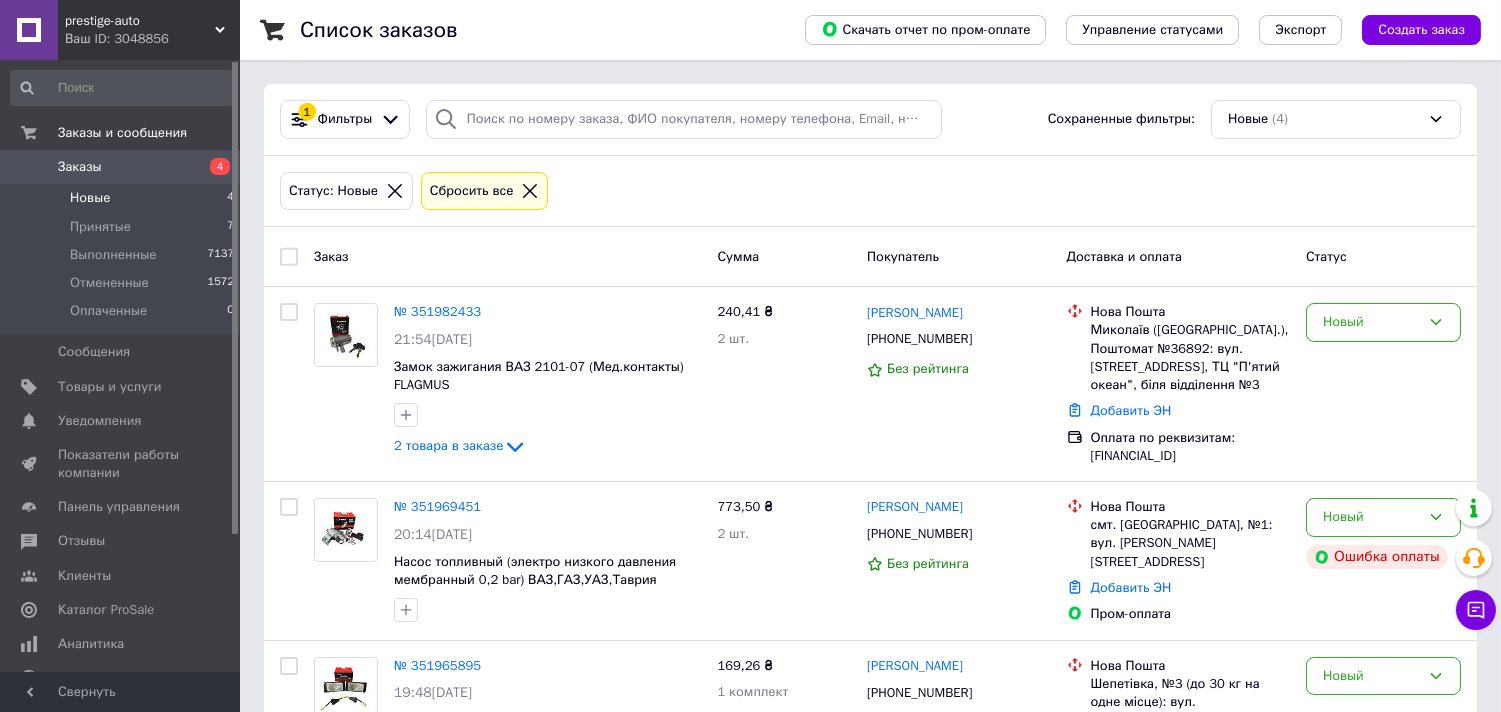 click on "Новые" at bounding box center (90, 198) 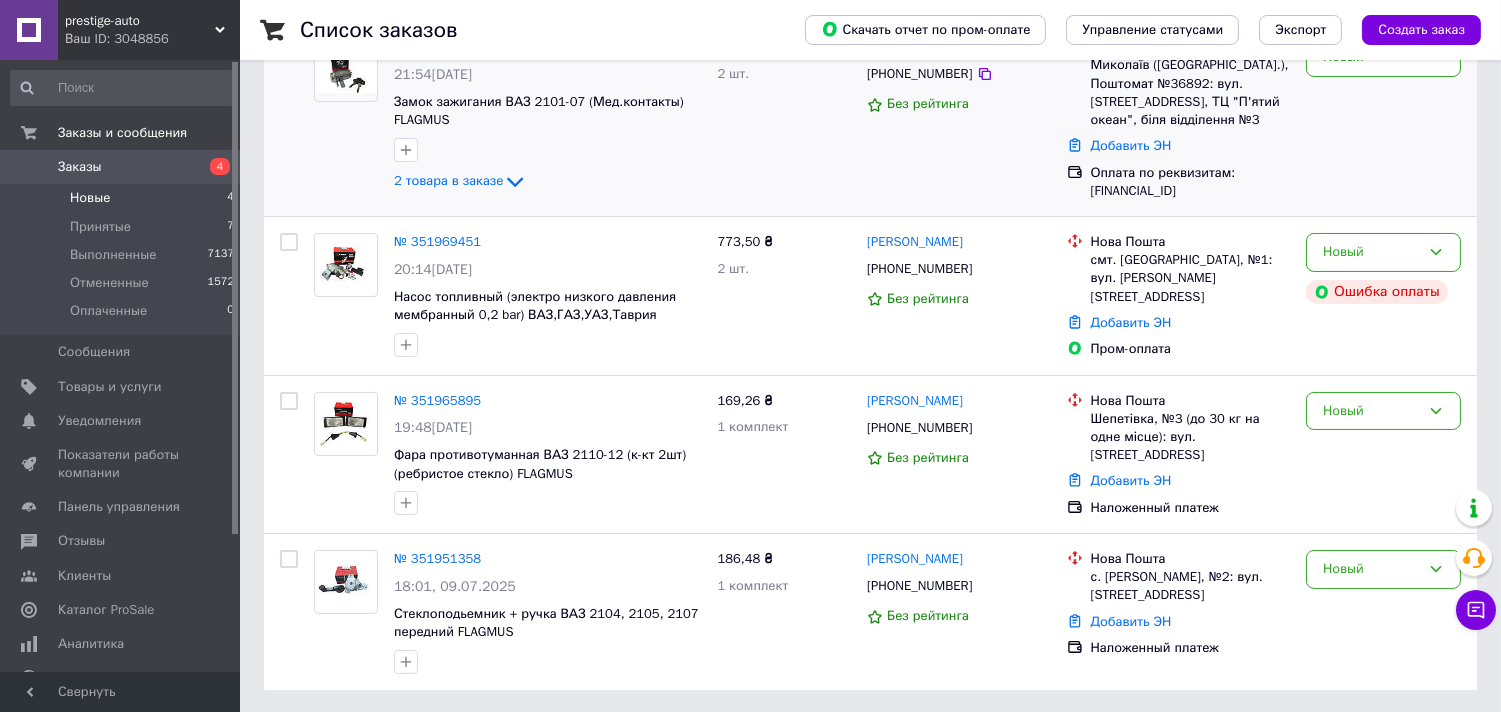 scroll, scrollTop: 154, scrollLeft: 0, axis: vertical 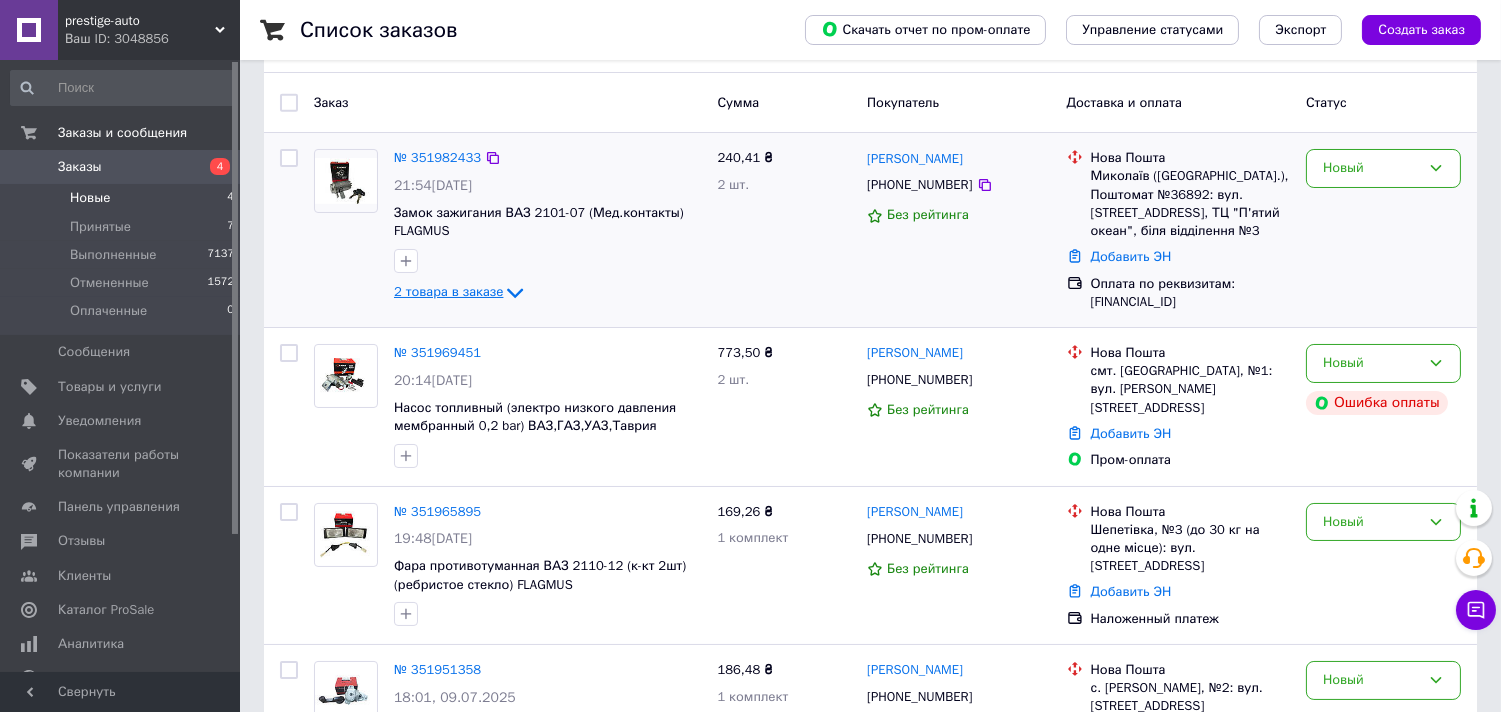 click on "2 товара в заказе" at bounding box center (448, 292) 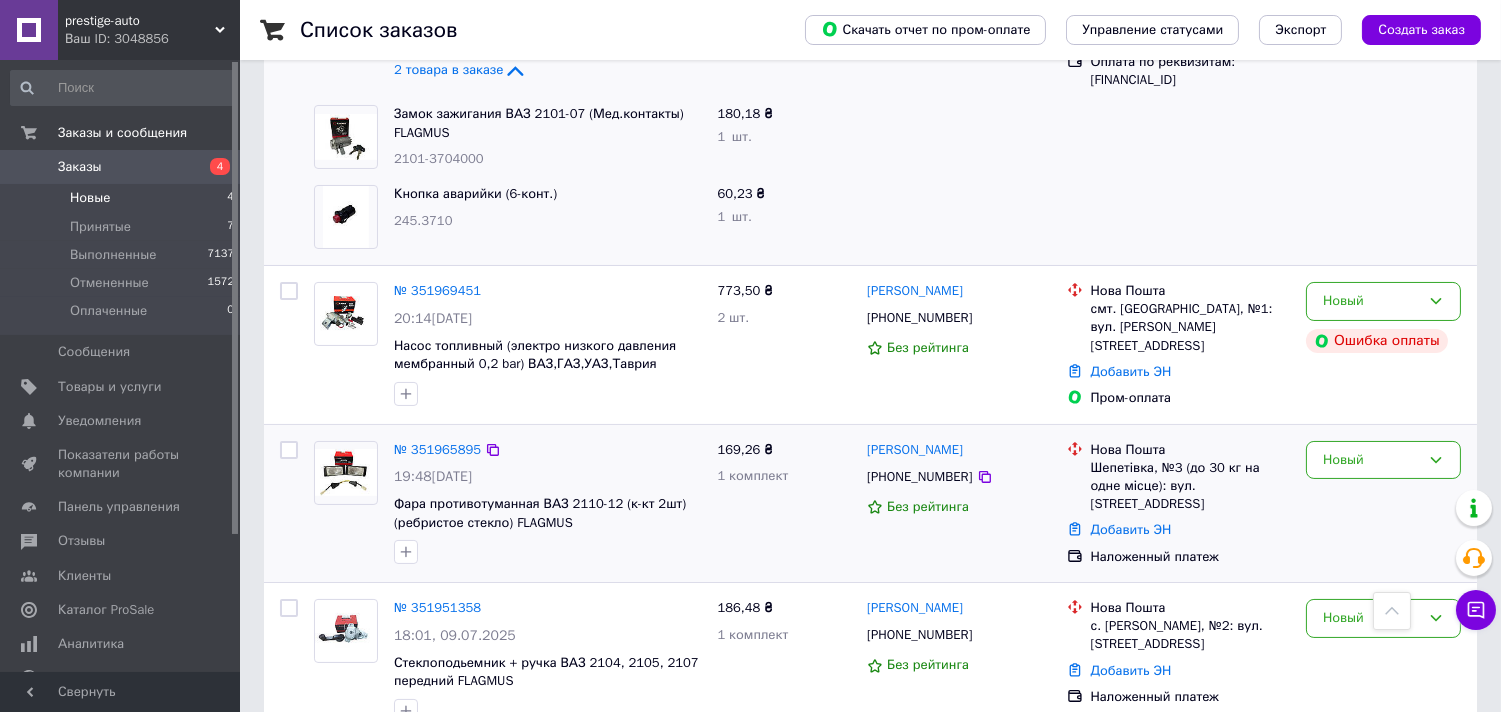 scroll, scrollTop: 425, scrollLeft: 0, axis: vertical 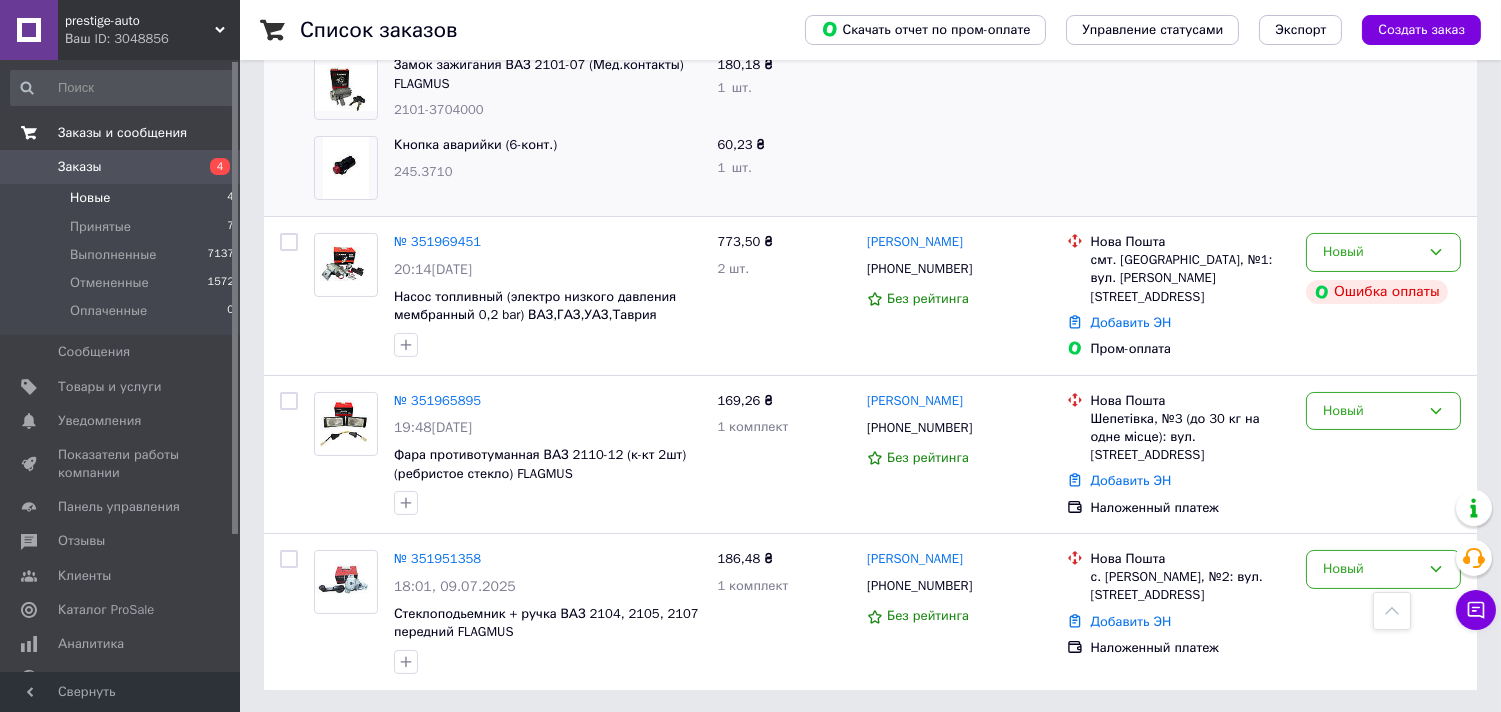 click on "Заказы и сообщения" at bounding box center [122, 133] 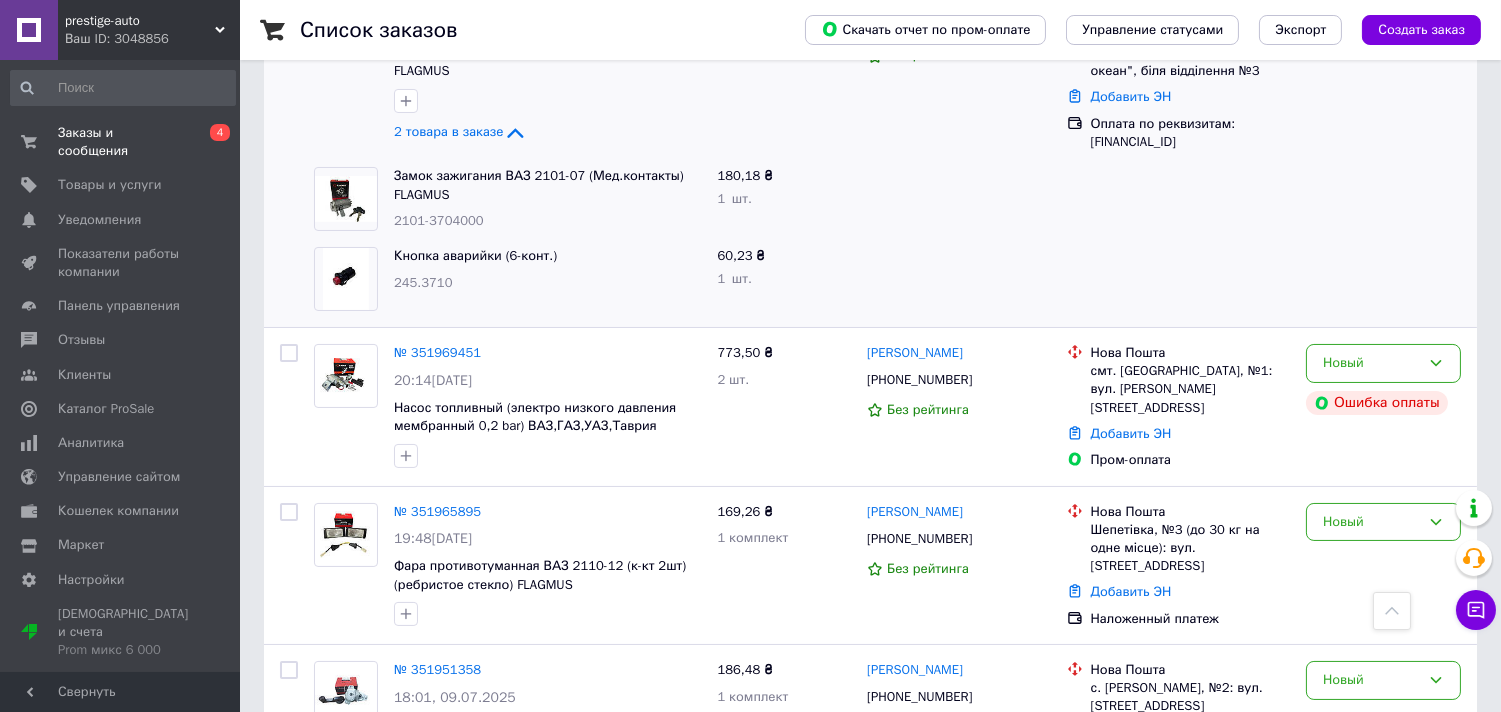 scroll, scrollTop: 0, scrollLeft: 0, axis: both 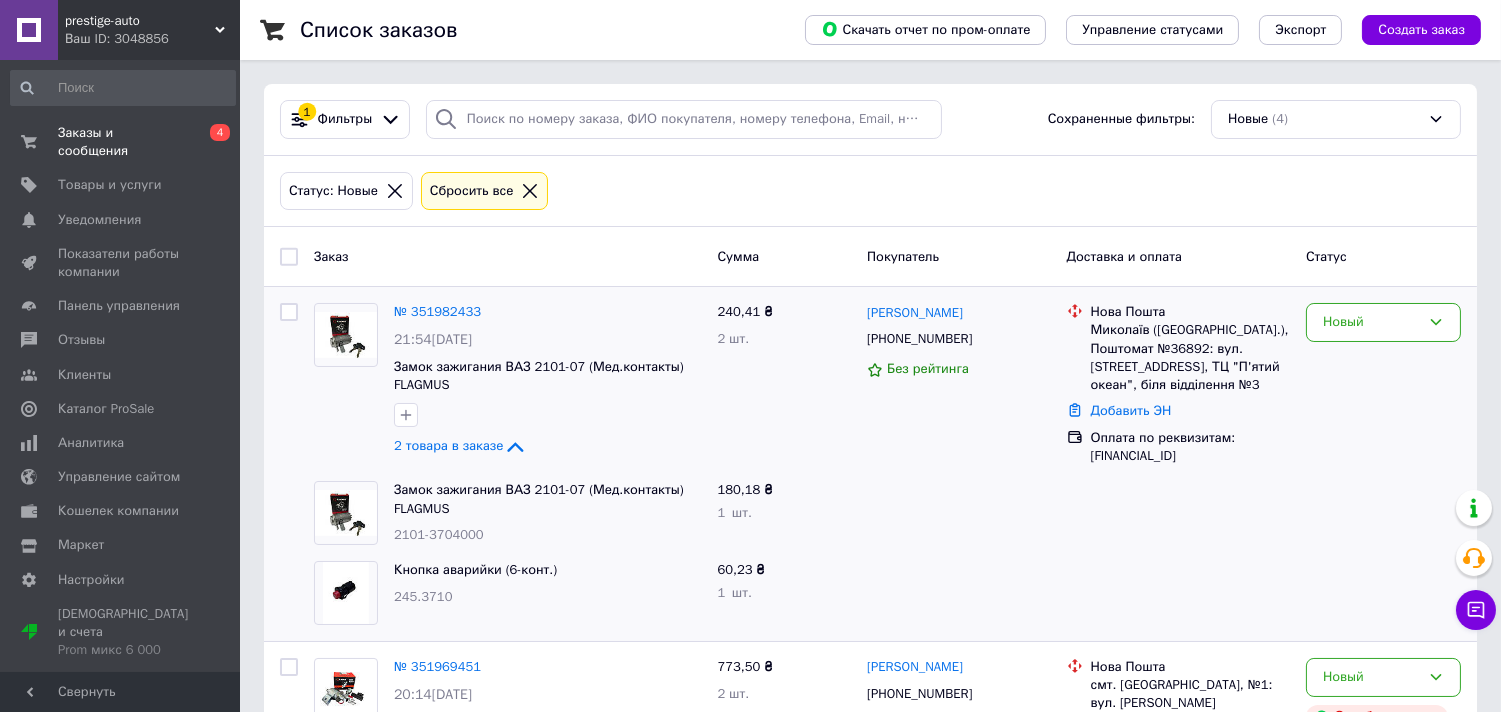 click 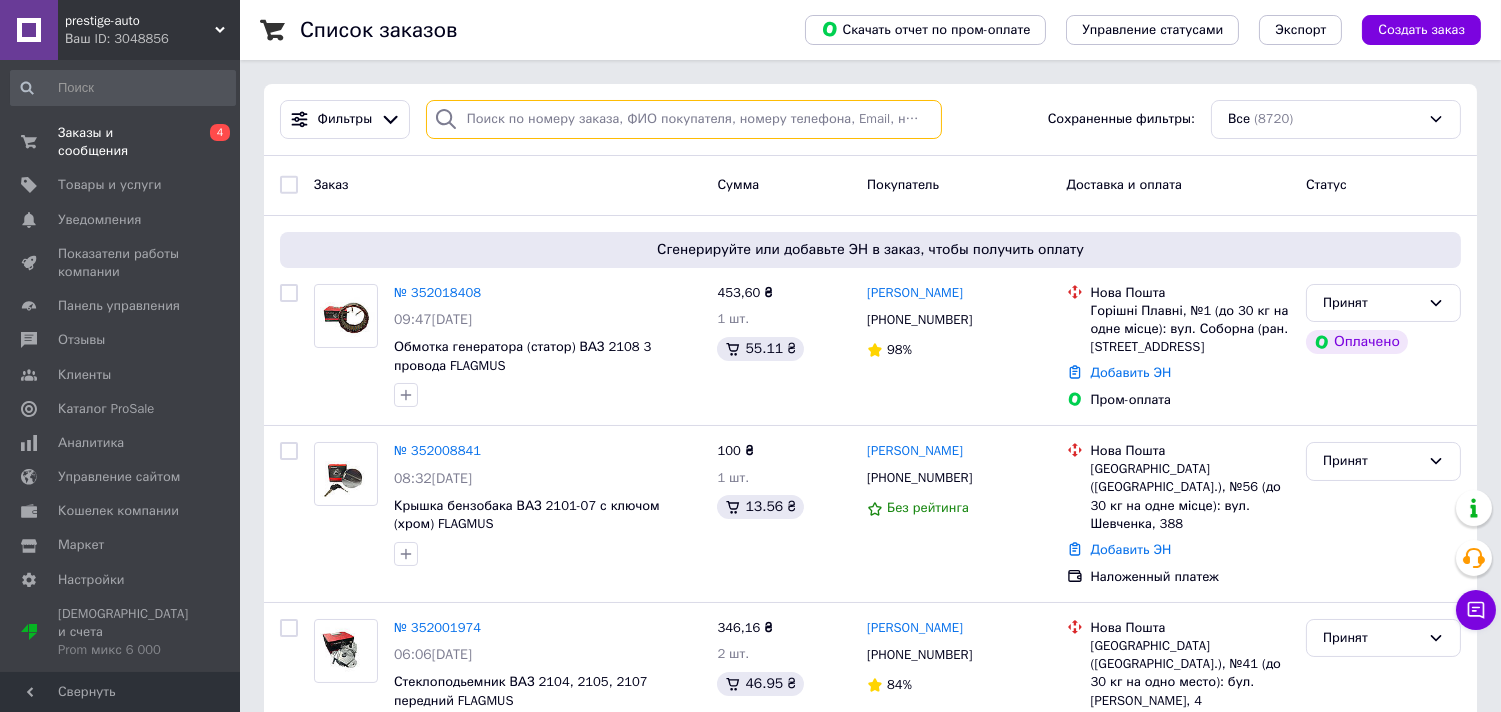 click at bounding box center [684, 119] 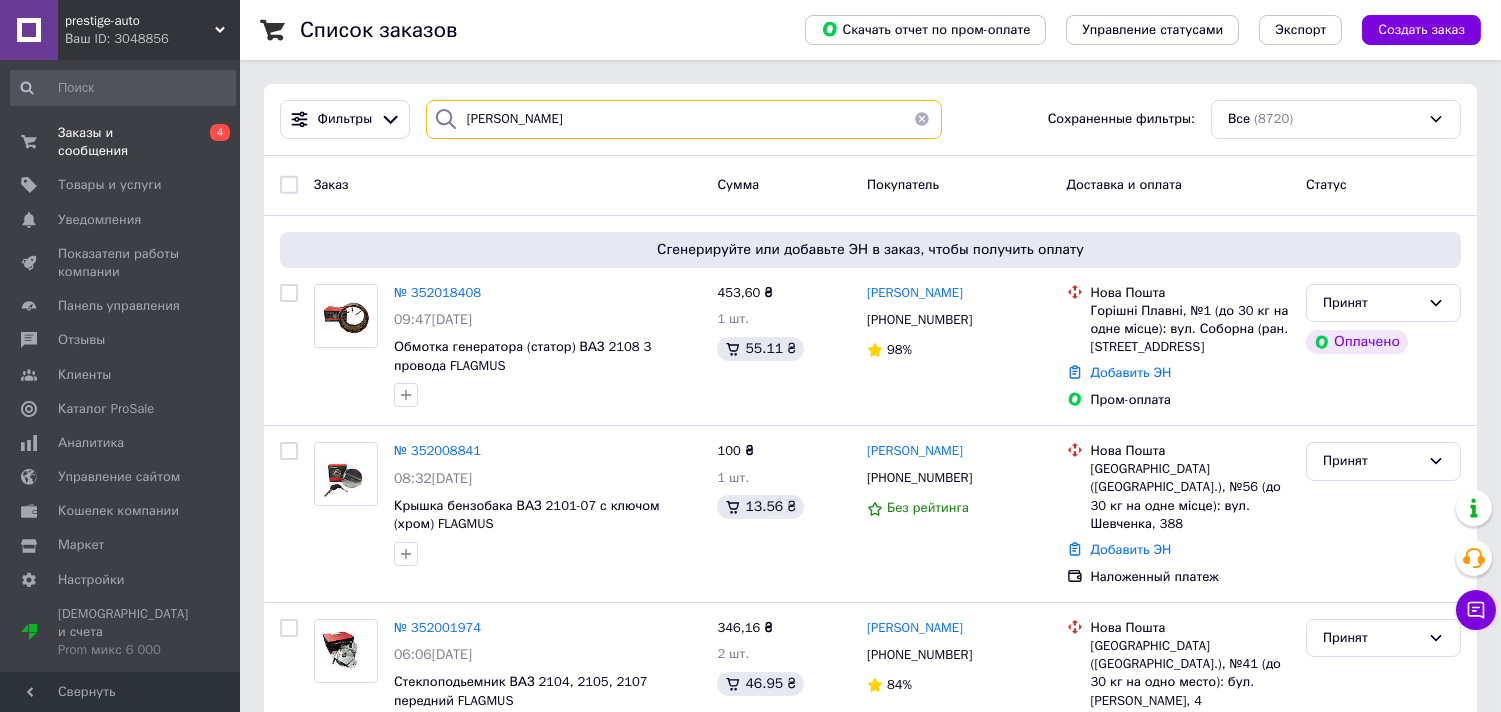 type on "[PERSON_NAME]" 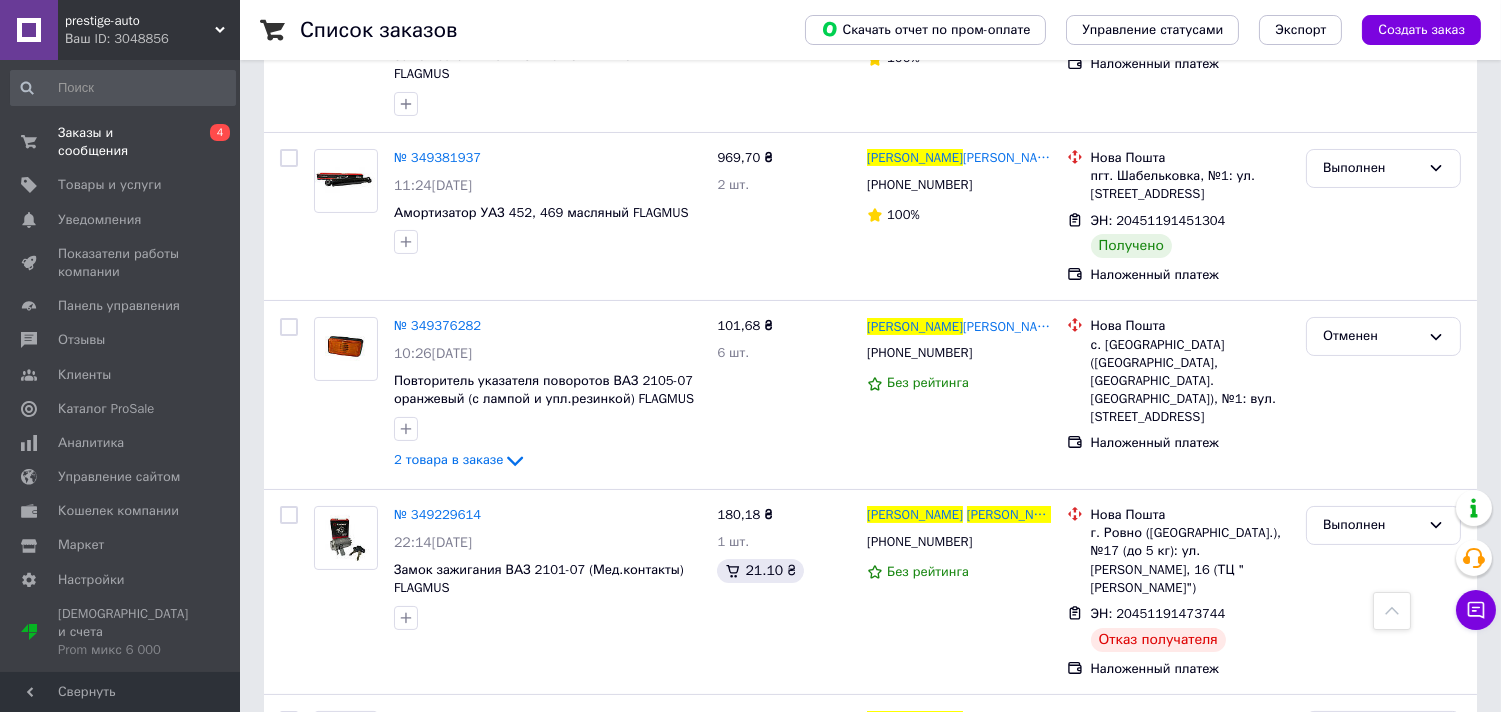scroll, scrollTop: 555, scrollLeft: 0, axis: vertical 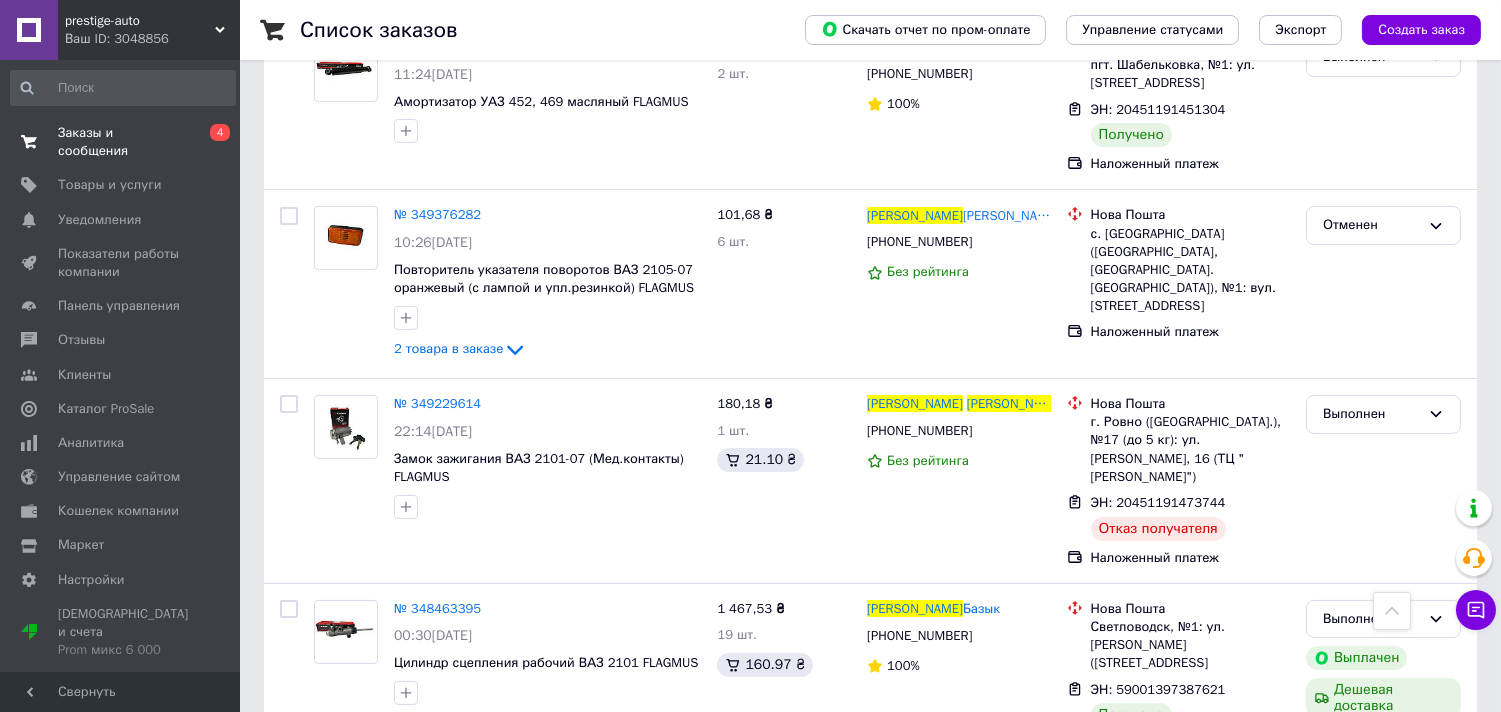 click on "Заказы и сообщения" at bounding box center [121, 142] 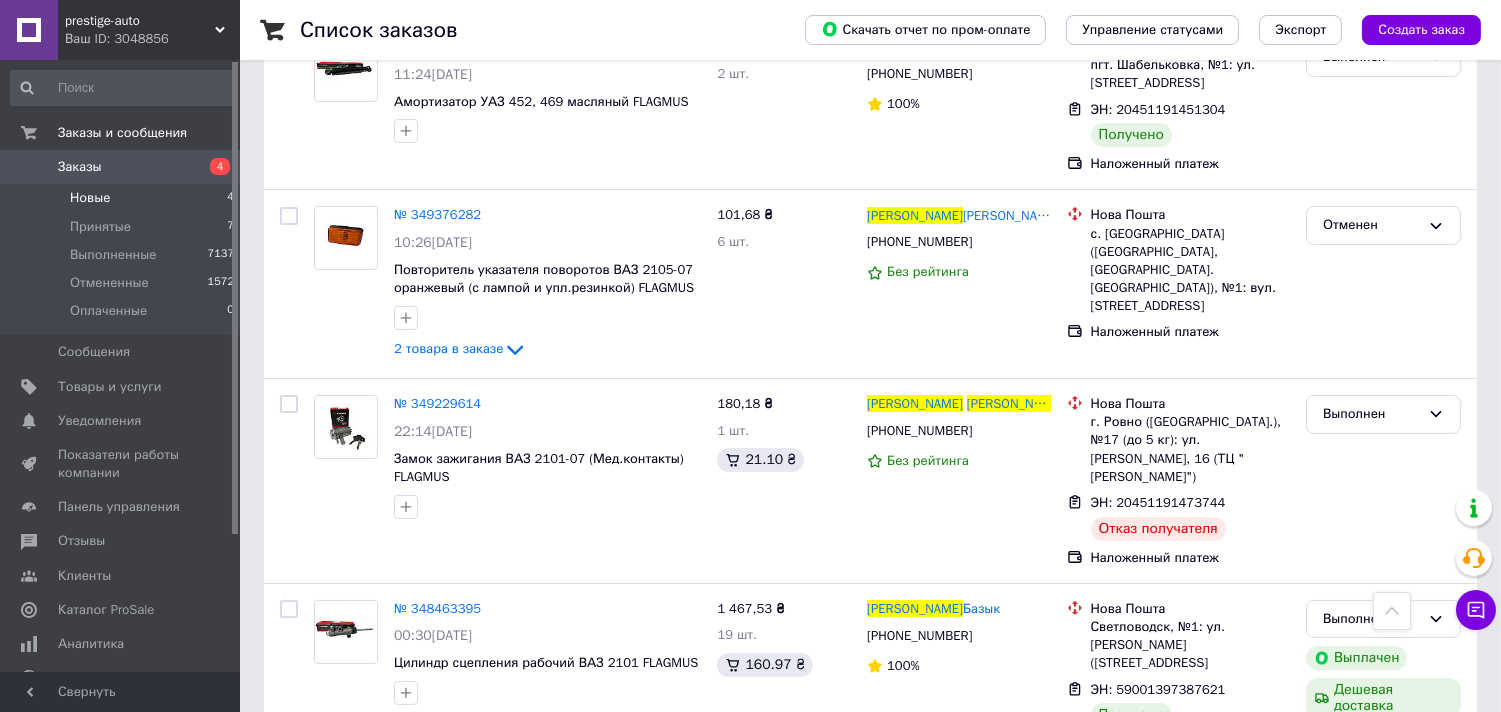 click on "Новые" at bounding box center (90, 198) 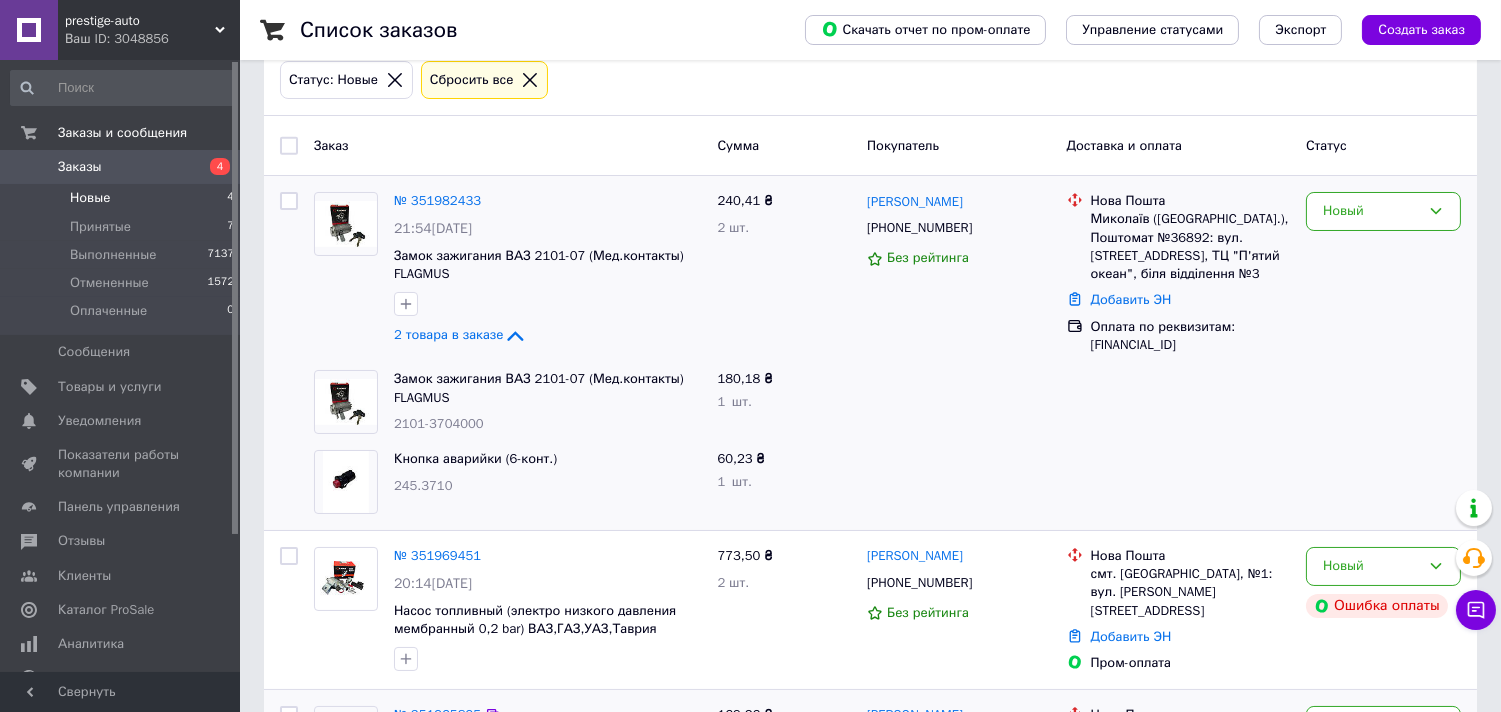 scroll, scrollTop: 222, scrollLeft: 0, axis: vertical 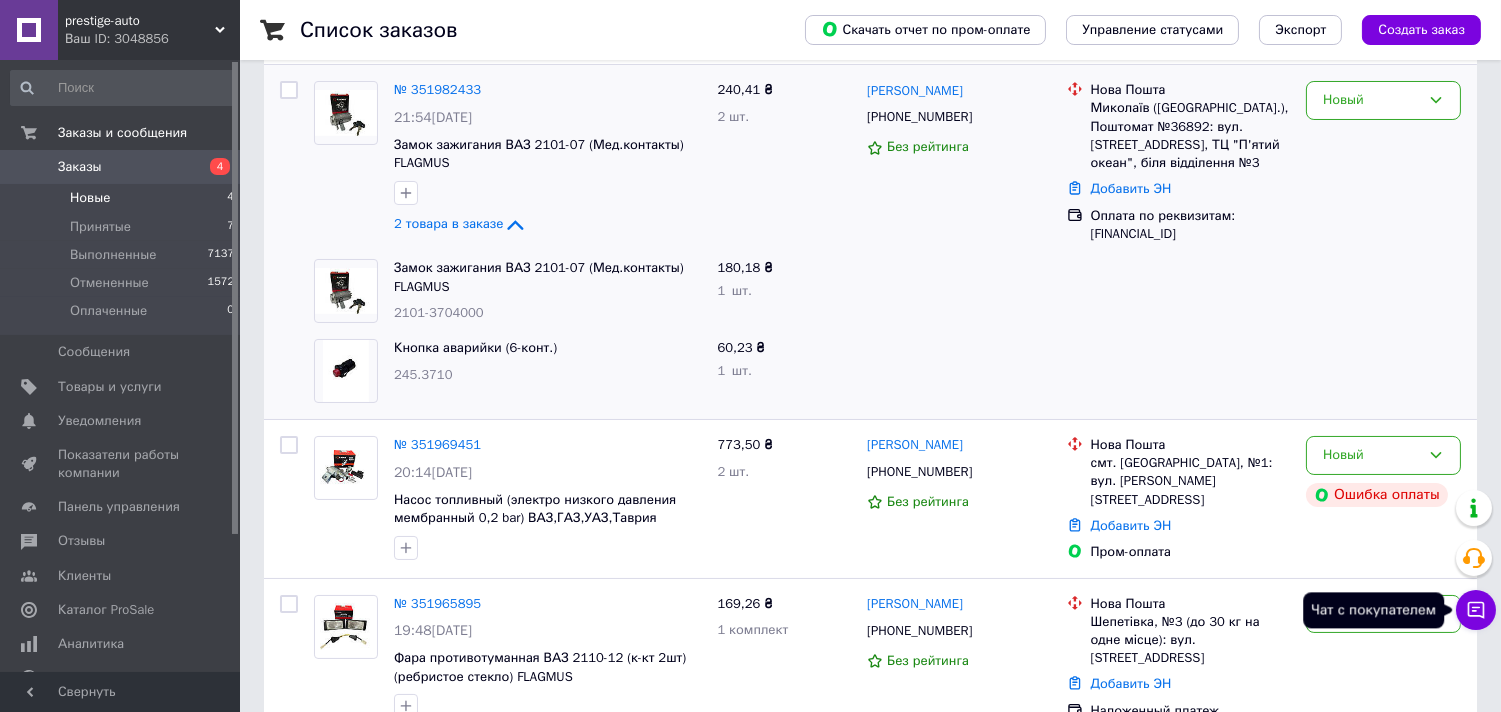 click 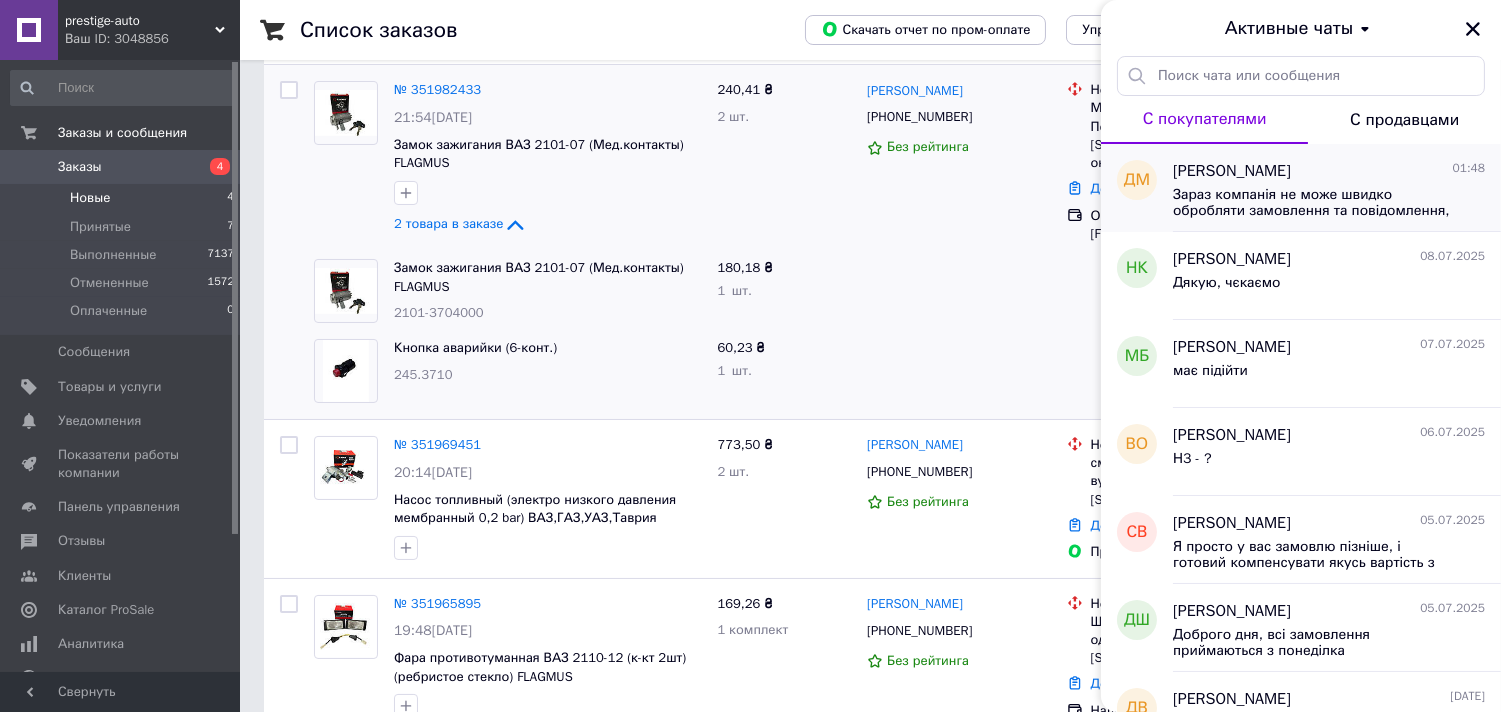 click on "Зараз компанія не може швидко обробляти замовлення та повідомлення,
оскільки за її графіком роботи сьогодні вихідний. Вашу заявку буде оброблено найближчим робочим днем." at bounding box center [1315, 203] 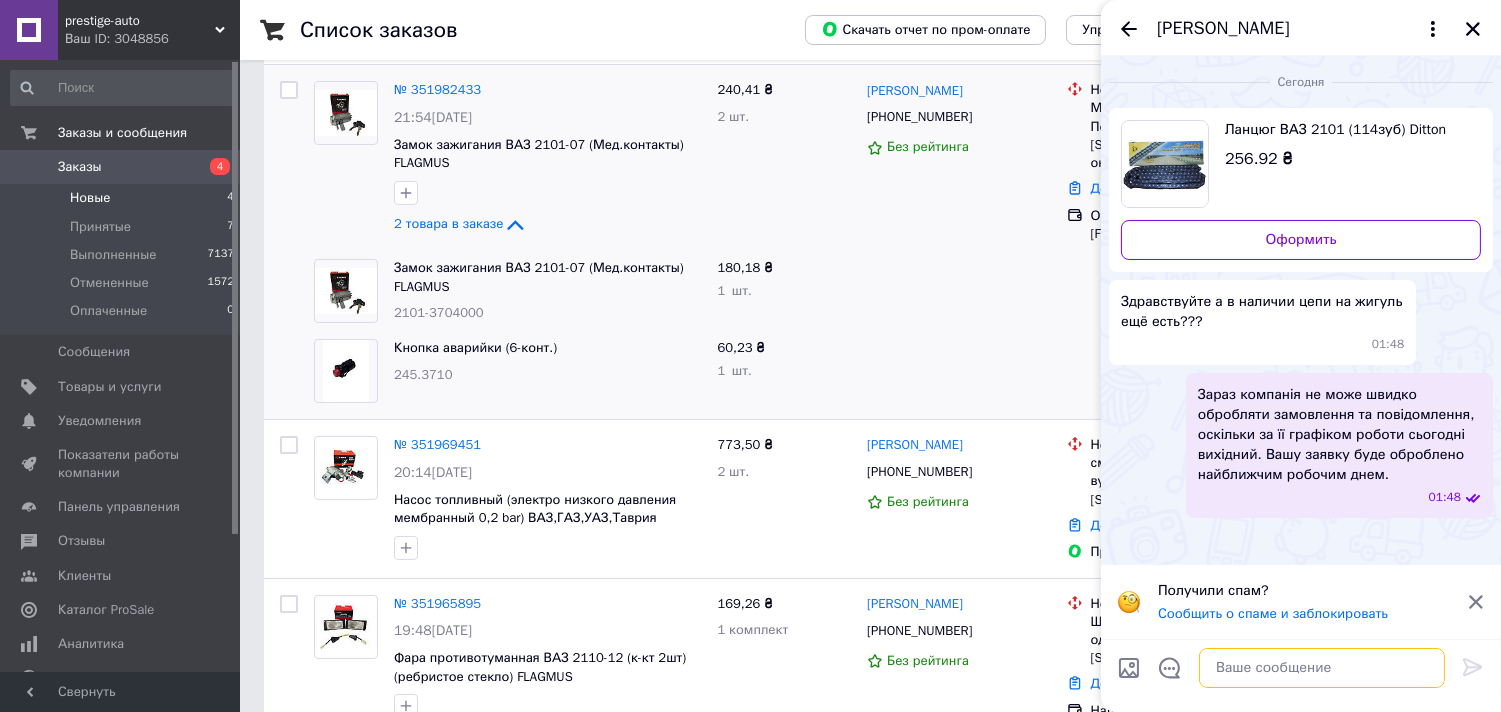 click at bounding box center [1322, 668] 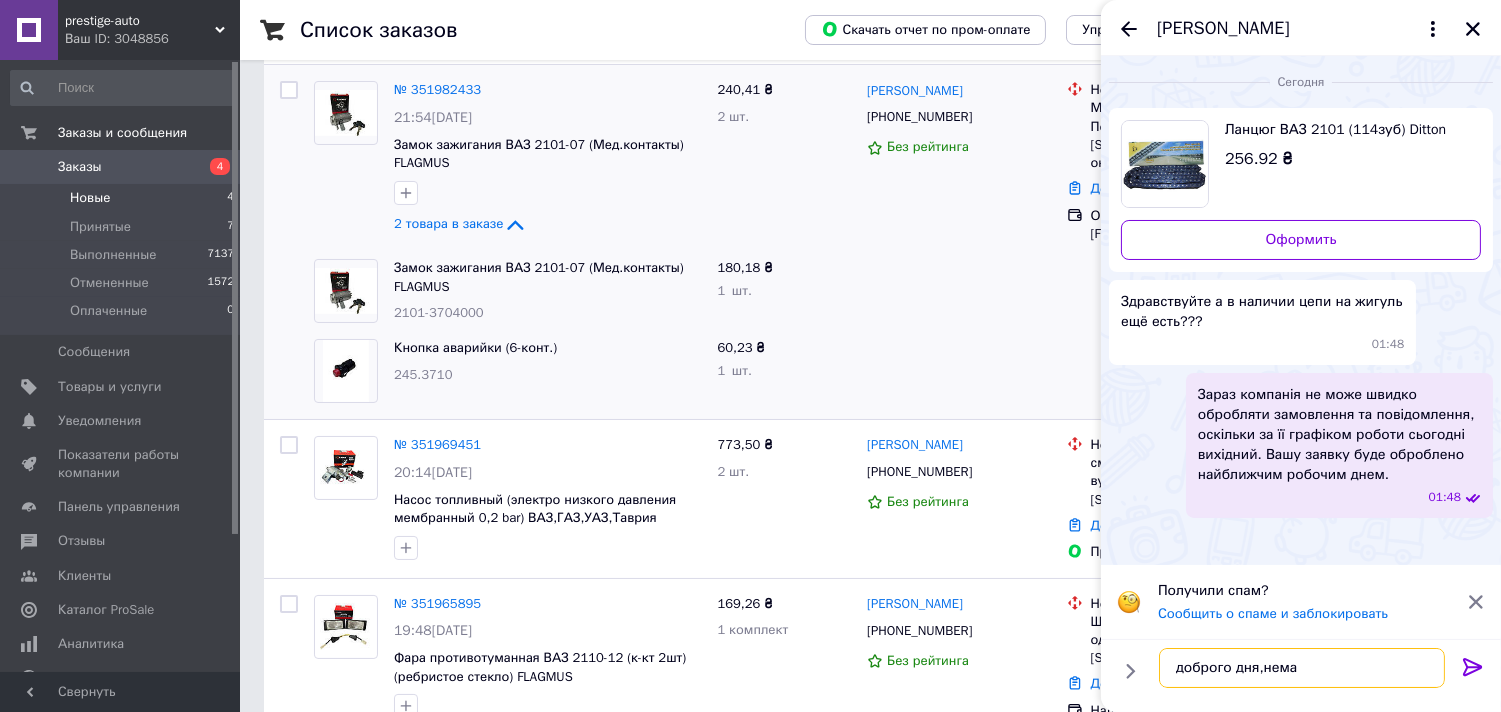 type on "доброго дня,немаэ" 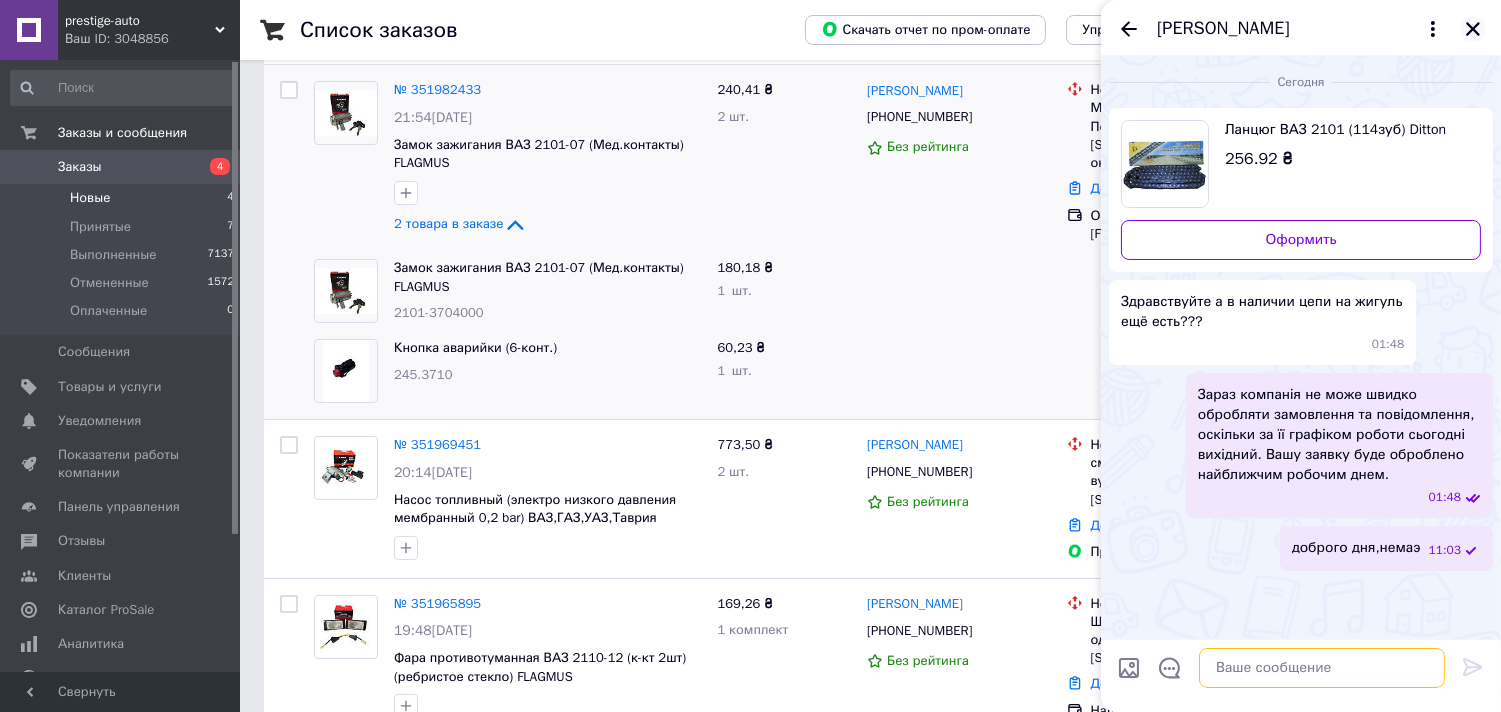 type 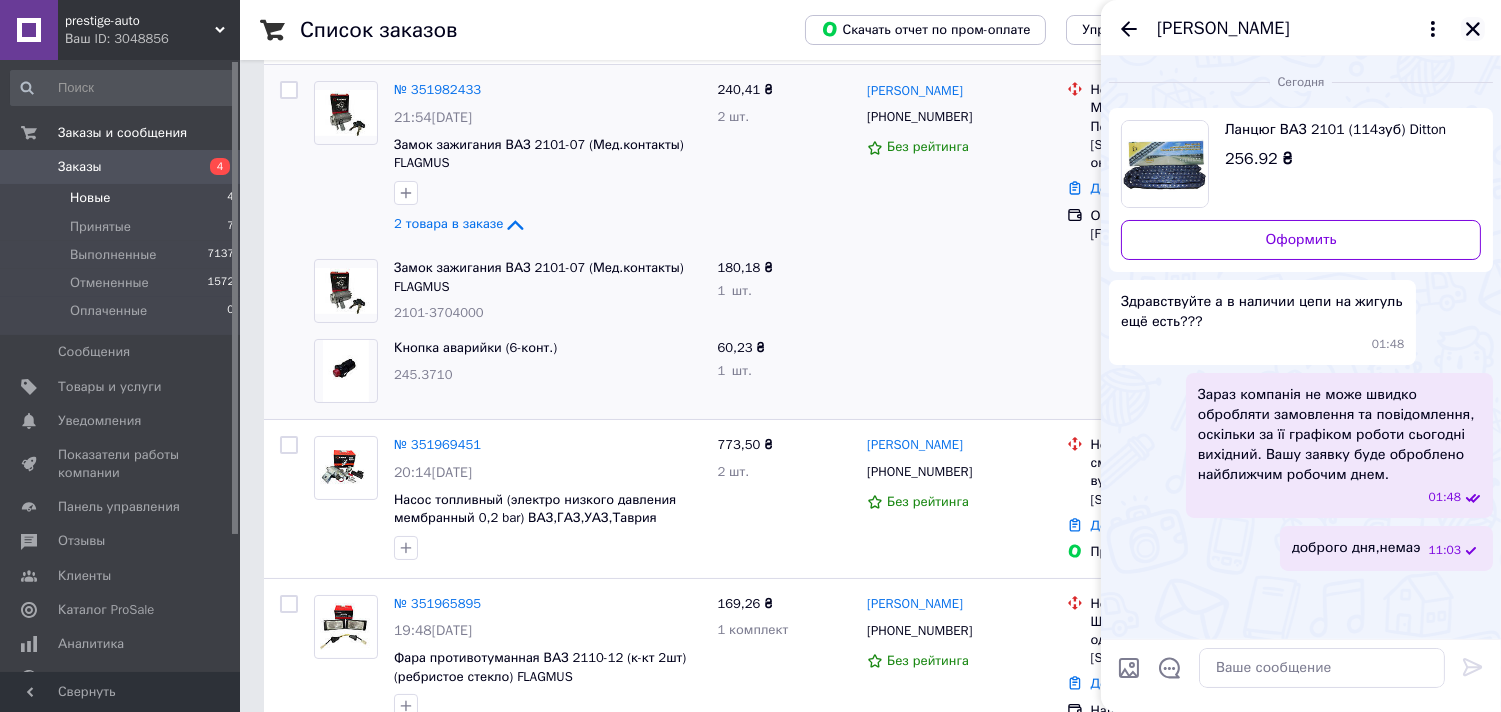 click 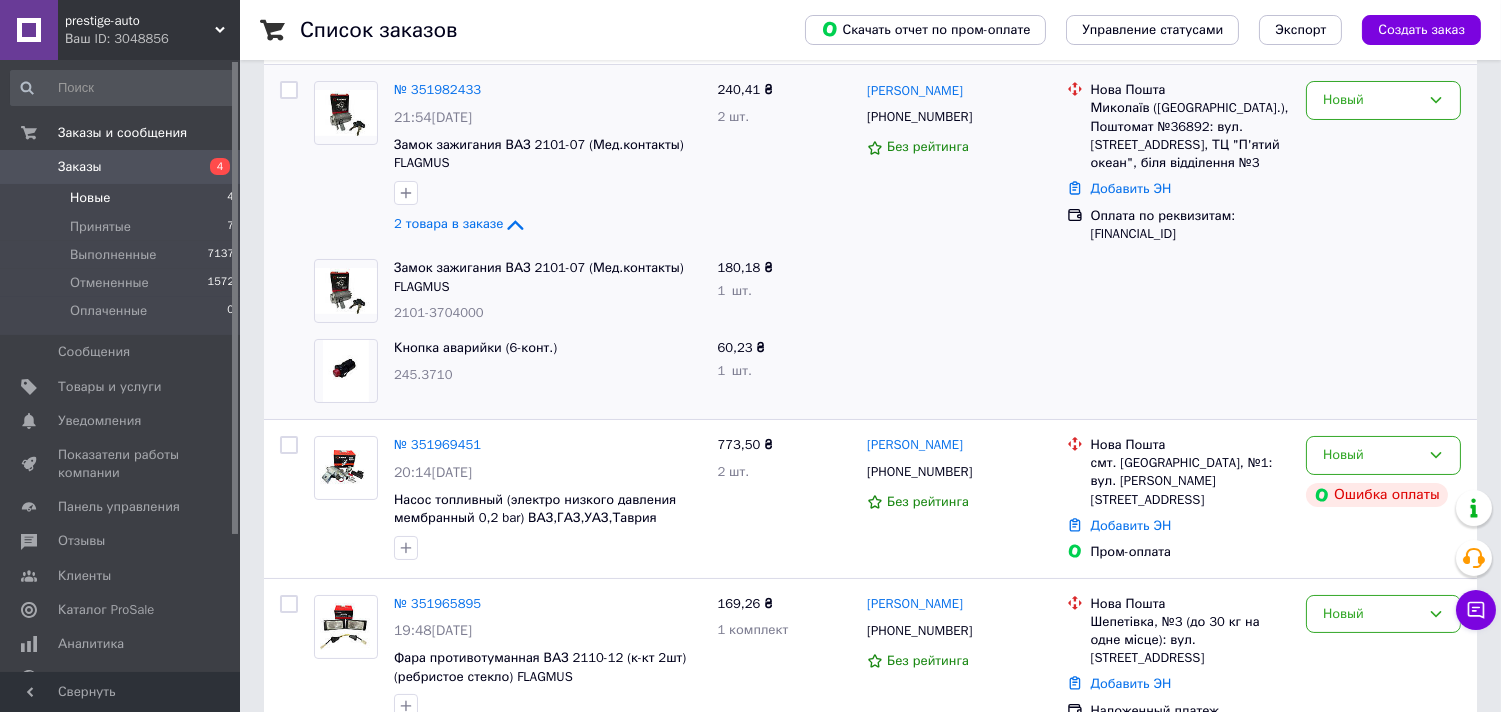 scroll, scrollTop: 0, scrollLeft: 0, axis: both 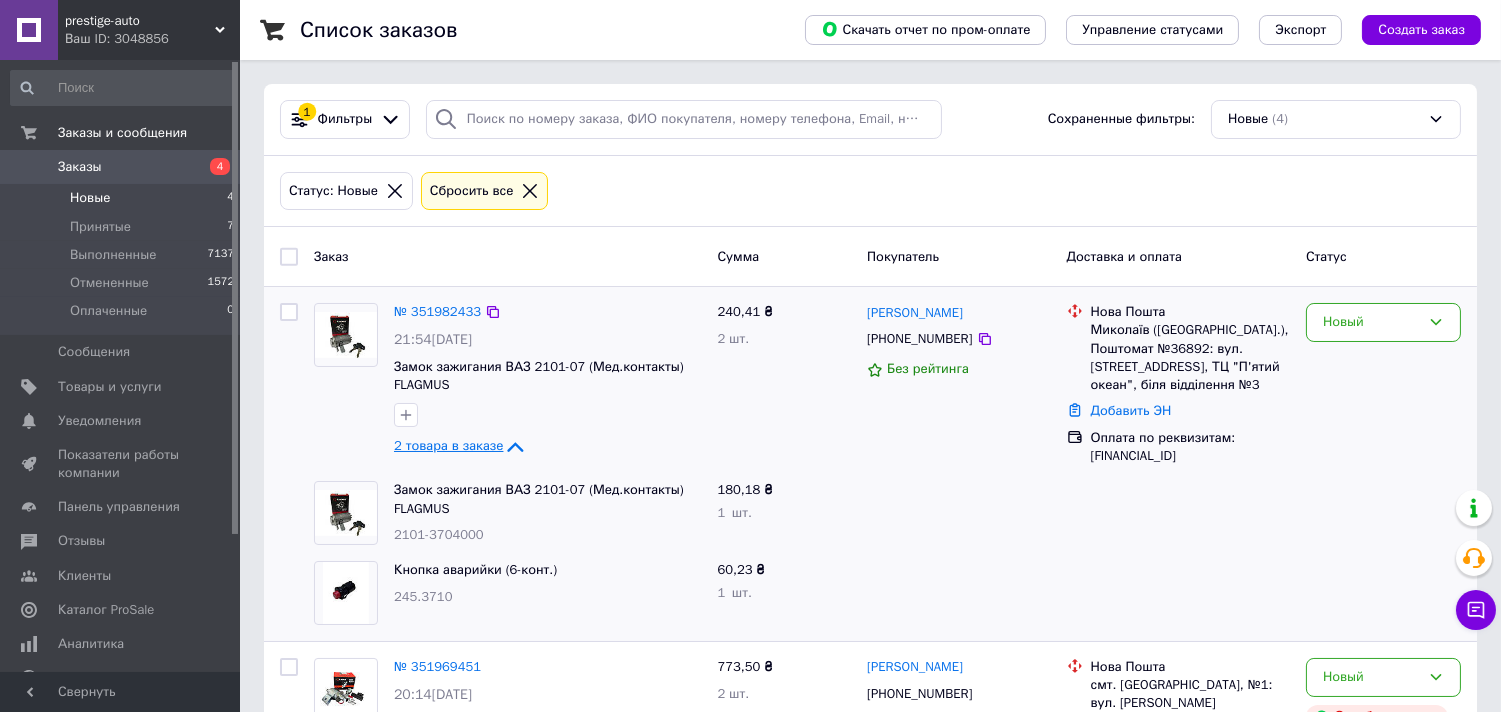 click on "2 товара в заказе" at bounding box center [448, 446] 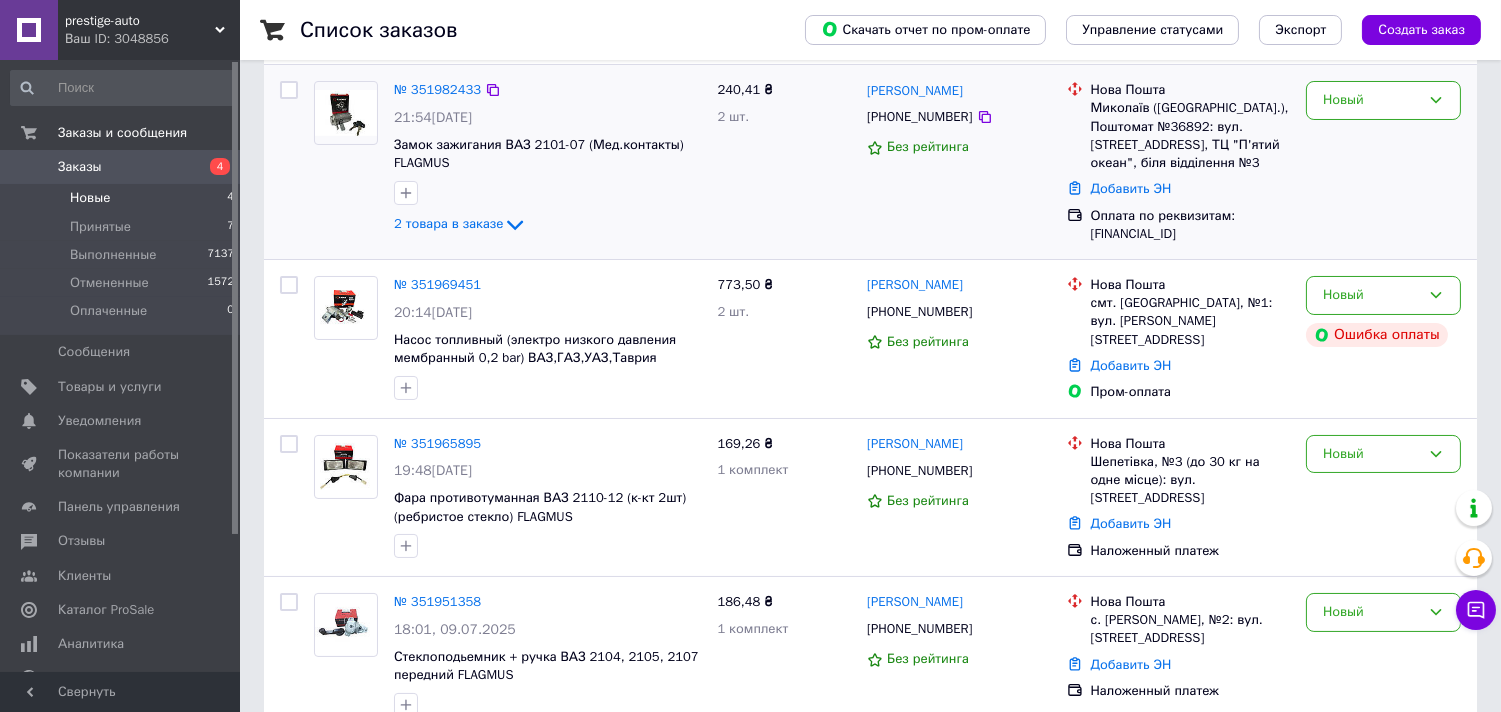 scroll, scrollTop: 265, scrollLeft: 0, axis: vertical 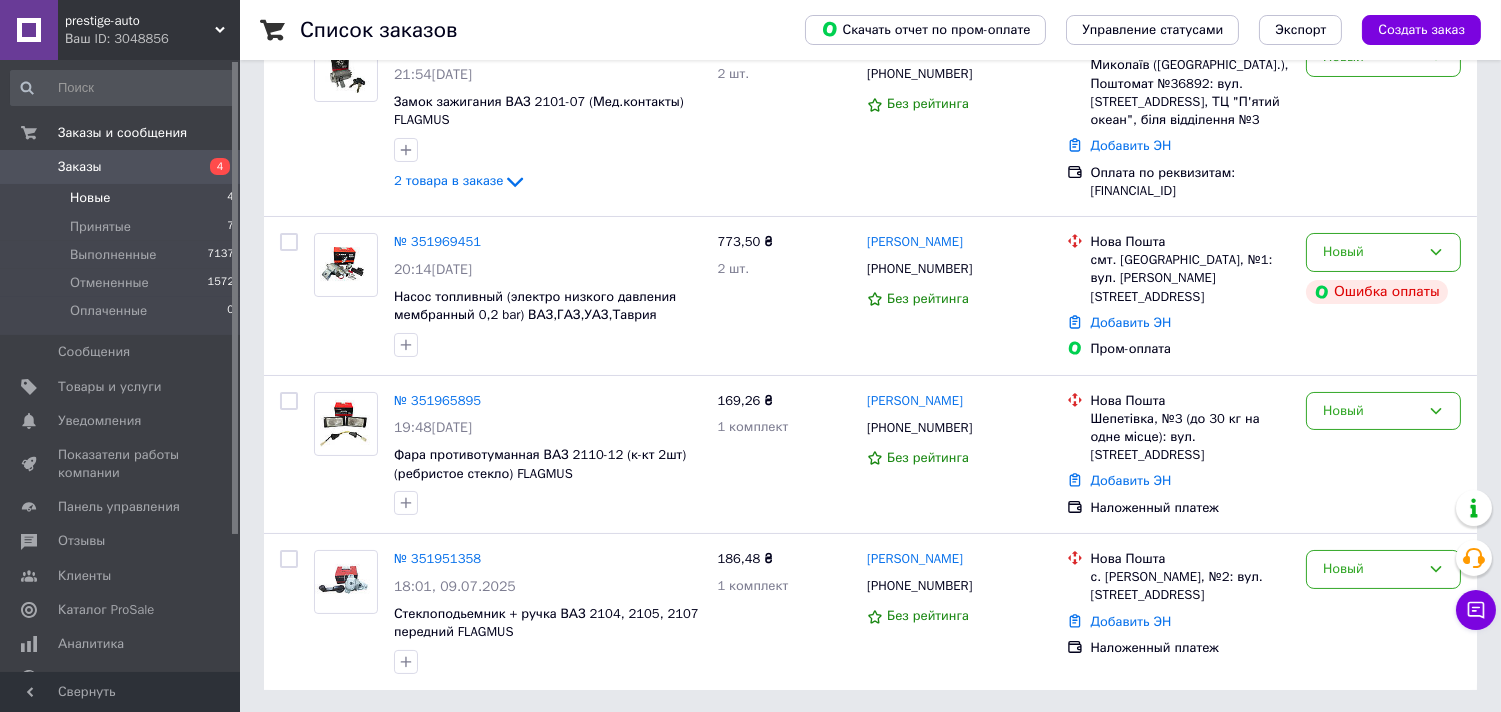 click on "Новые 4" at bounding box center (123, 198) 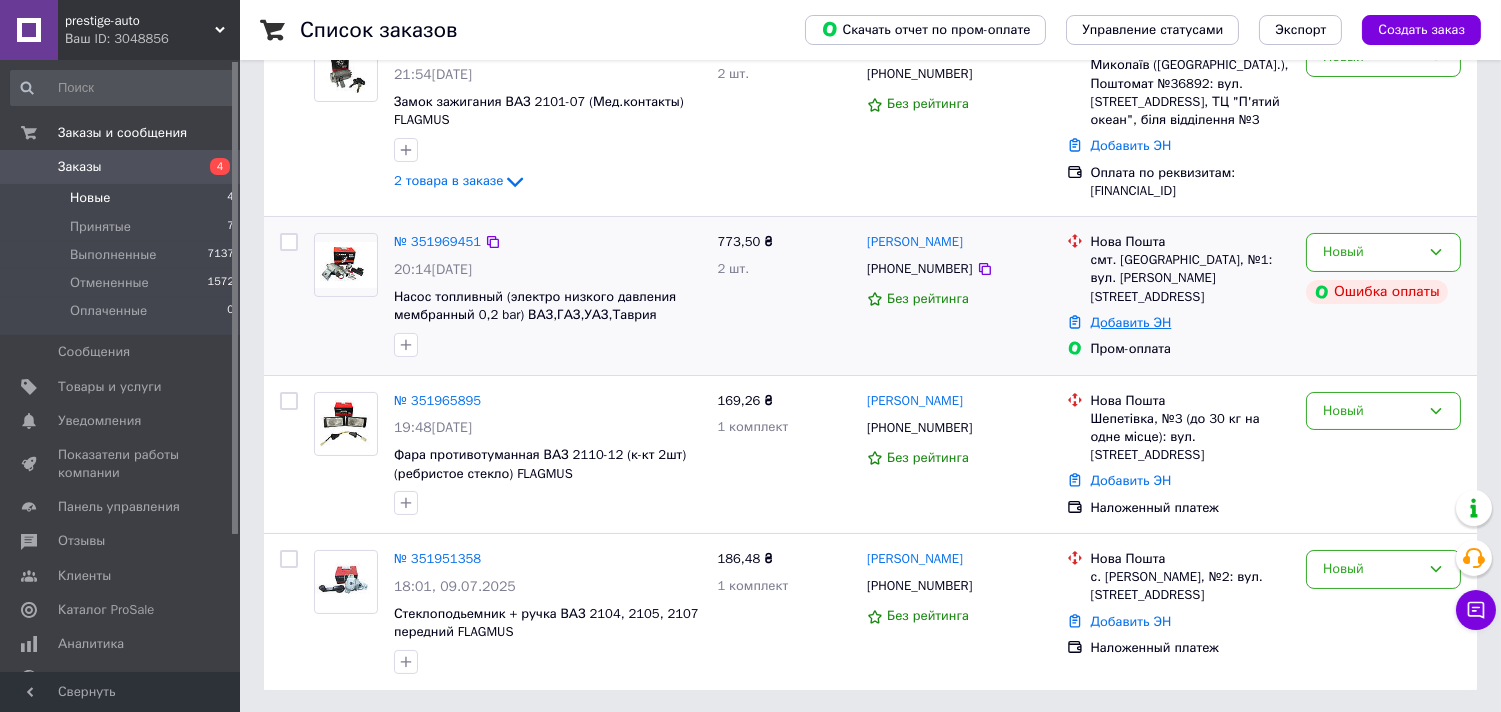 scroll, scrollTop: 154, scrollLeft: 0, axis: vertical 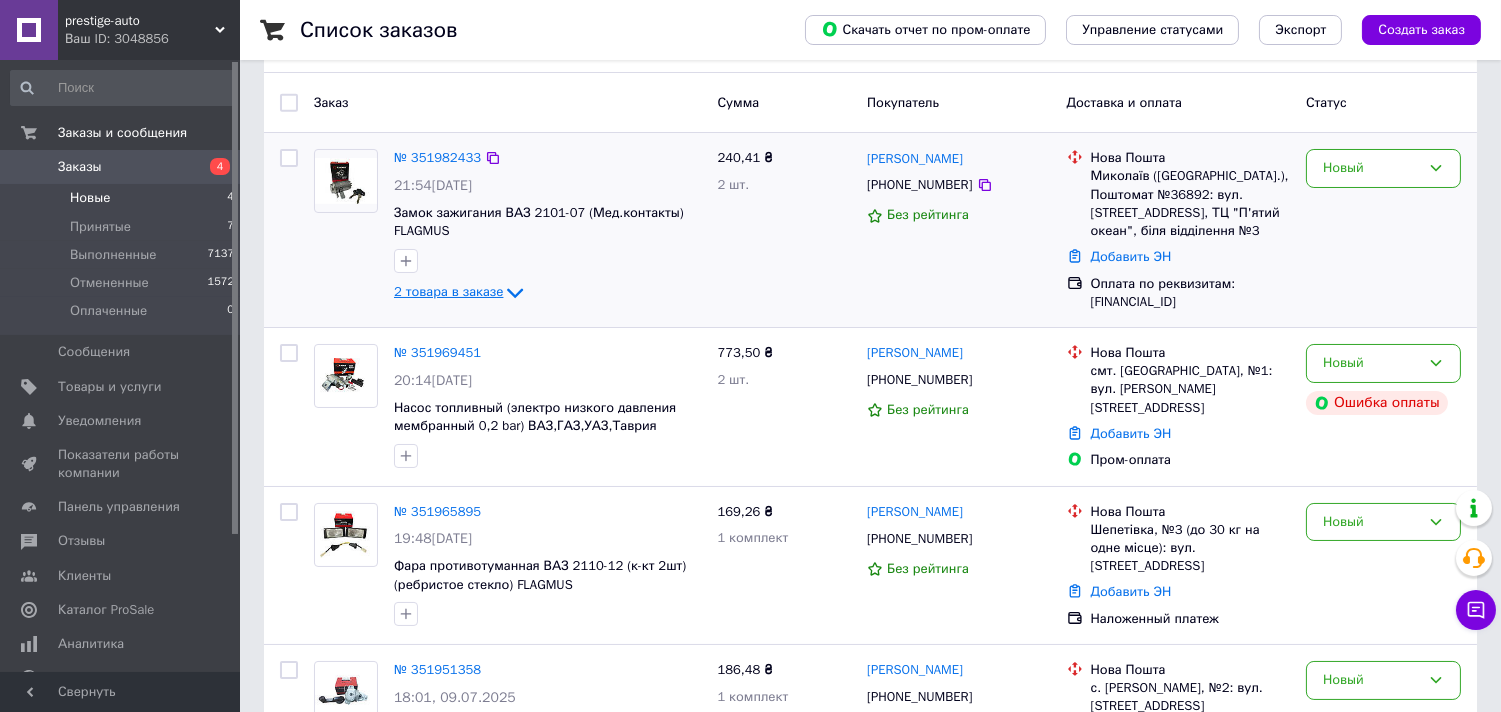 click on "2 товара в заказе" at bounding box center [448, 292] 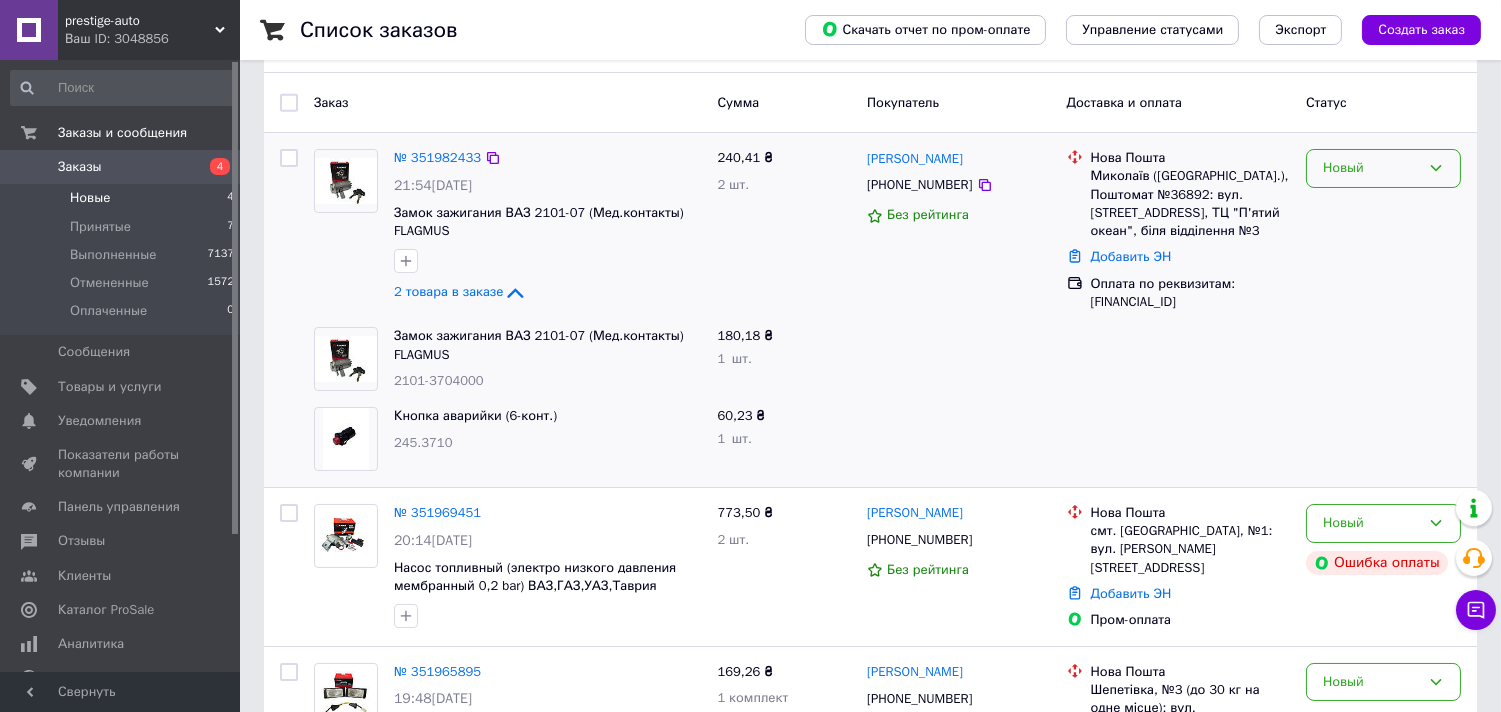 click on "Новый" at bounding box center (1371, 168) 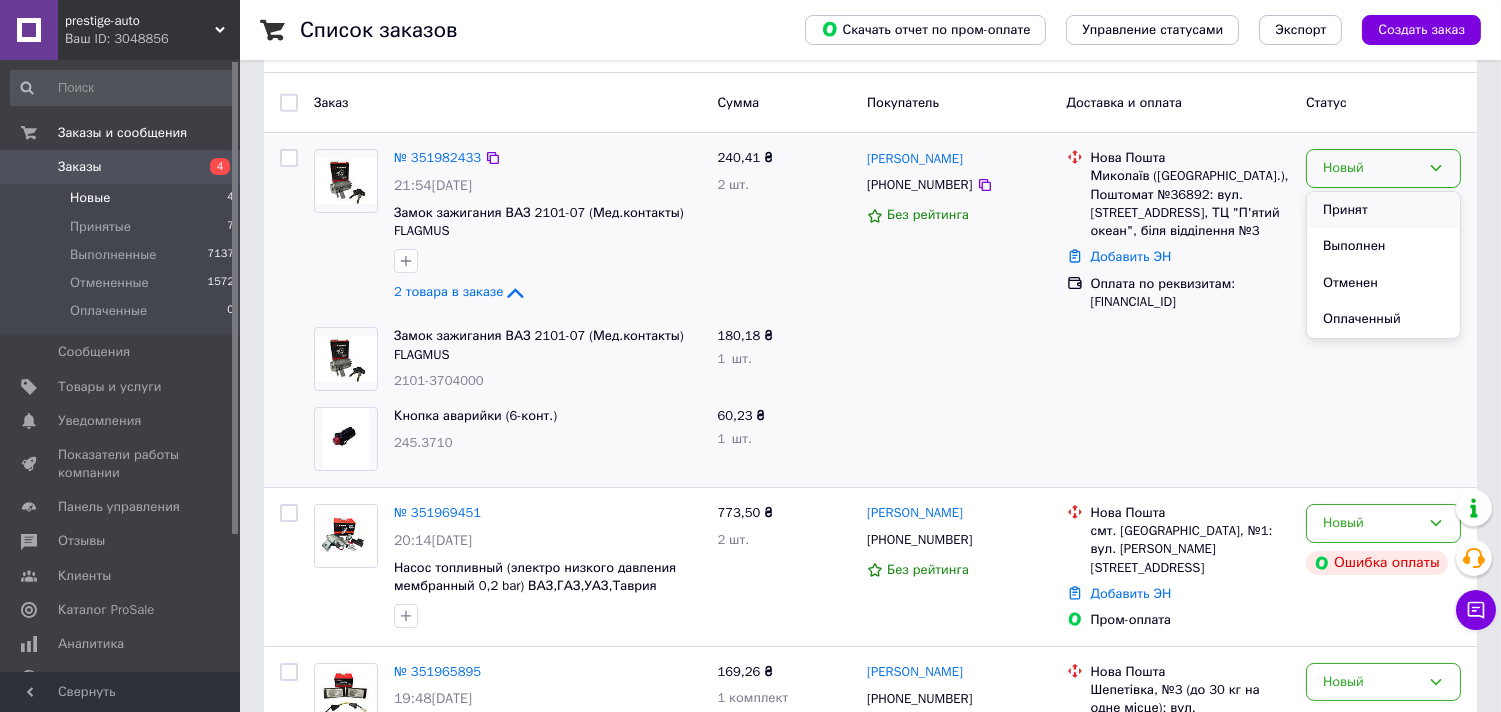 click on "Принят" at bounding box center [1383, 210] 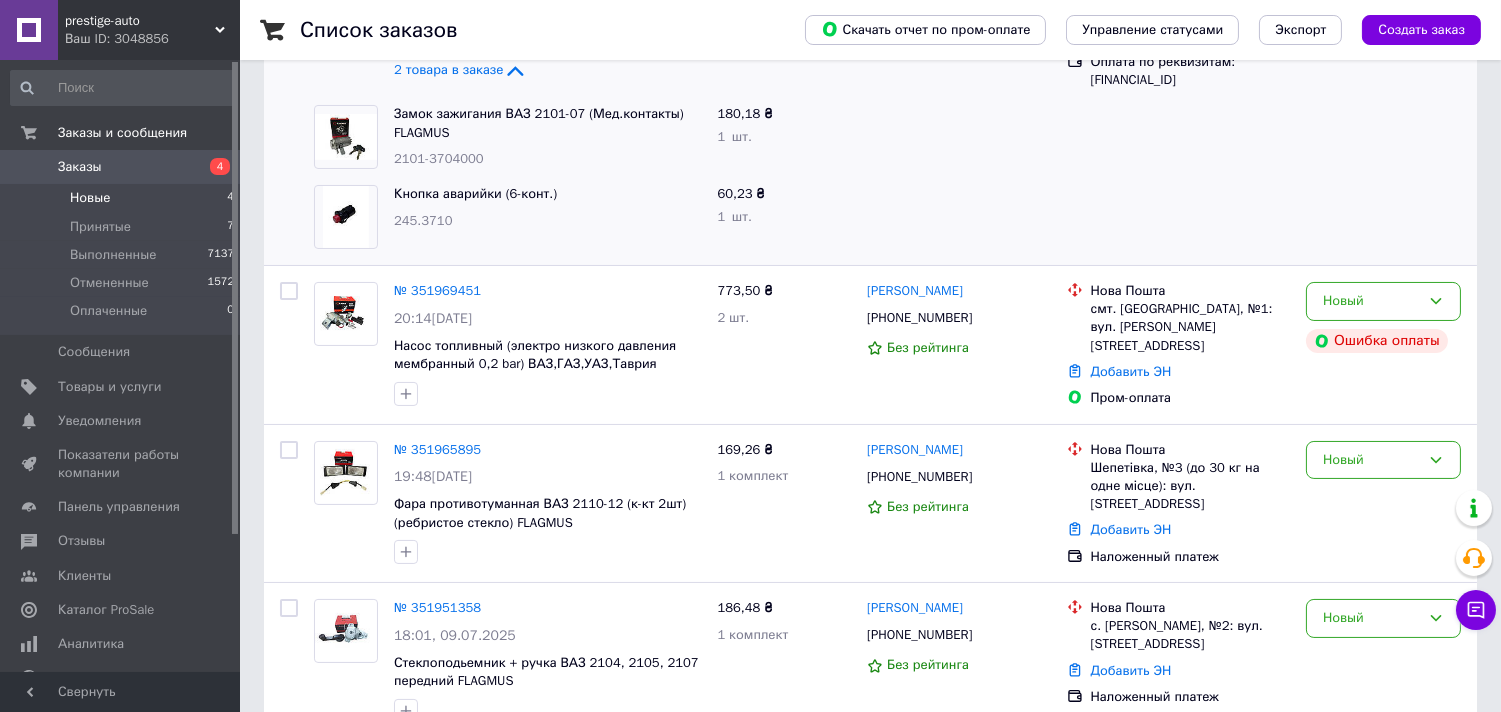 scroll, scrollTop: 154, scrollLeft: 0, axis: vertical 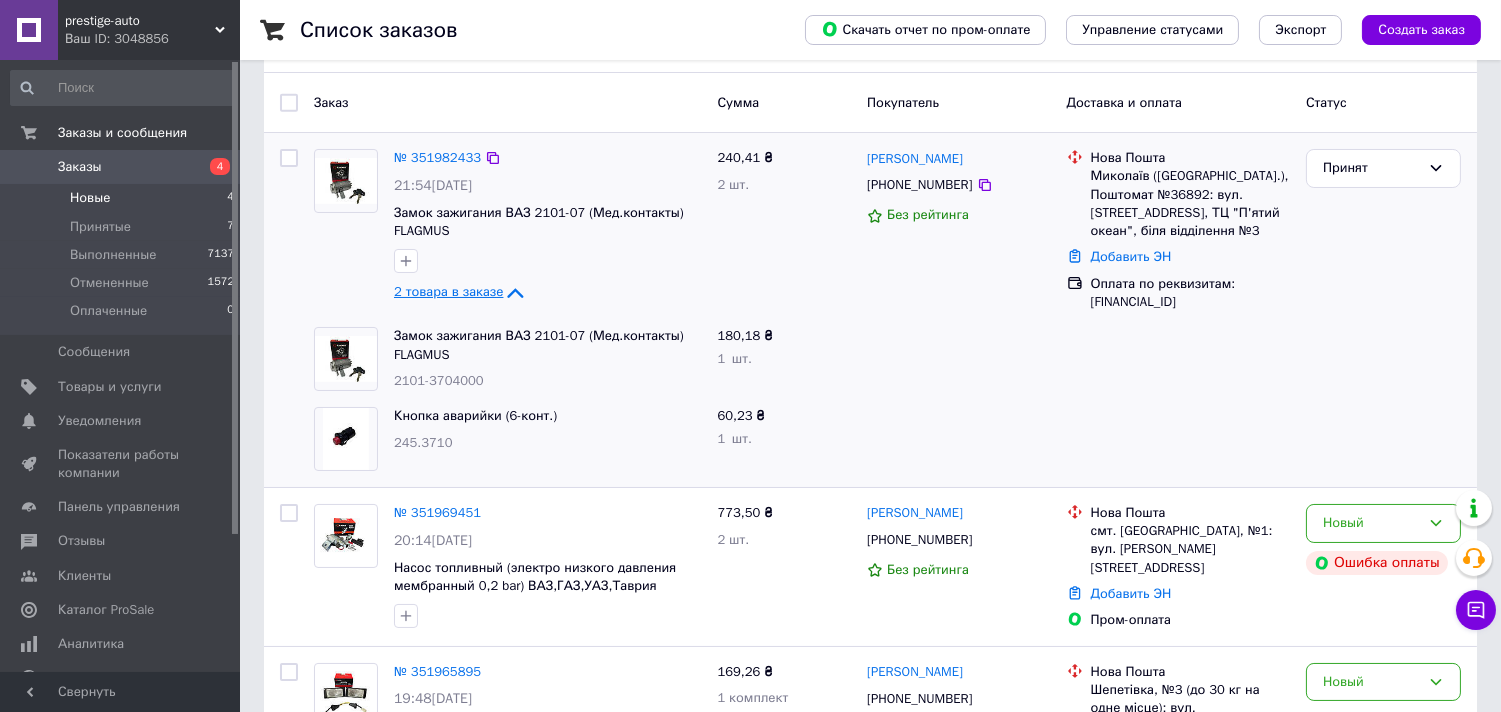 click on "2 товара в заказе" at bounding box center [448, 292] 